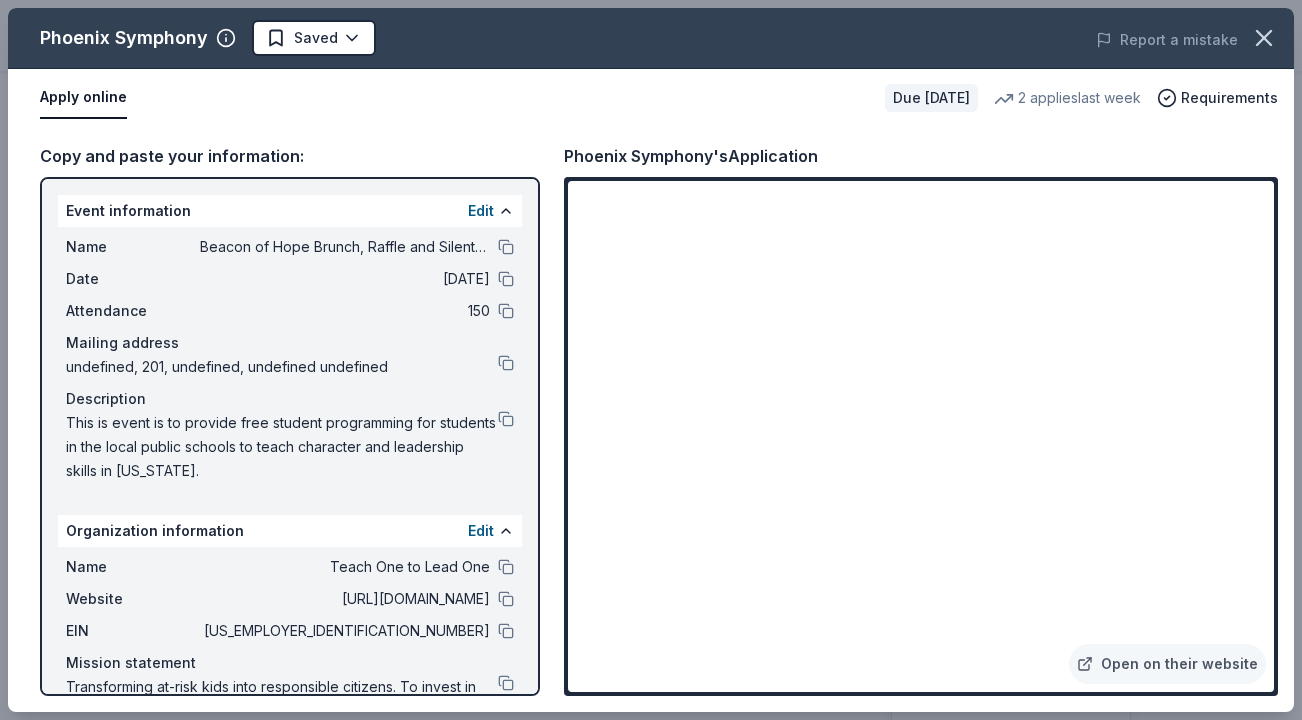 scroll, scrollTop: 735, scrollLeft: 0, axis: vertical 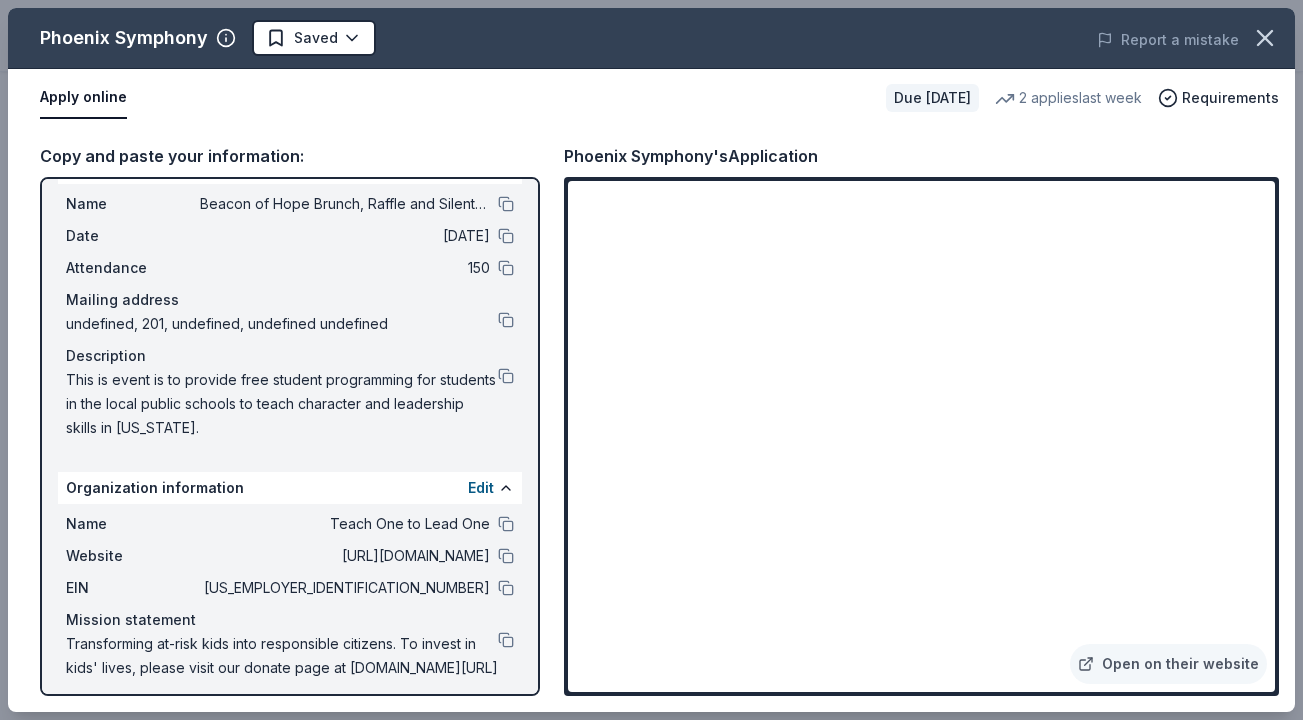 drag, startPoint x: 70, startPoint y: 374, endPoint x: 198, endPoint y: 428, distance: 138.92444 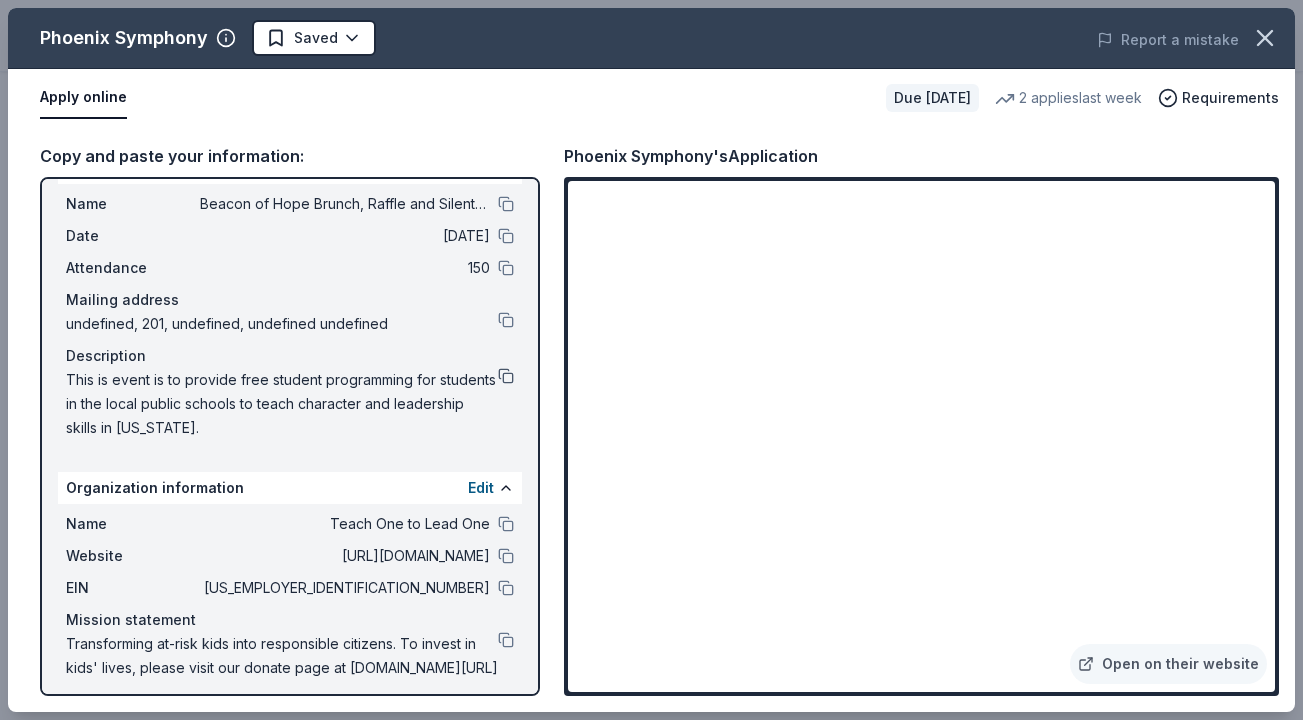 click at bounding box center (506, 376) 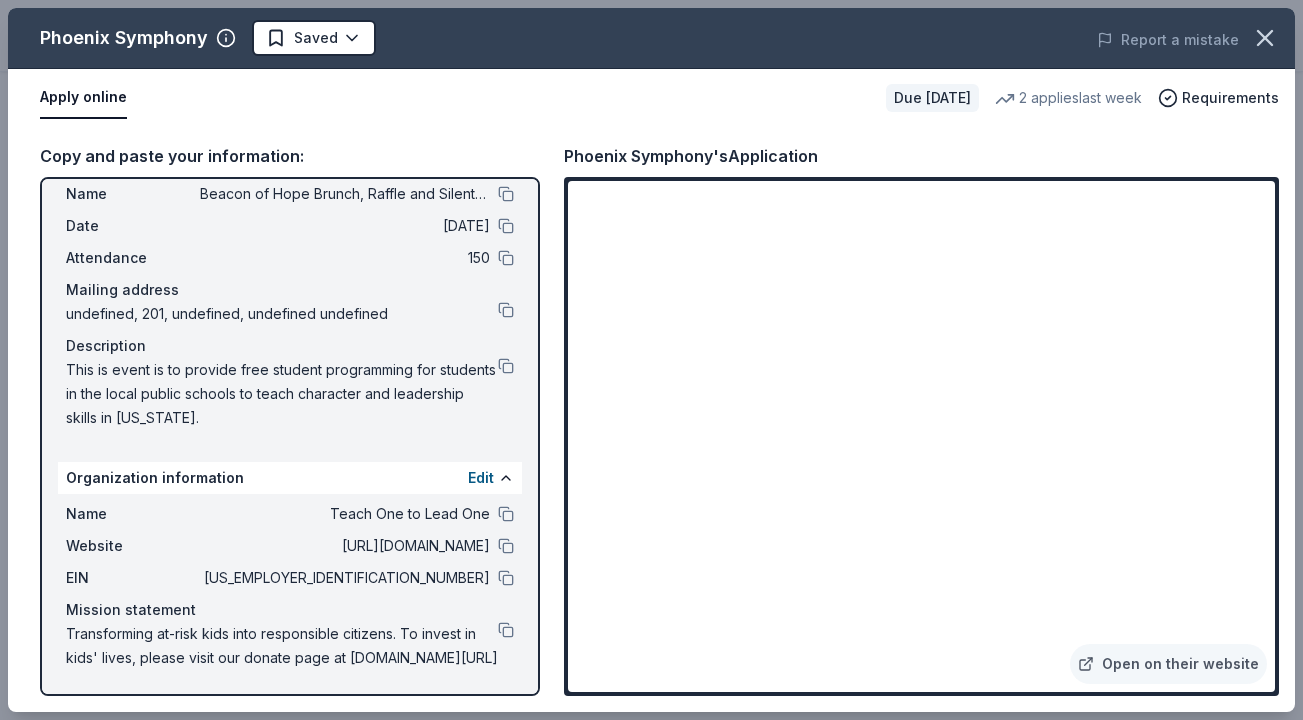 scroll, scrollTop: 53, scrollLeft: 0, axis: vertical 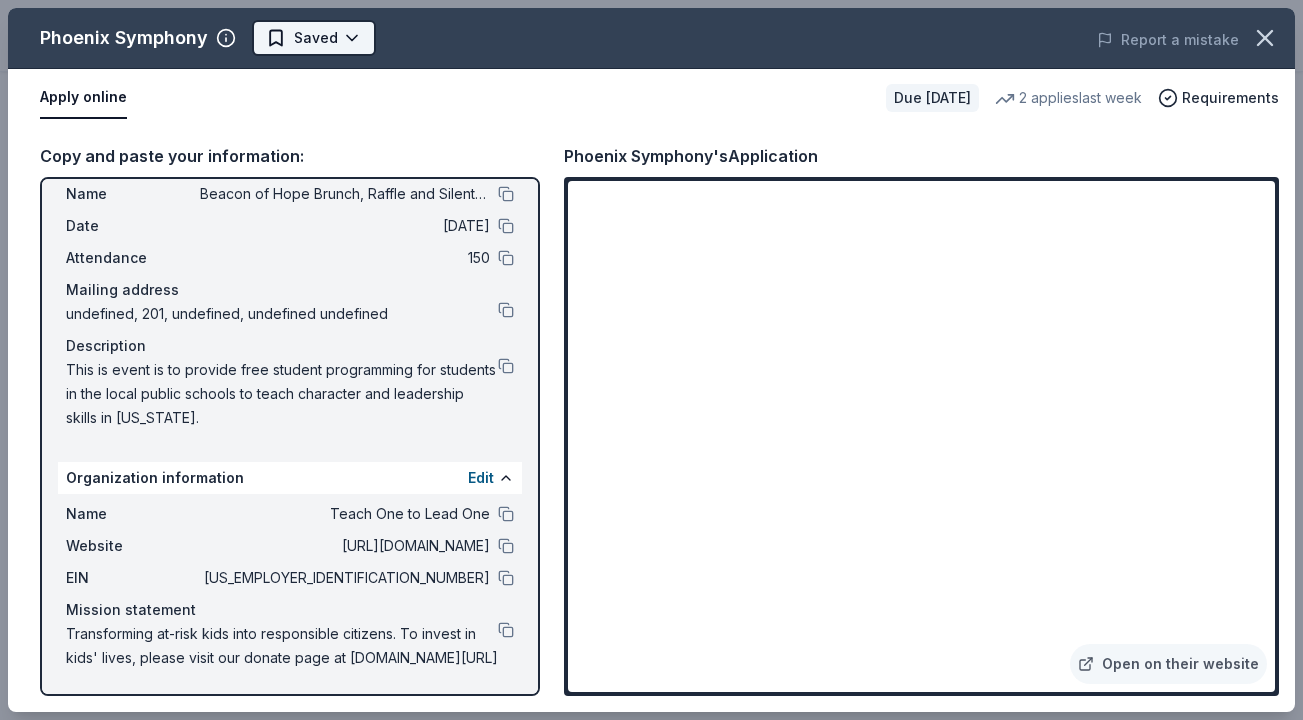 click on "Beacon of Hope Brunch, Raffle and Silent Auction Earn Rewards Due in 65 days Share Phoenix Symphony New 2   applies  last week Share Donating in AZ (Phoenix) The Phoenix Symphony enriches the community with diverse musical performances and educational programs, fostering a love for music and cultural engagement. What they donate Ticket vouchers Auction & raffle Donation can be shipped to you Donation is small & easy to send to guests You may submit applications every   year .    You may receive donations every   year Who they donate to  Preferred Supports non-profit organizations, including schools, arts groups, and business groups conducting fundraisers for charitable purposes Art & Culture Education 501(c)(3) required We ' re collecting data on   approval rate ; check back soon. We ' re collecting data on   donation value ; check back soon. Due in 65 days Apply Saved Updated  29 days  ago Report a mistake New Be the first to review this company! Leave a review Similar donors 2   applies  last week Local New" at bounding box center [651, -375] 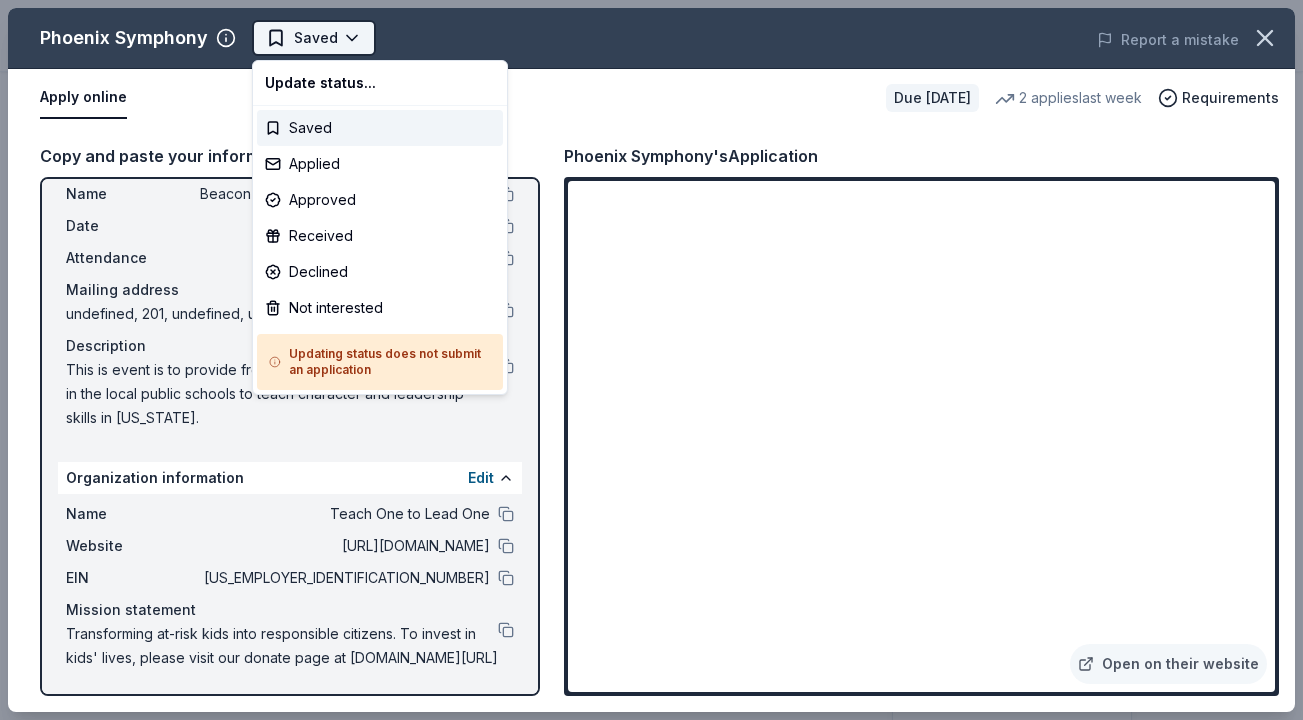scroll, scrollTop: 0, scrollLeft: 0, axis: both 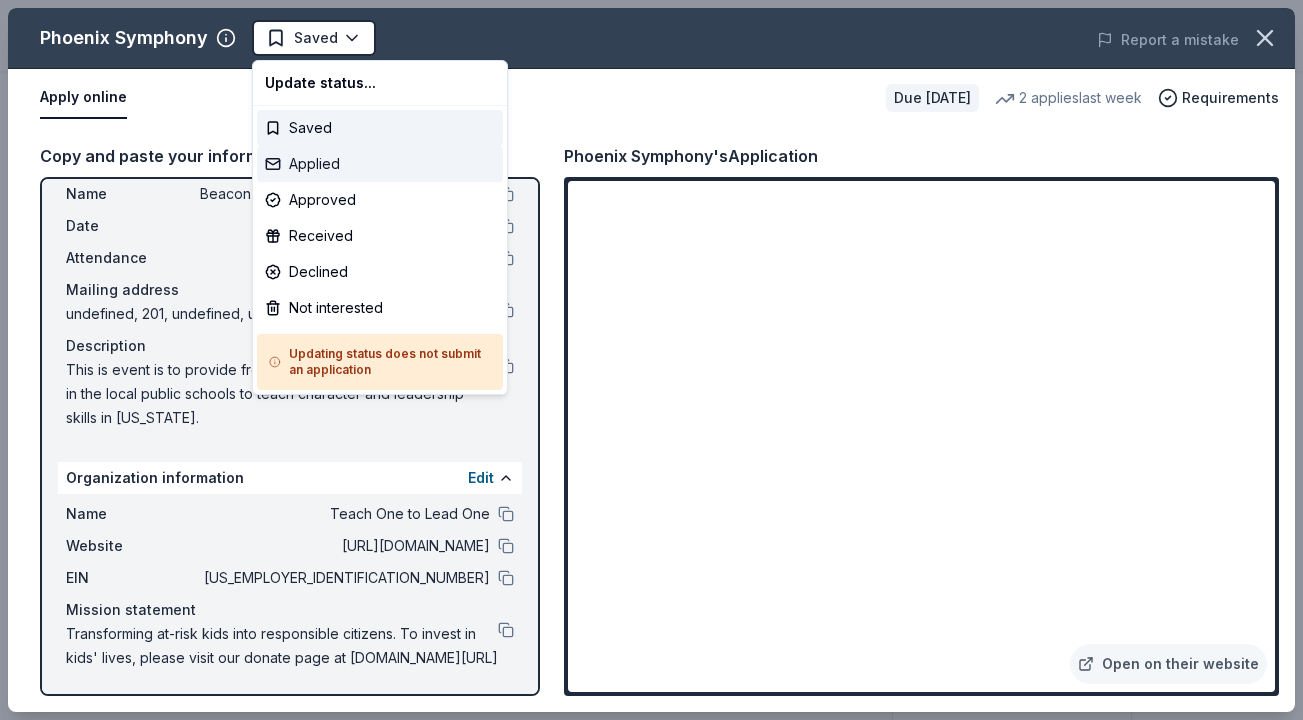 click on "Applied" at bounding box center [380, 164] 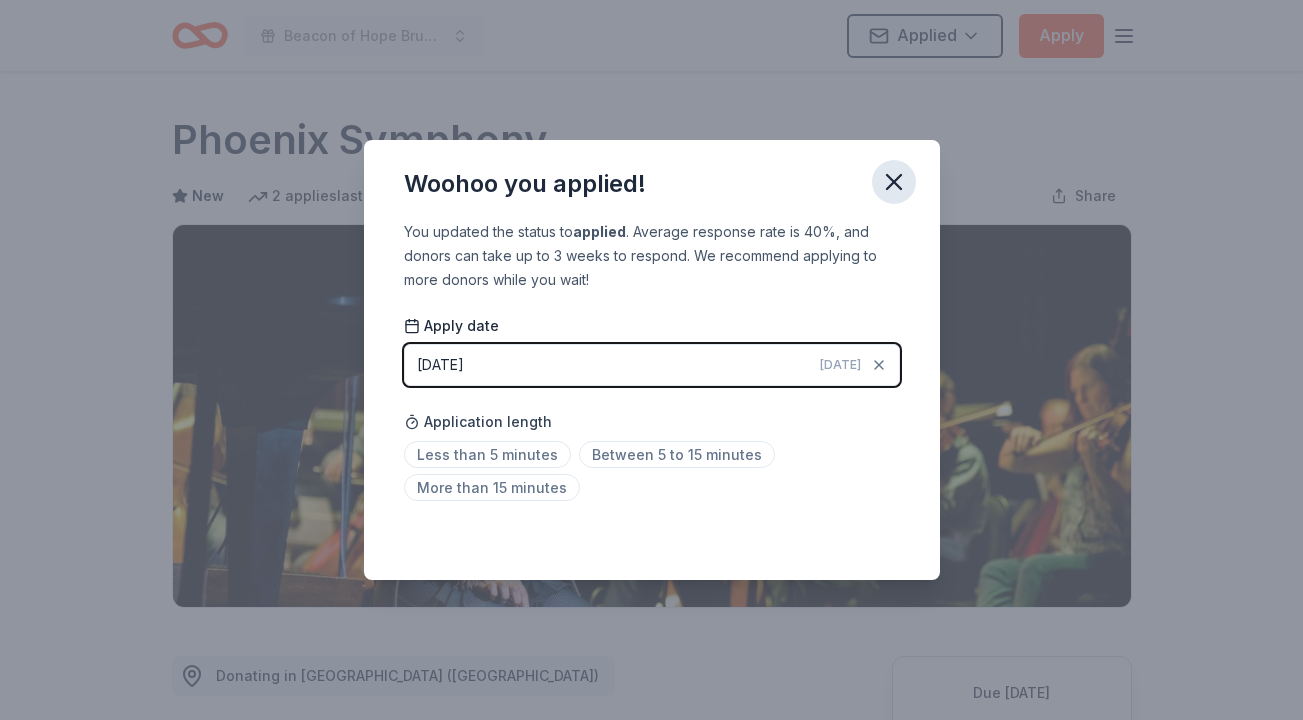 click 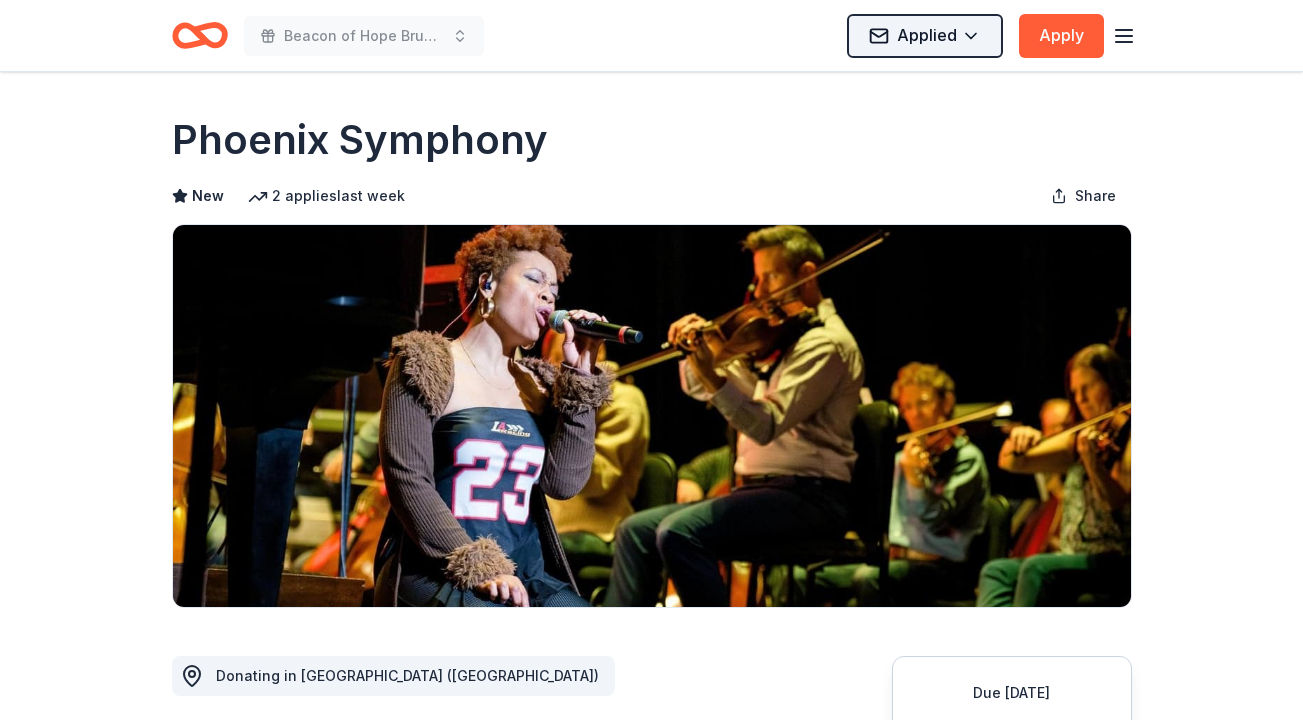 click on "Beacon of Hope Brunch, Raffle and Silent Auction Applied Apply Due in 65 days Share Phoenix Symphony New 2   applies  last week Share Donating in AZ (Phoenix) The Phoenix Symphony enriches the community with diverse musical performances and educational programs, fostering a love for music and cultural engagement. What they donate Ticket vouchers Auction & raffle Donation can be shipped to you Donation is small & easy to send to guests You may submit applications every   year .    You may receive donations every   year Who they donate to  Preferred Supports non-profit organizations, including schools, arts groups, and business groups conducting fundraisers for charitable purposes Art & Culture Education 501(c)(3) required We ' re collecting data on   approval rate ; check back soon. We ' re collecting data on   donation value ; check back soon. Due in 65 days Apply Applied Updated  29 days  ago Report a mistake New Be the first to review this company! Leave a review Similar donors 2   applies  last week Local" at bounding box center [651, 360] 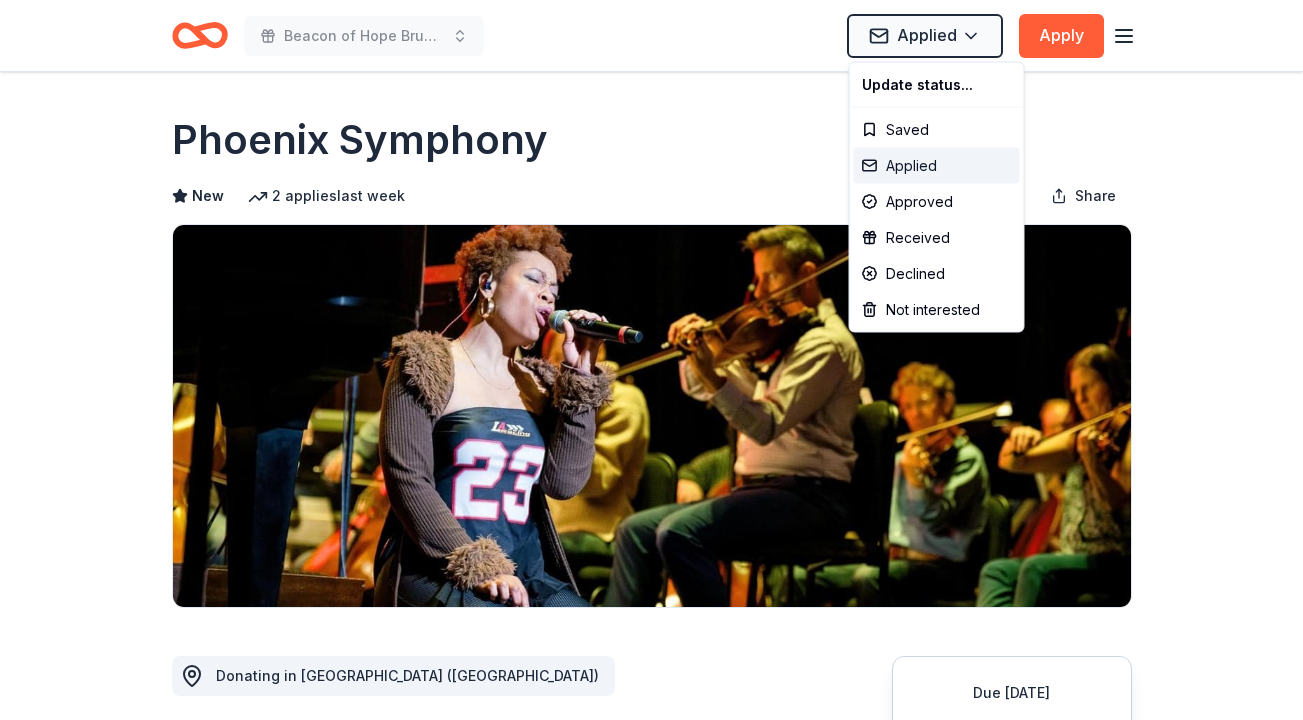 click on "Applied" at bounding box center (937, 166) 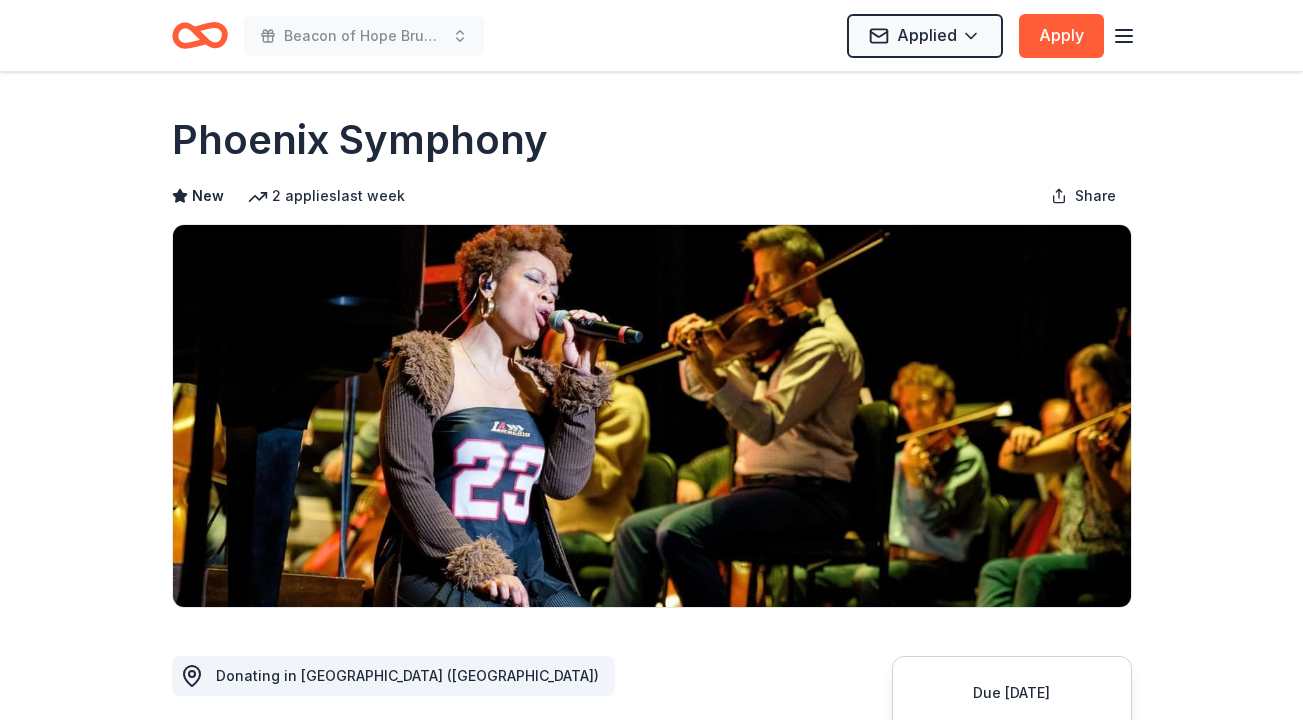 scroll, scrollTop: 0, scrollLeft: 0, axis: both 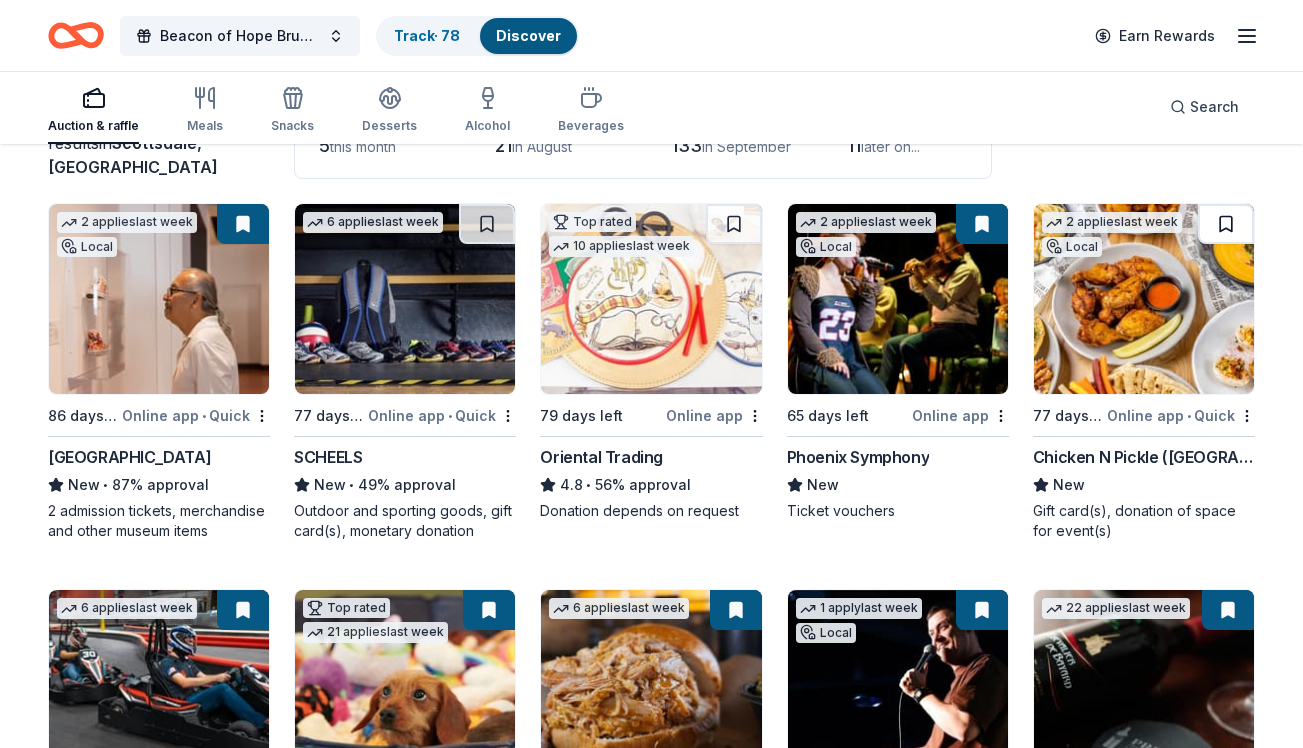 click at bounding box center [1226, 224] 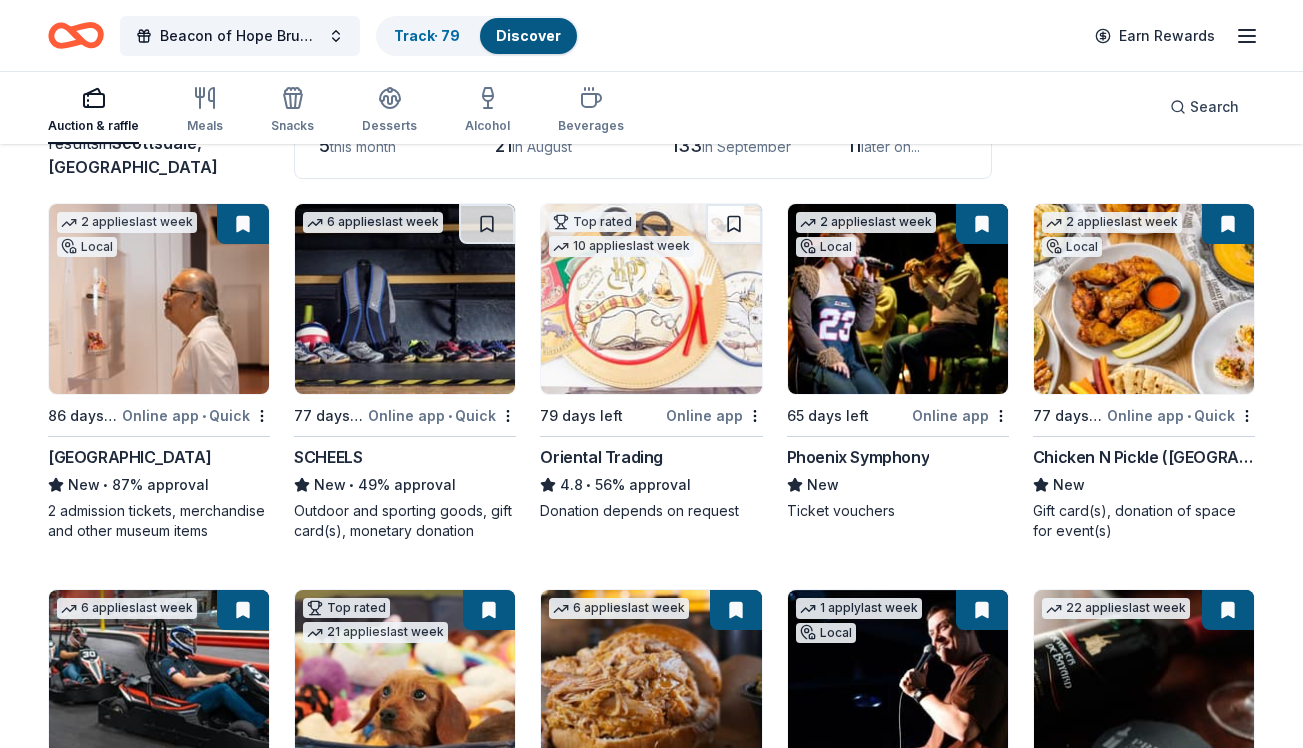 click at bounding box center [1144, 299] 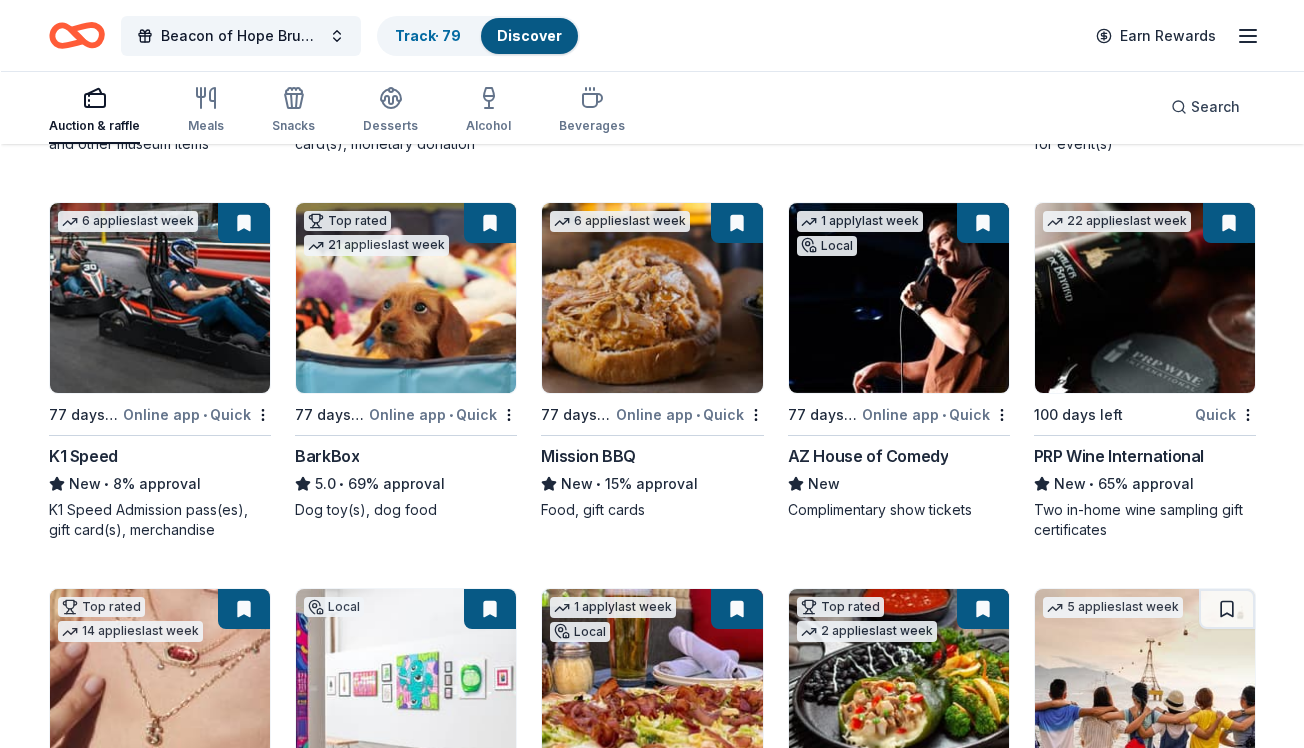 scroll, scrollTop: 546, scrollLeft: 0, axis: vertical 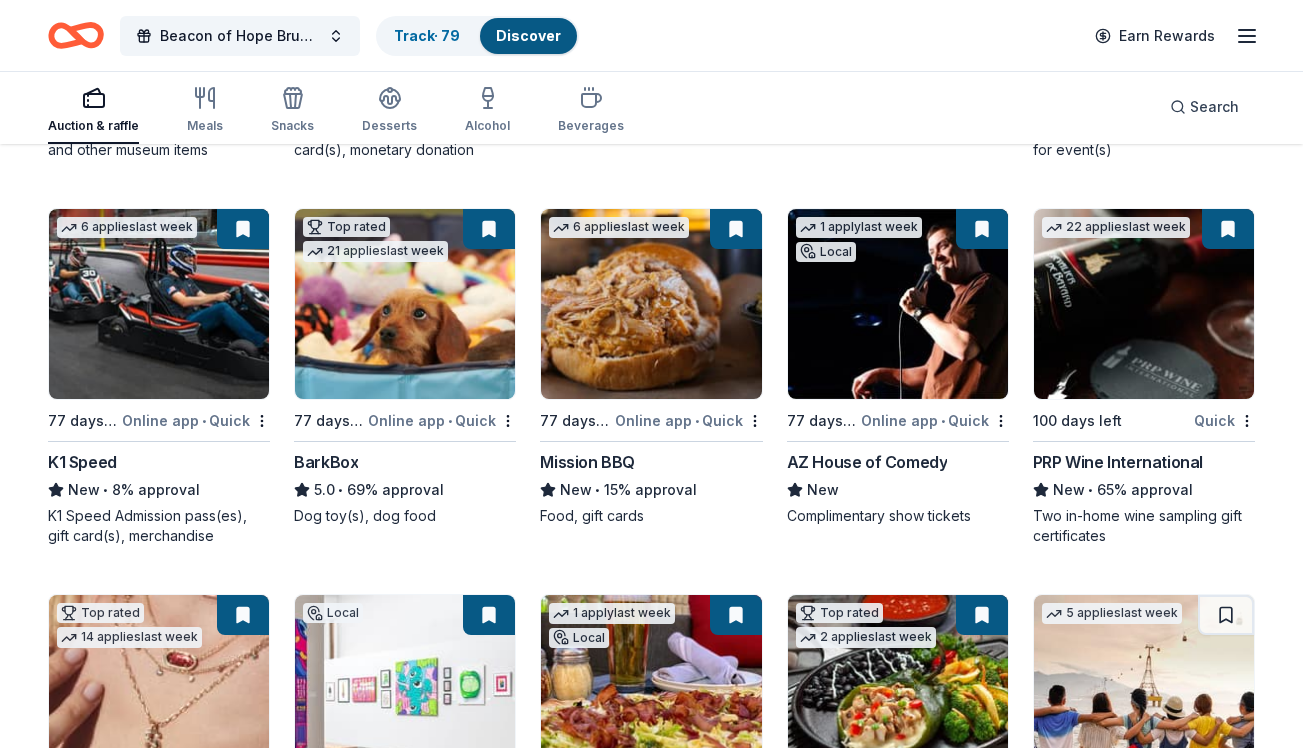 click at bounding box center [159, 304] 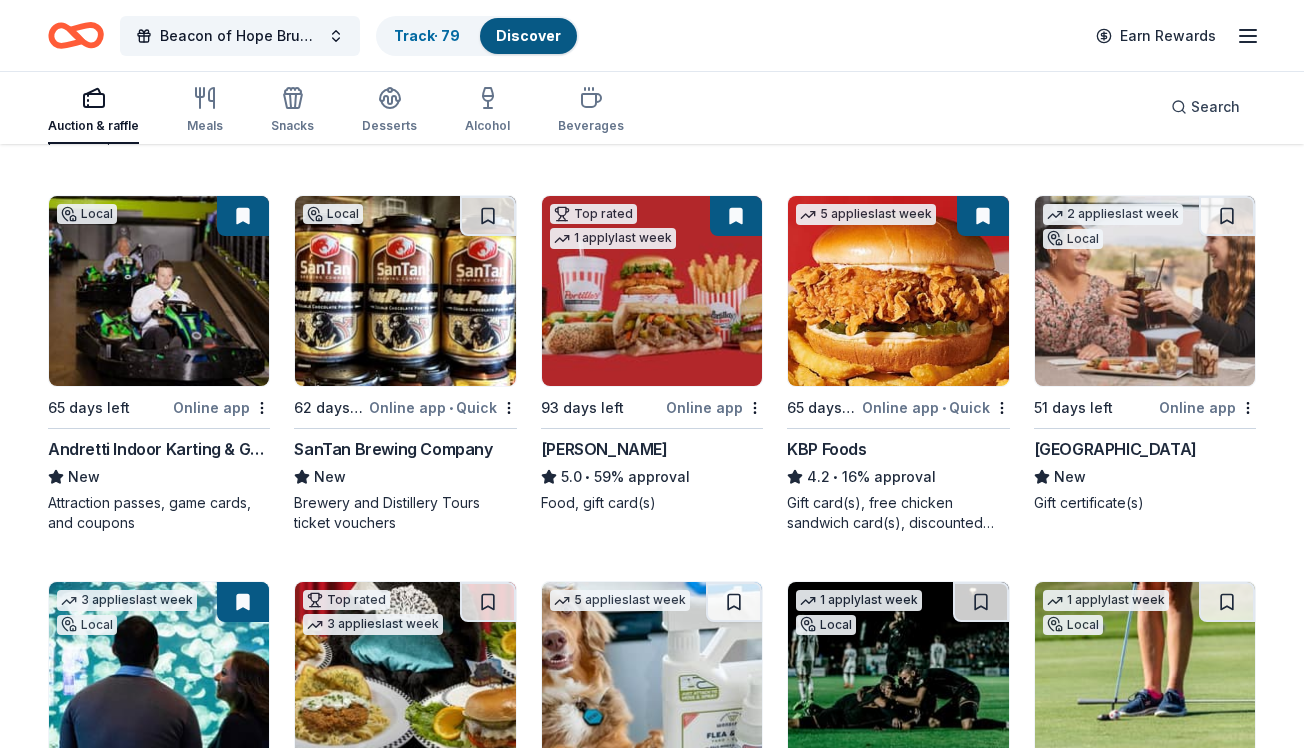 scroll, scrollTop: 1326, scrollLeft: 0, axis: vertical 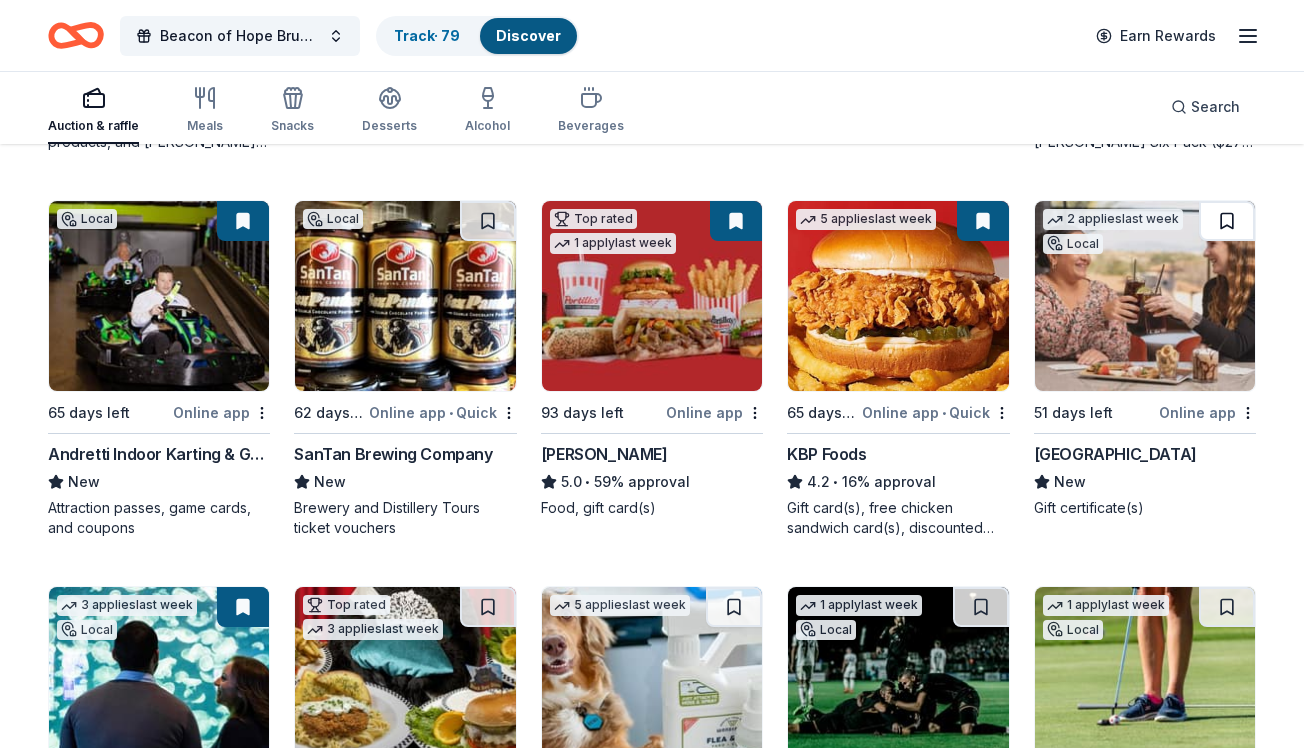 click at bounding box center (1227, 221) 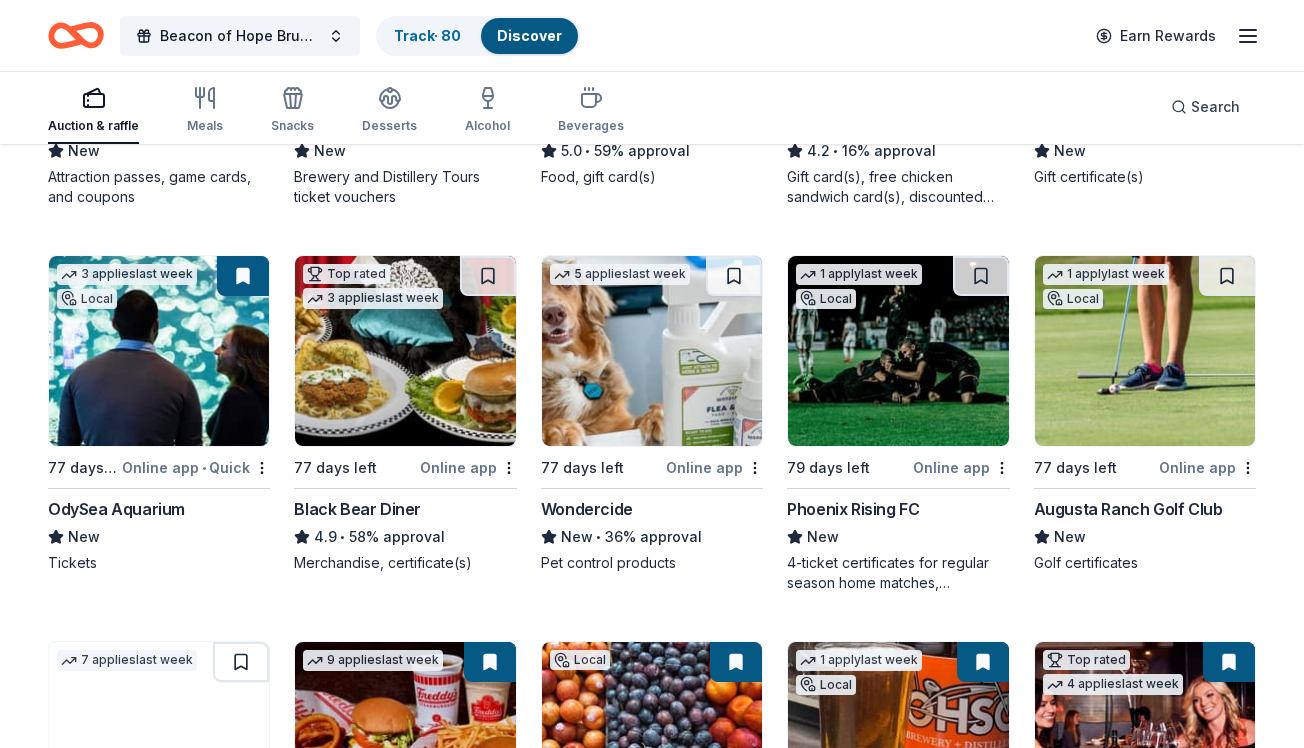 scroll, scrollTop: 1659, scrollLeft: 0, axis: vertical 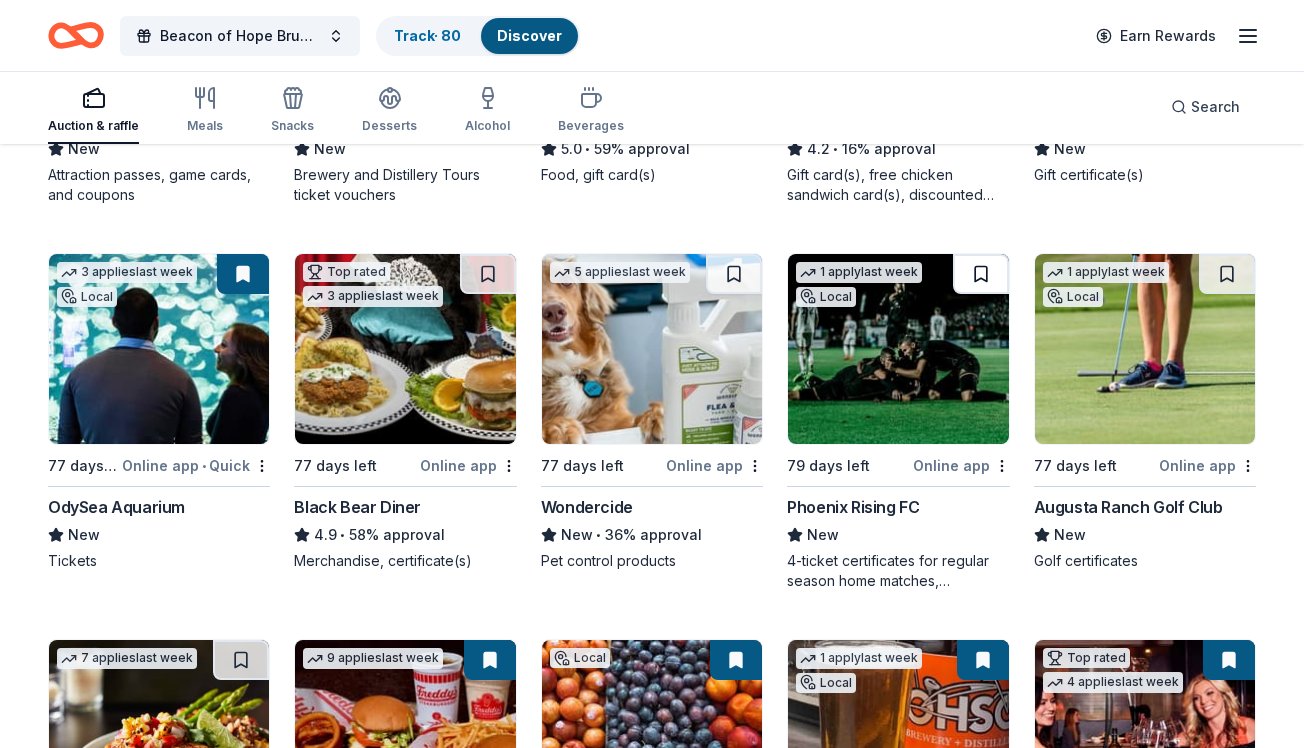 click at bounding box center (981, 274) 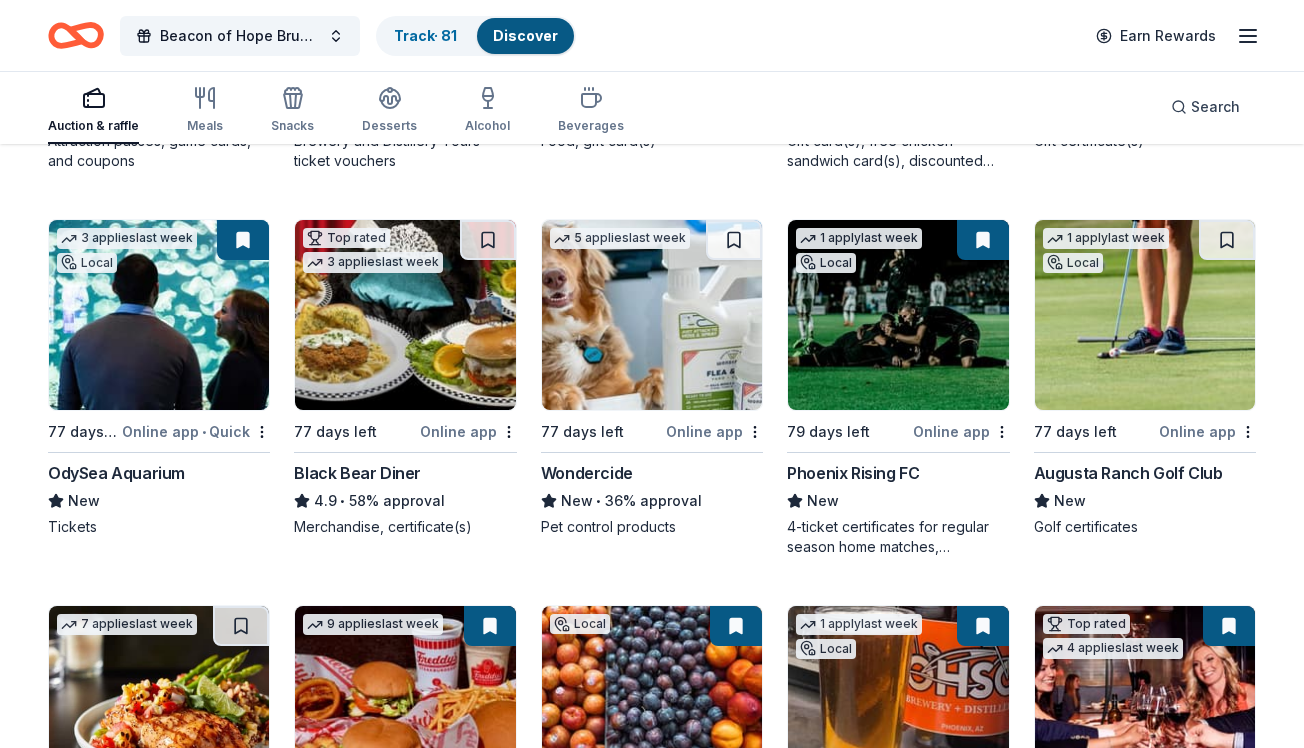 scroll, scrollTop: 1694, scrollLeft: 0, axis: vertical 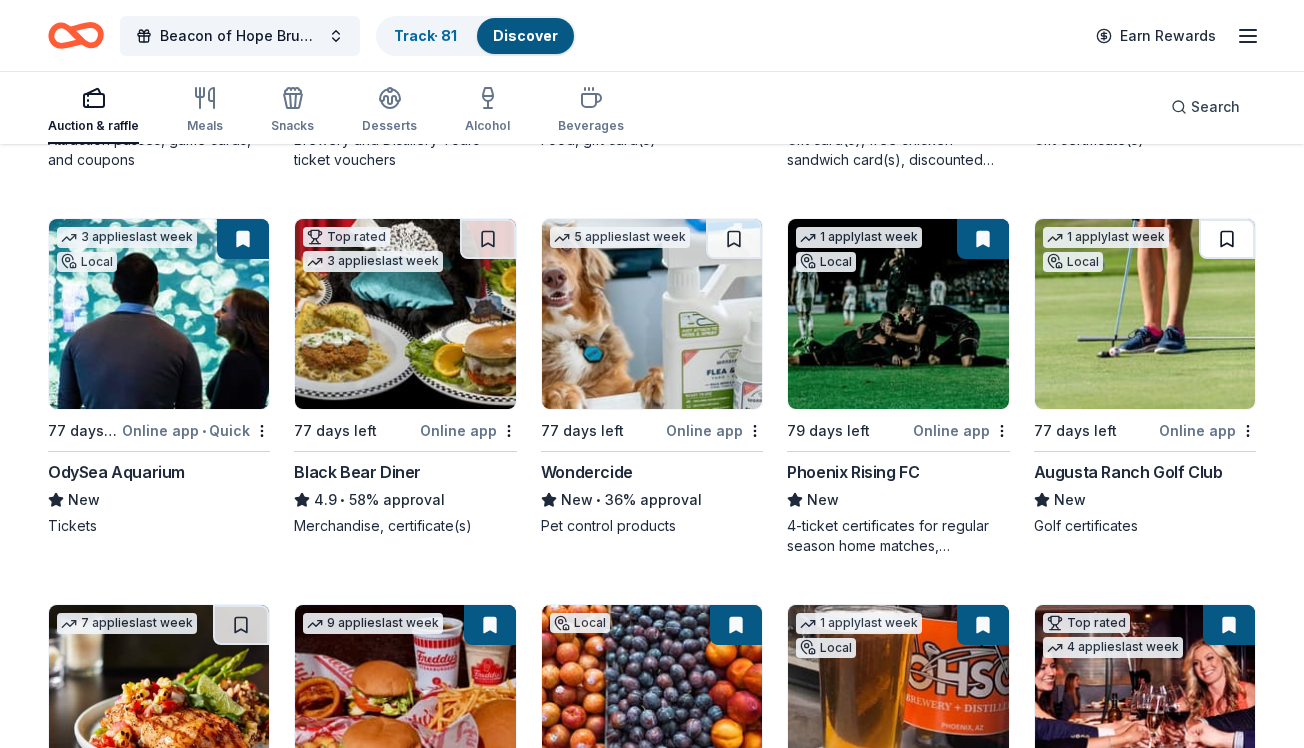 click at bounding box center [1227, 239] 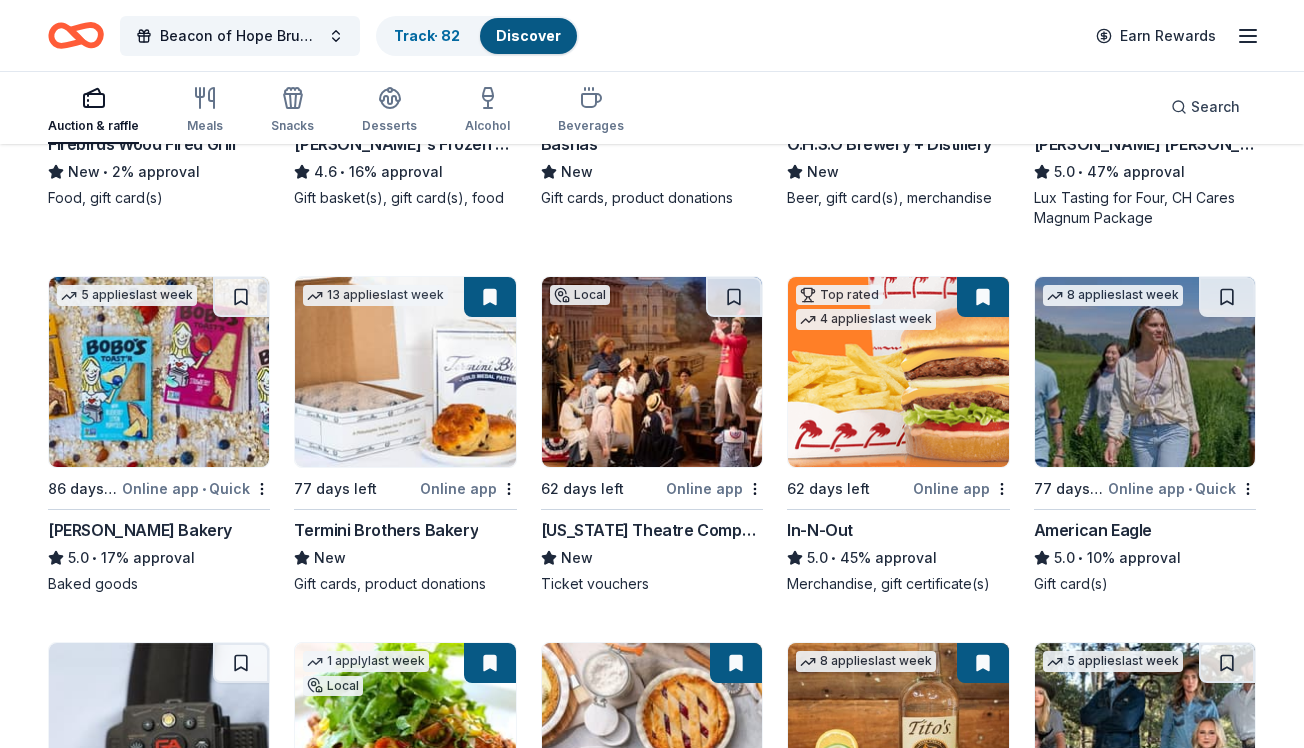 scroll, scrollTop: 2410, scrollLeft: 0, axis: vertical 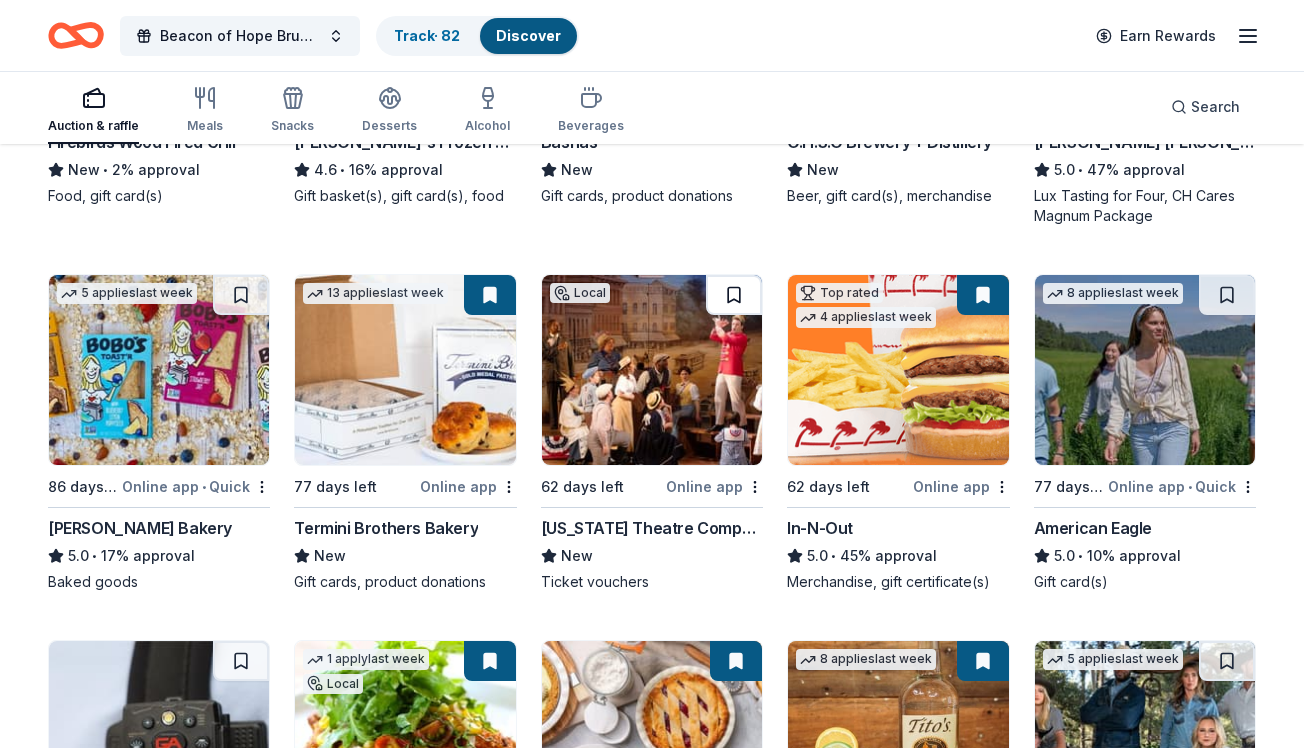 click at bounding box center (734, 295) 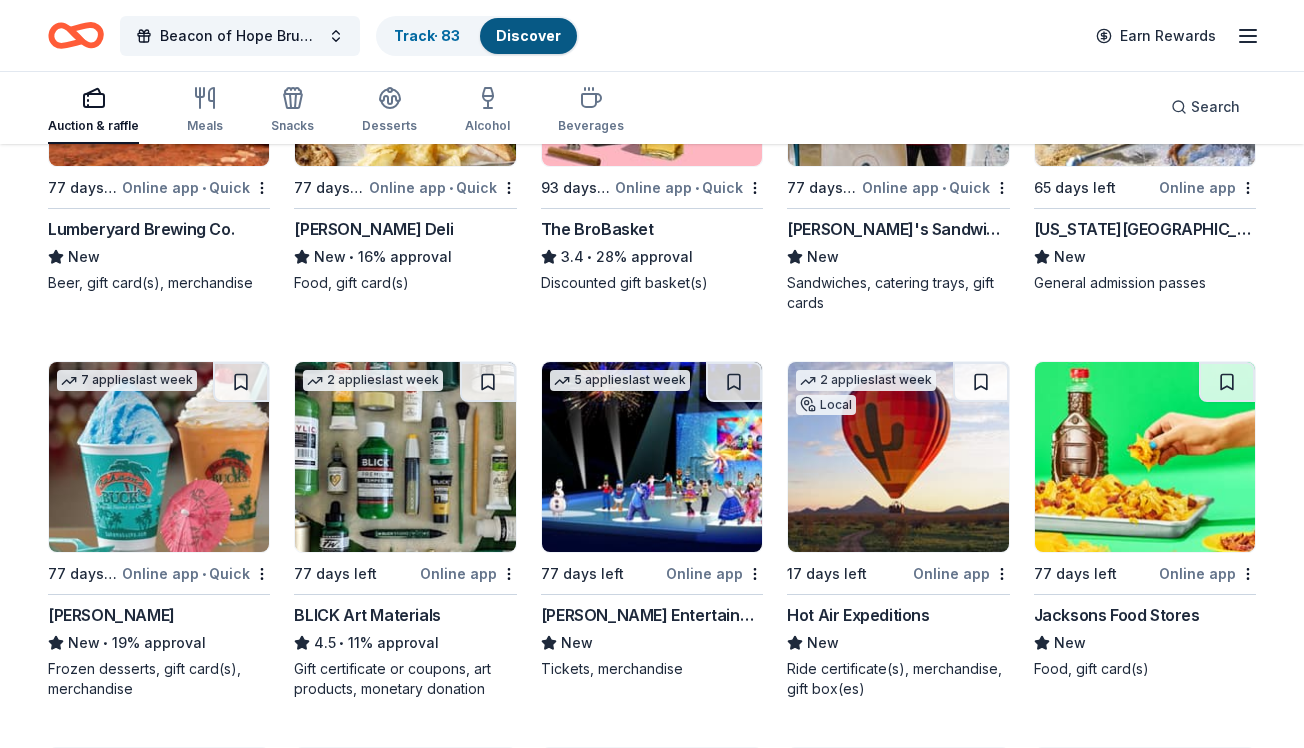scroll, scrollTop: 3442, scrollLeft: 0, axis: vertical 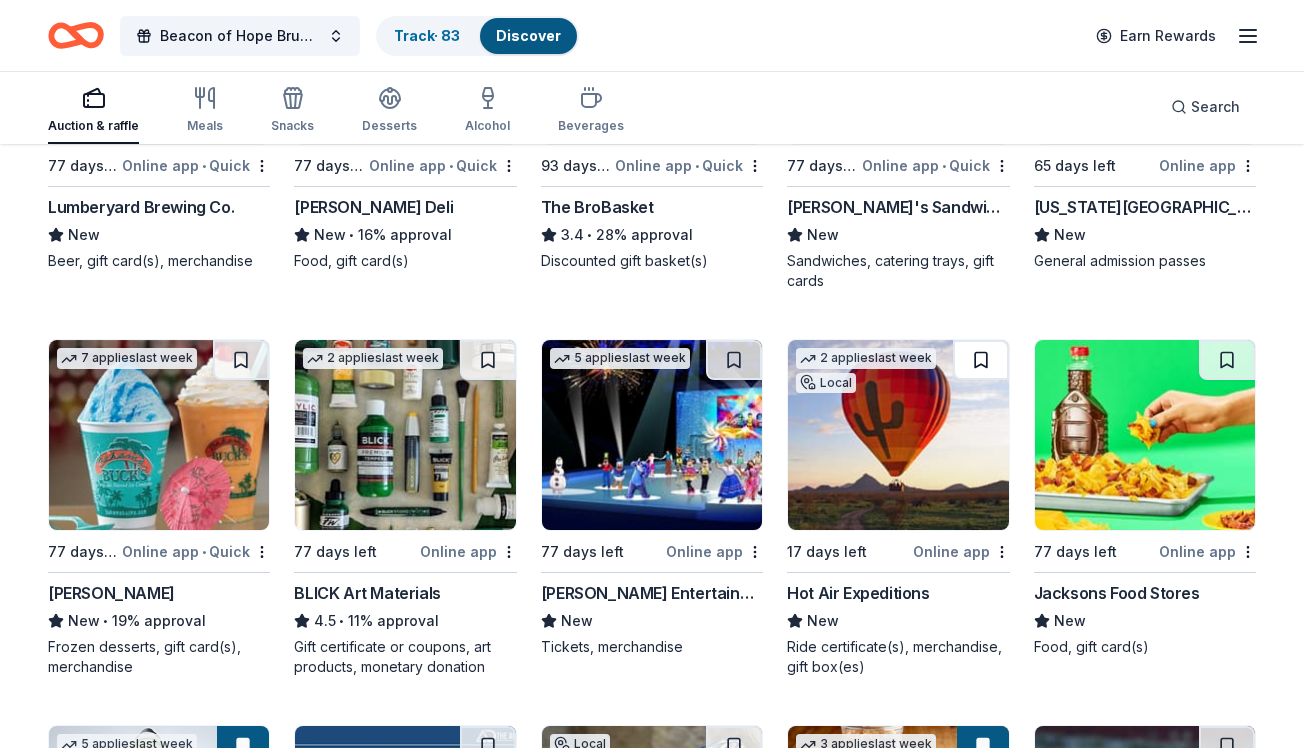 click at bounding box center [981, 360] 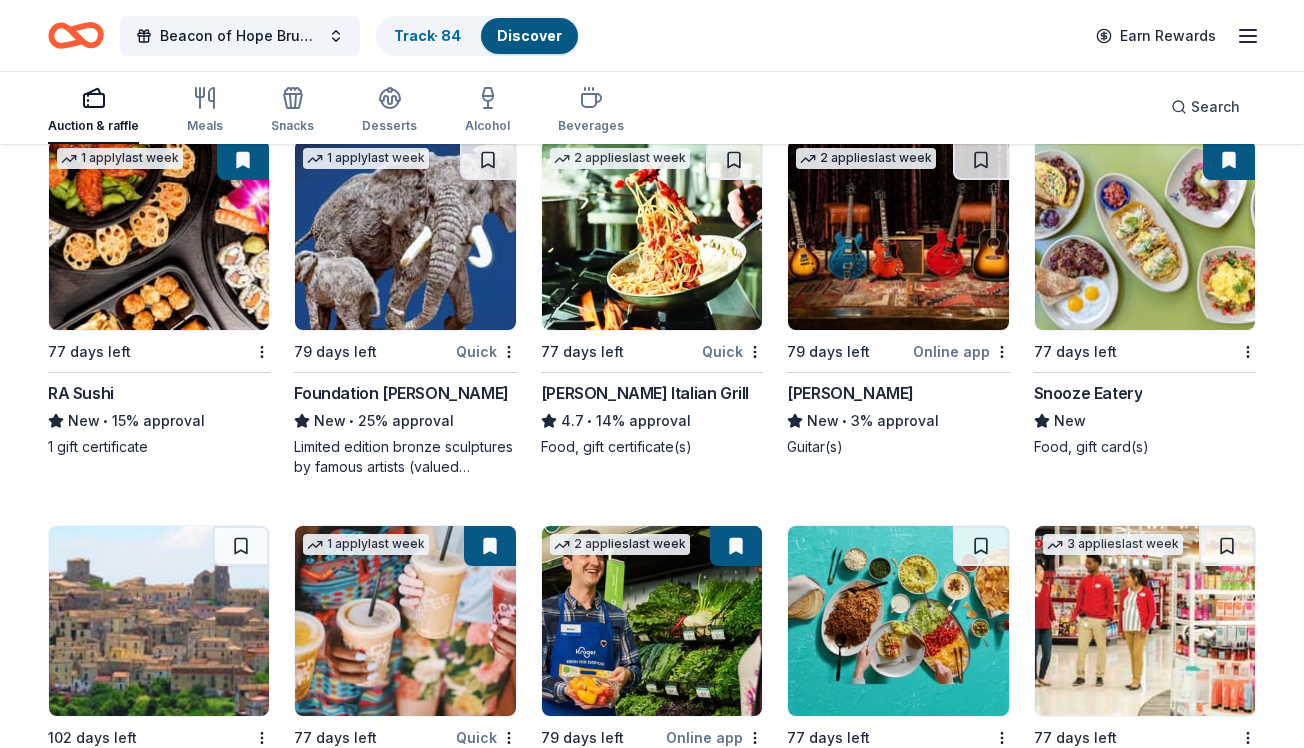 scroll, scrollTop: 7865, scrollLeft: 0, axis: vertical 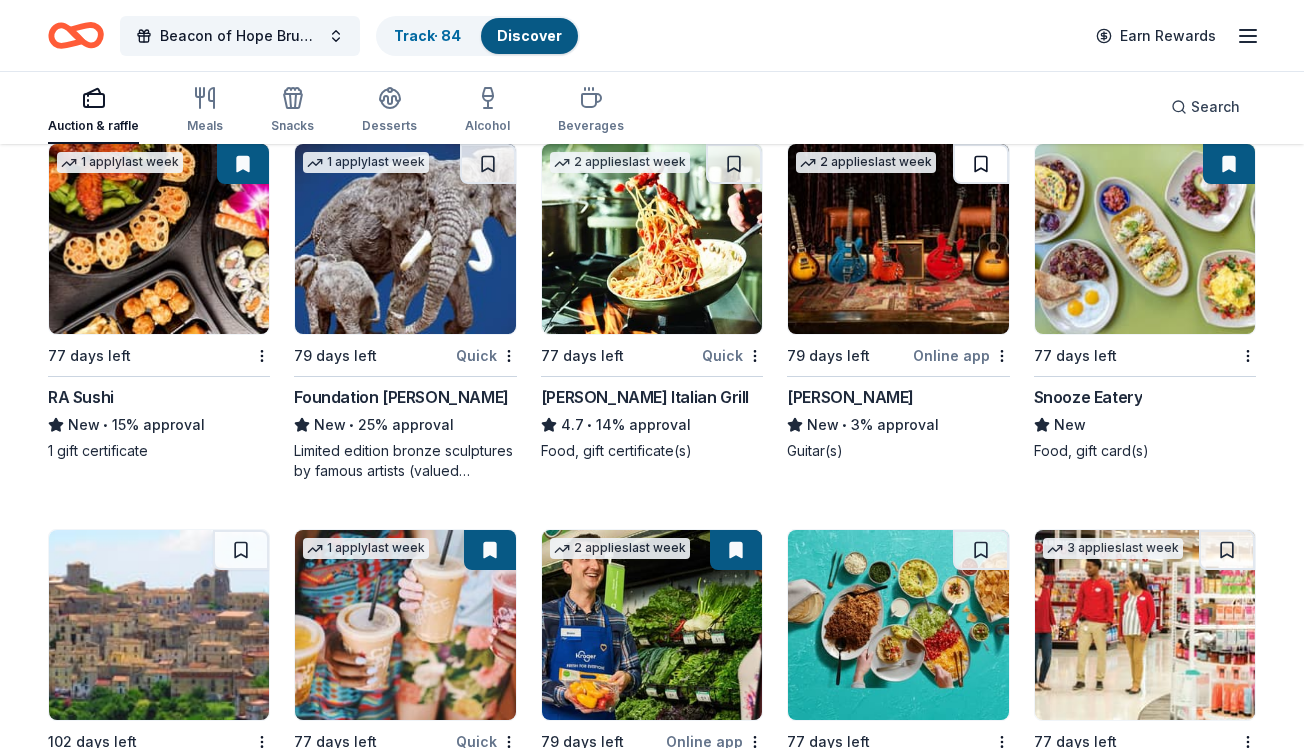 click at bounding box center (981, 164) 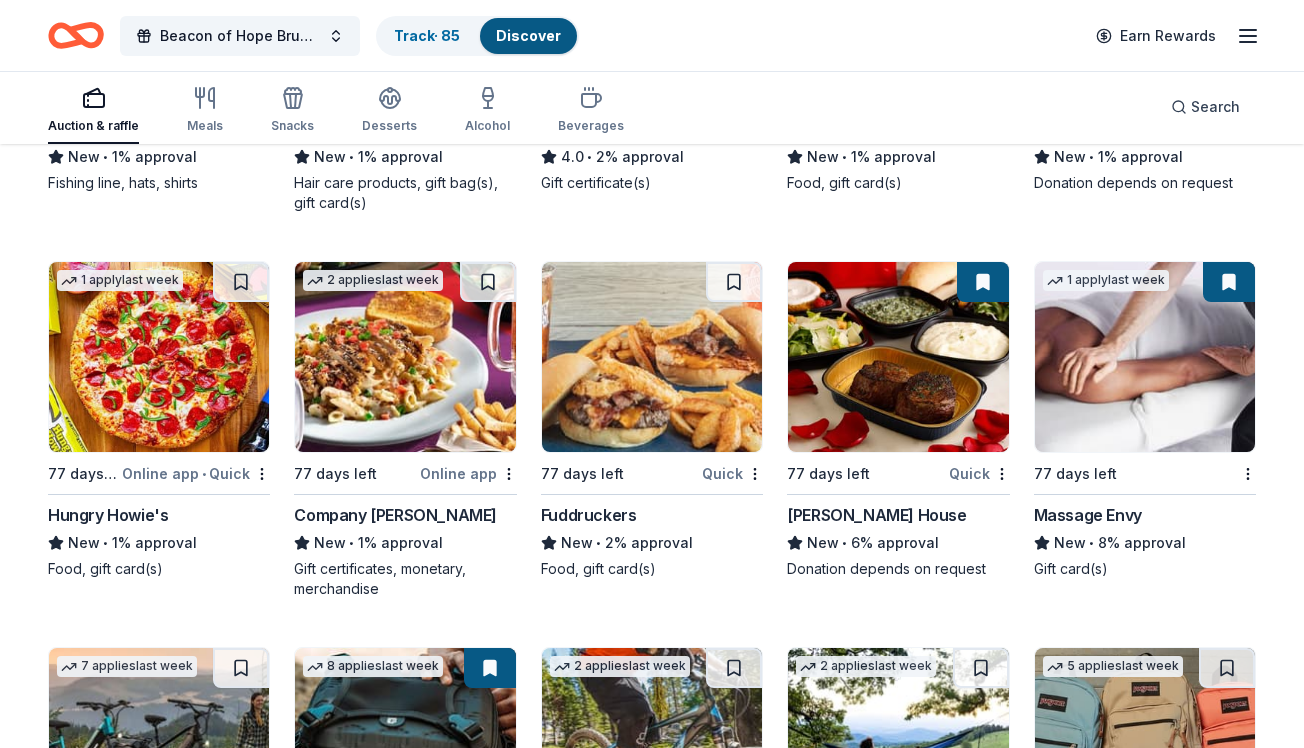 scroll, scrollTop: 9272, scrollLeft: 0, axis: vertical 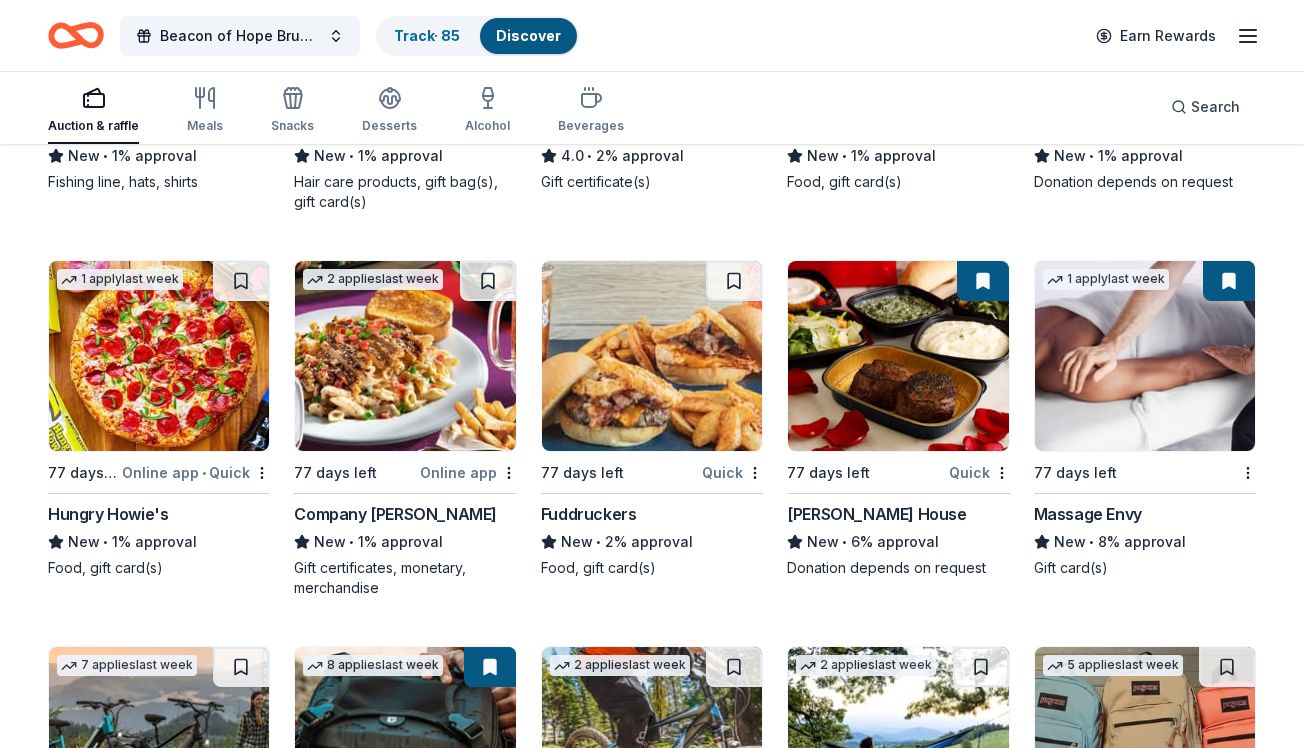 click at bounding box center (983, 281) 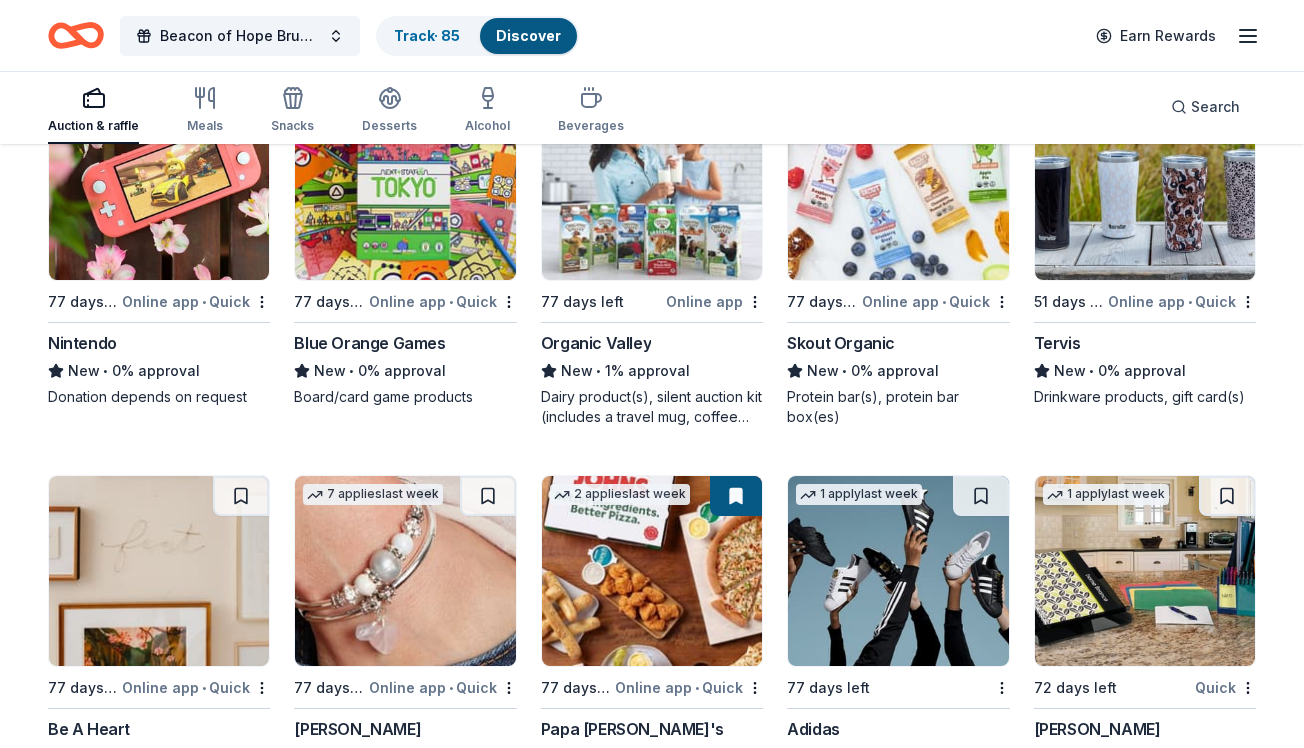 scroll, scrollTop: 12507, scrollLeft: 0, axis: vertical 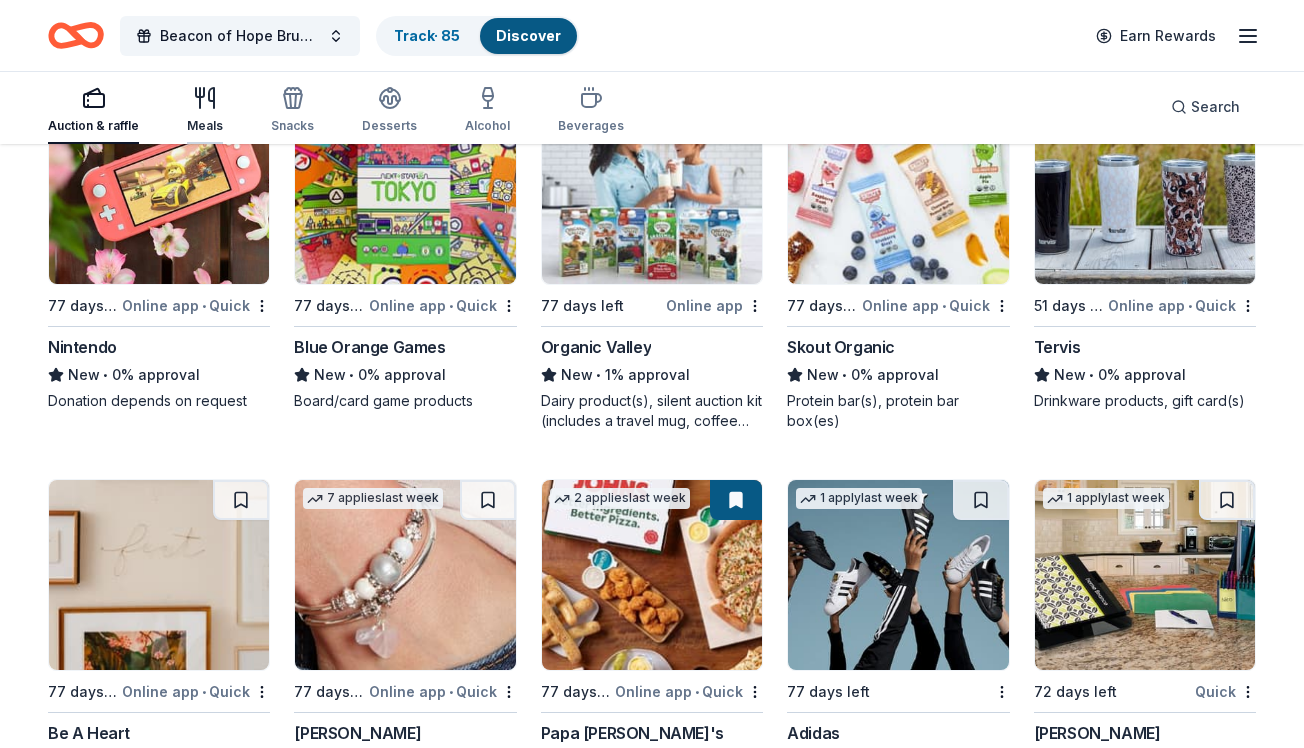 click 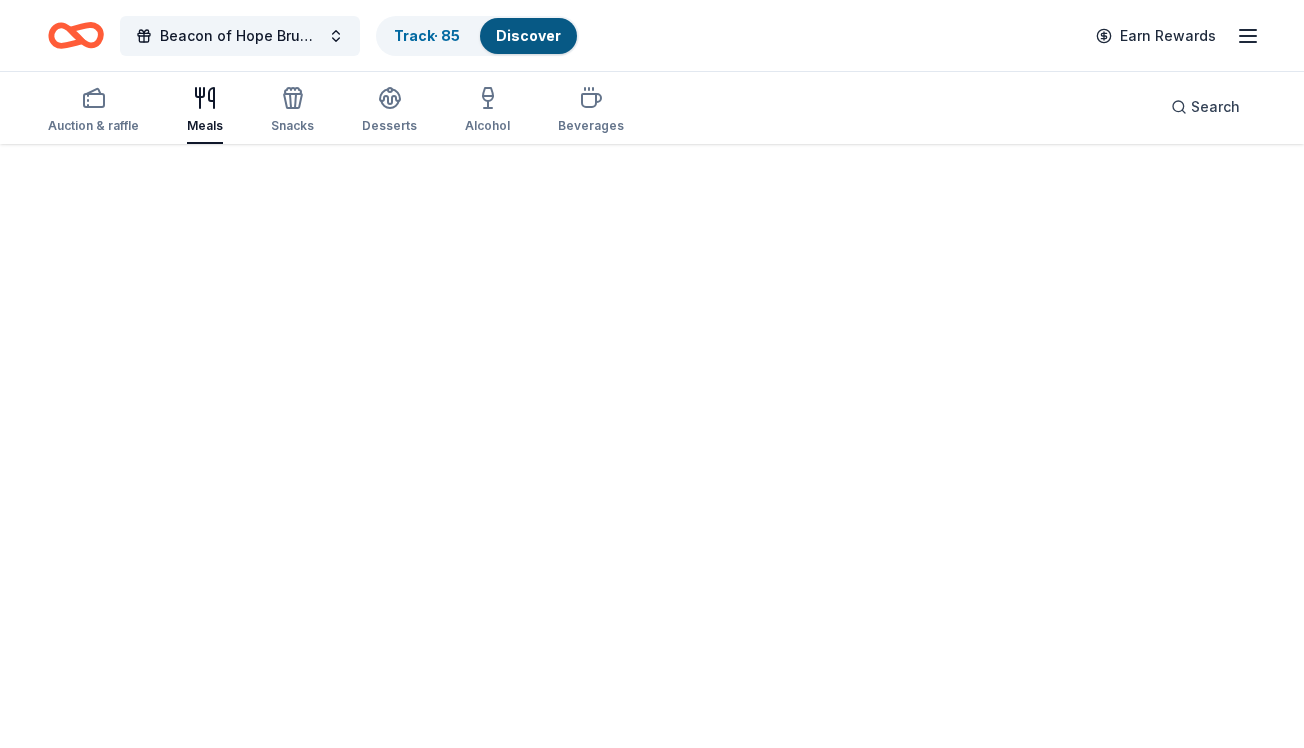 scroll, scrollTop: 0, scrollLeft: 0, axis: both 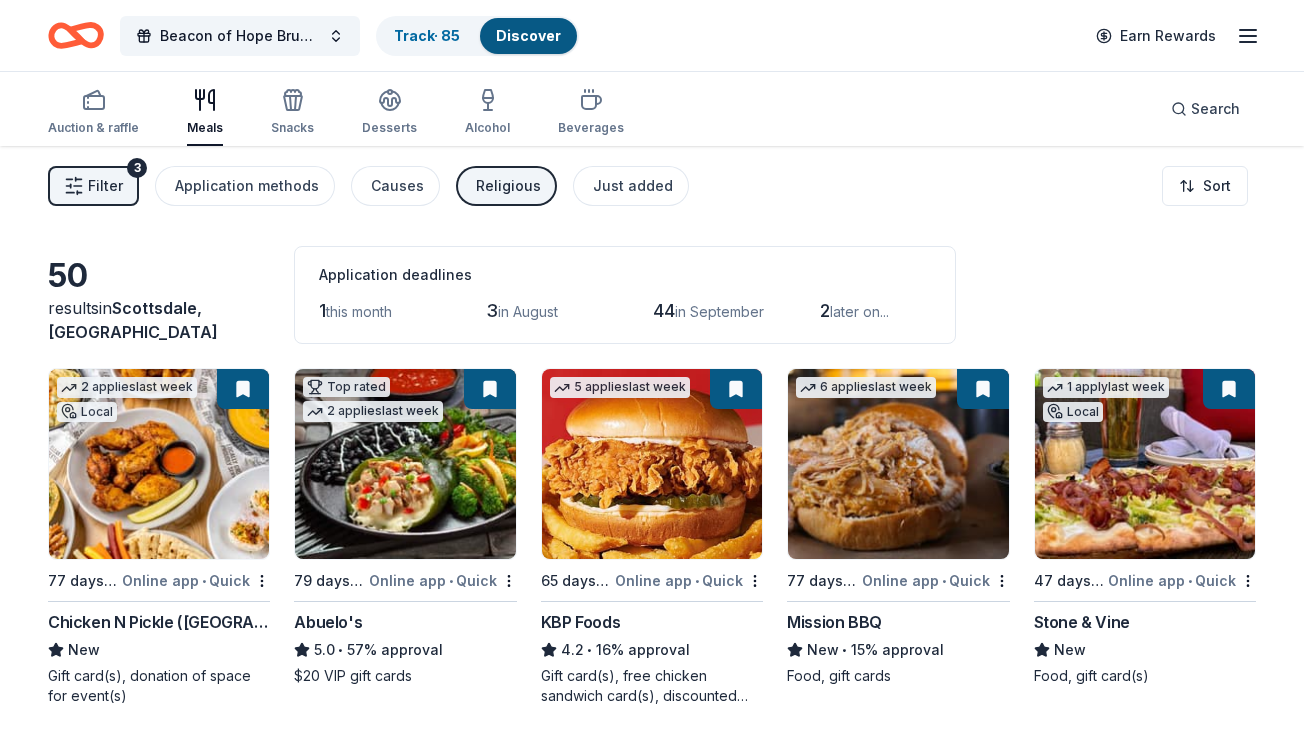 click on "Religious" at bounding box center (508, 186) 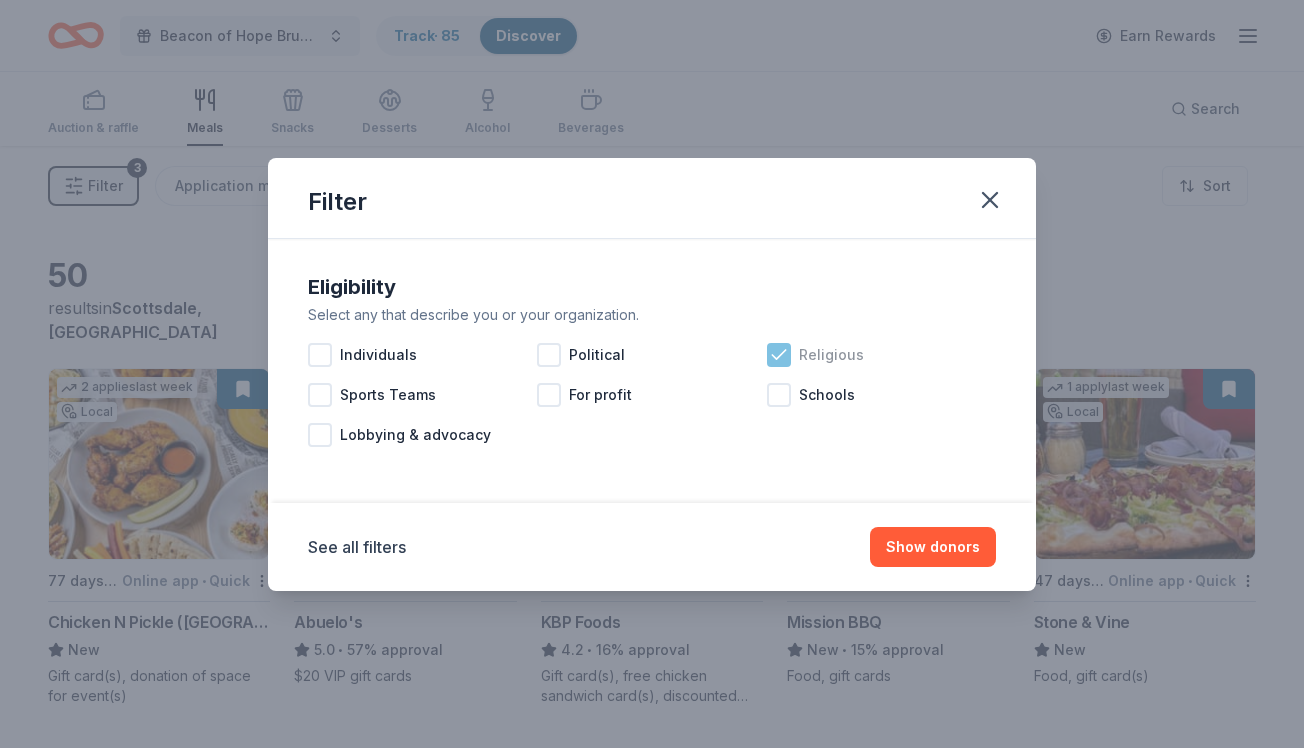 click 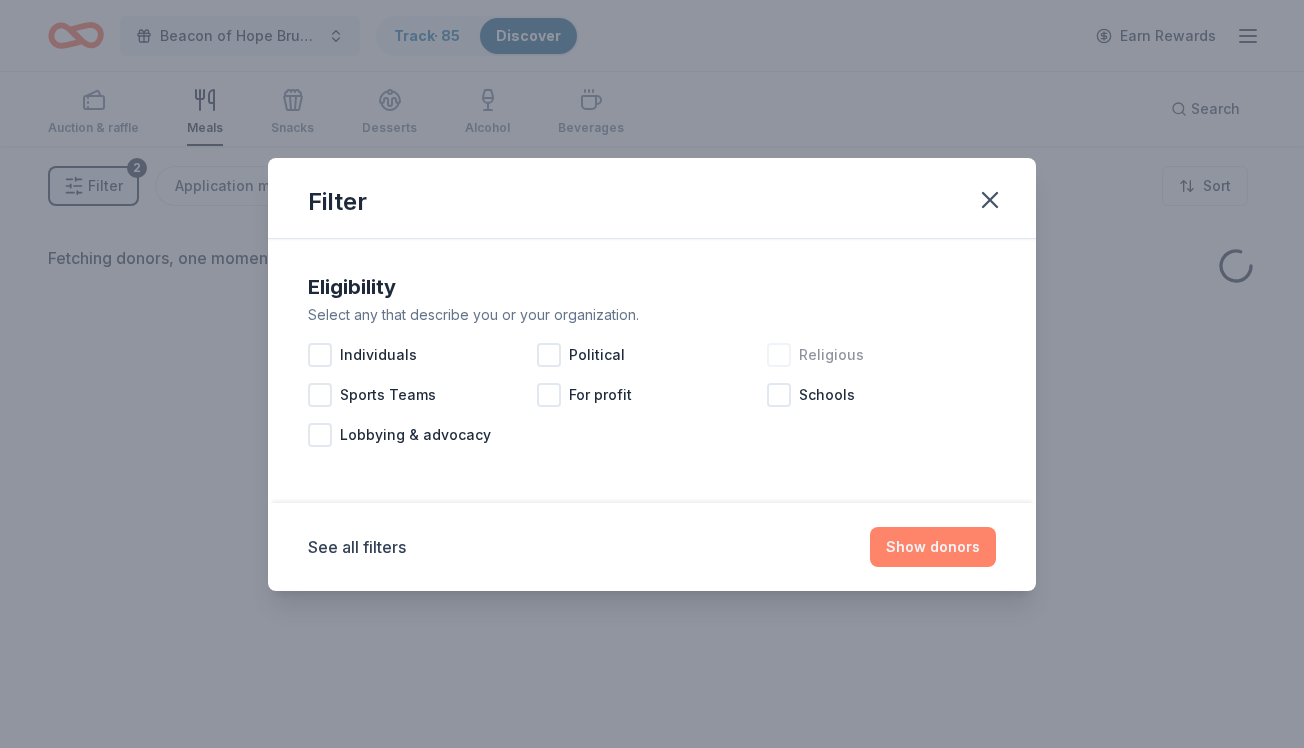 click on "Show    donors" at bounding box center [933, 547] 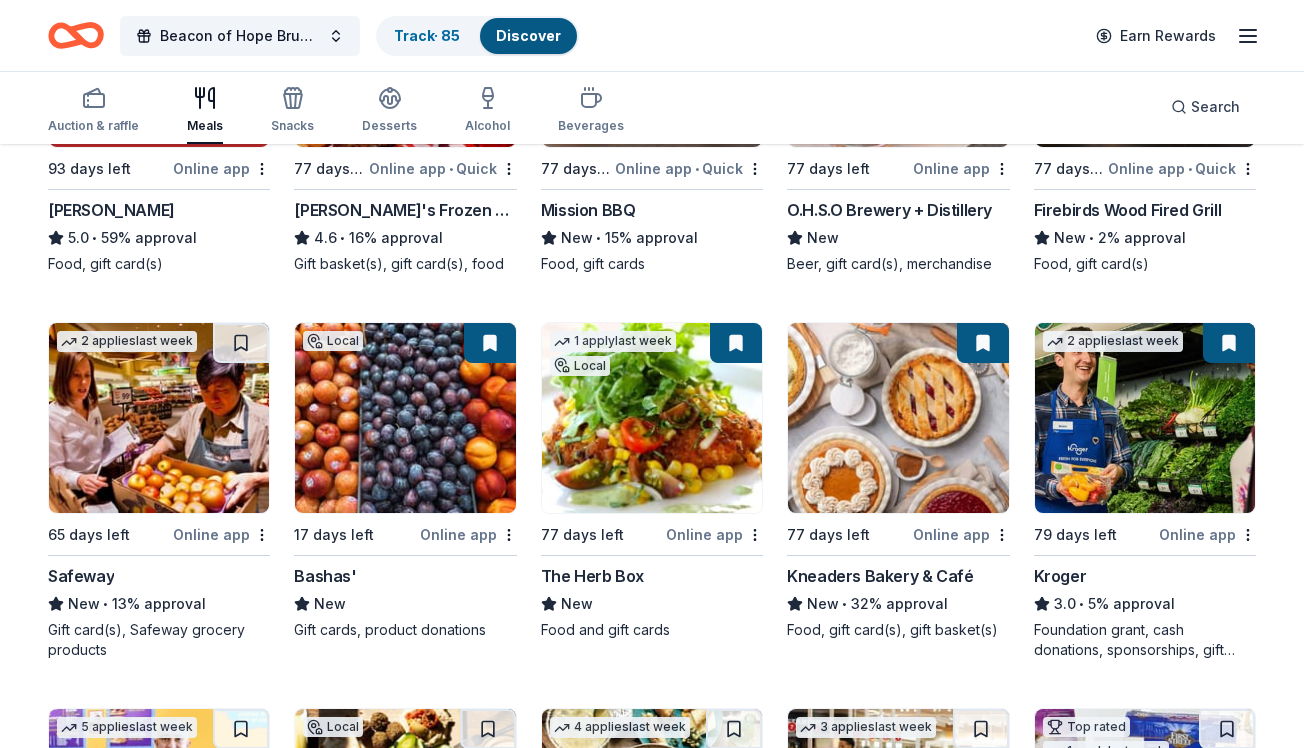 scroll, scrollTop: 804, scrollLeft: 0, axis: vertical 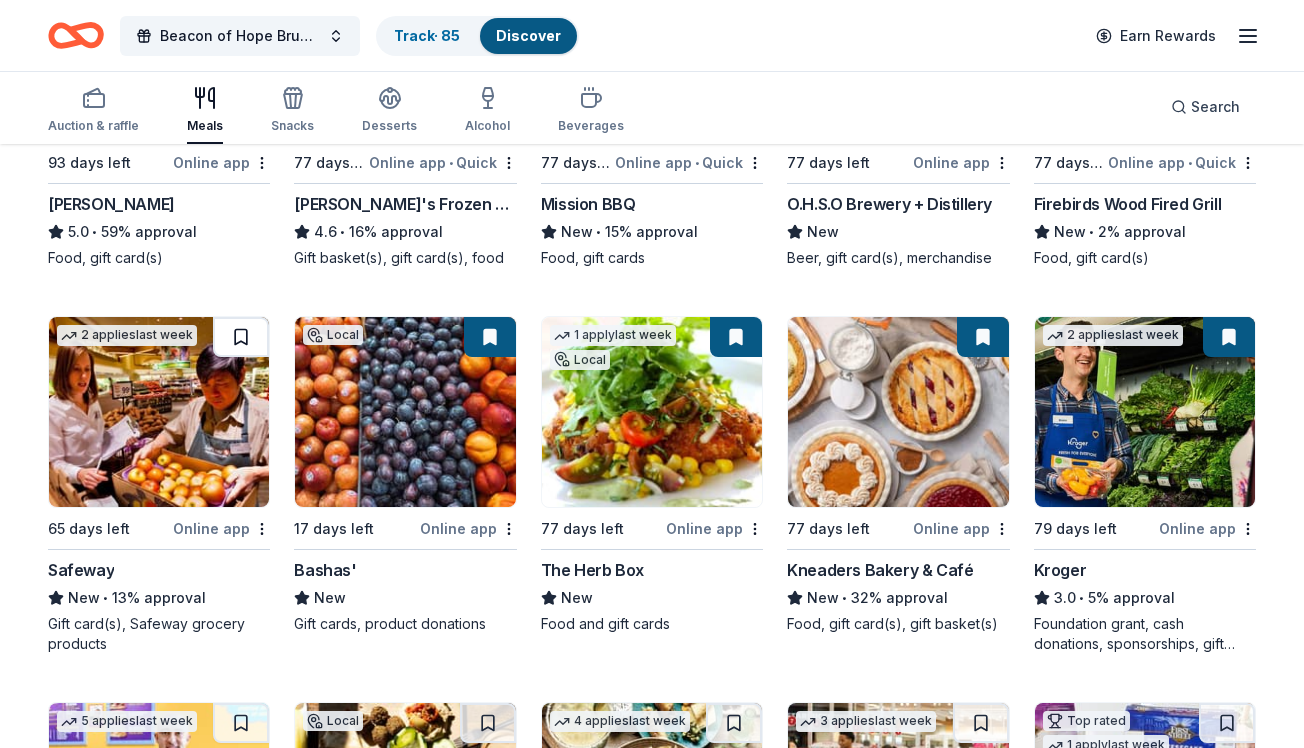 click at bounding box center [241, 337] 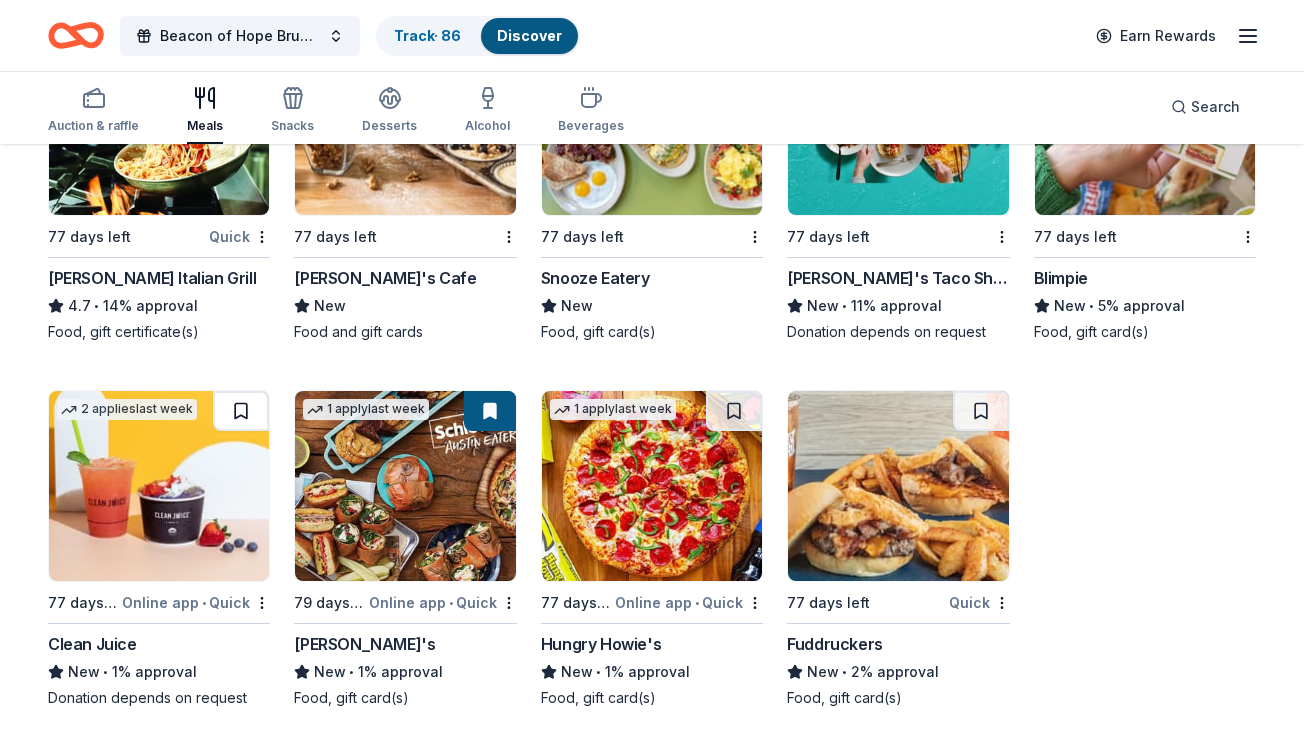 scroll, scrollTop: 3738, scrollLeft: 0, axis: vertical 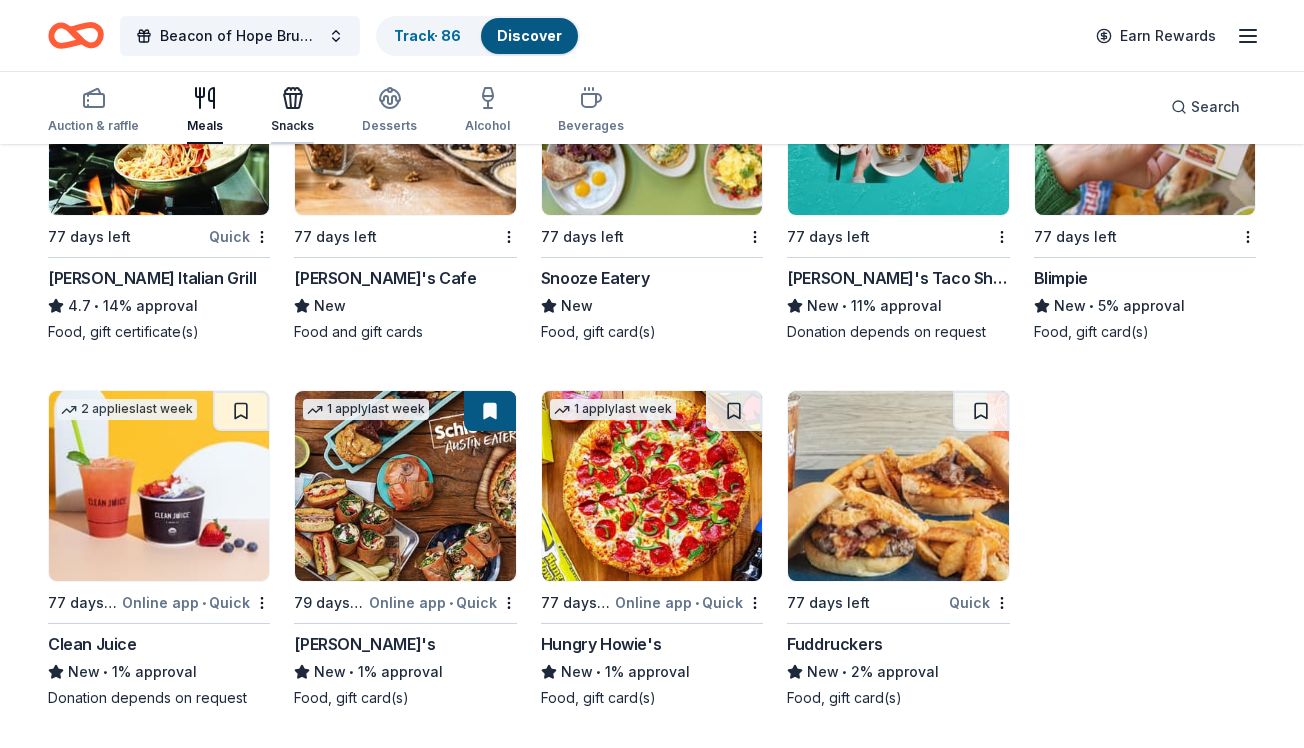 click on "Snacks" at bounding box center [292, 110] 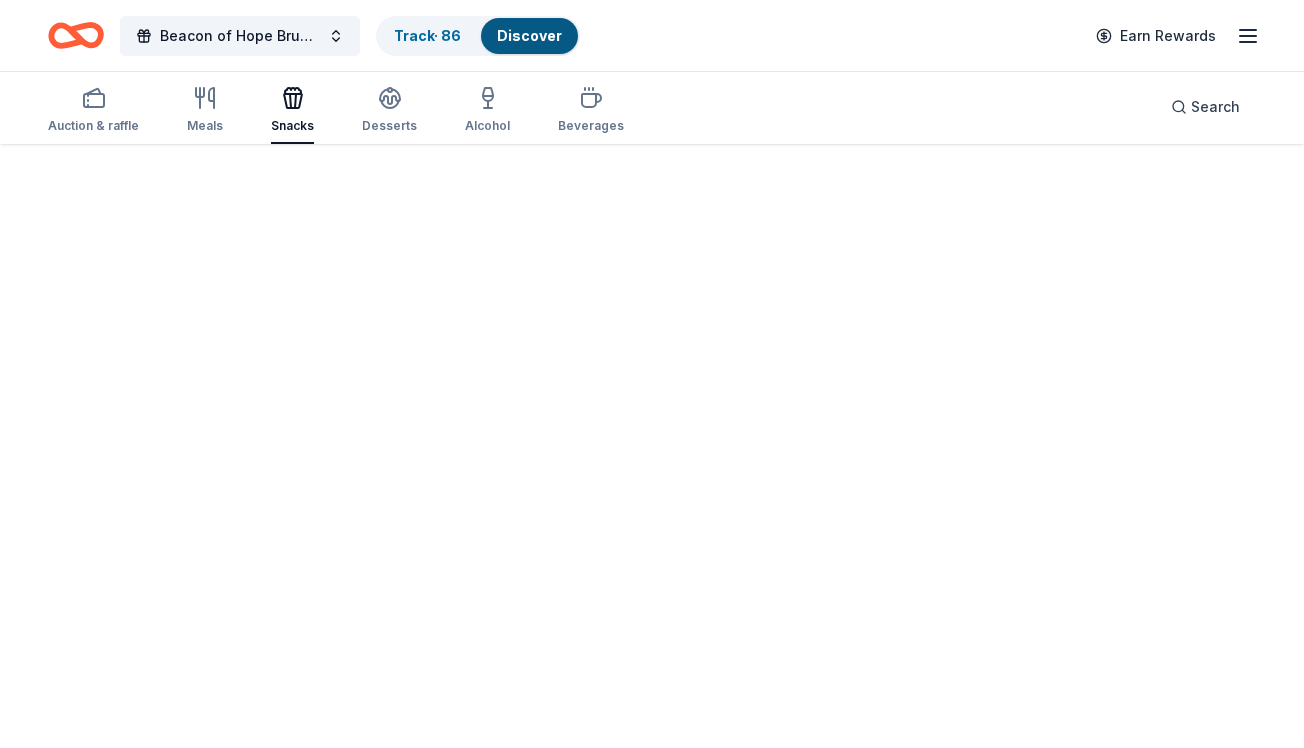 scroll, scrollTop: 0, scrollLeft: 0, axis: both 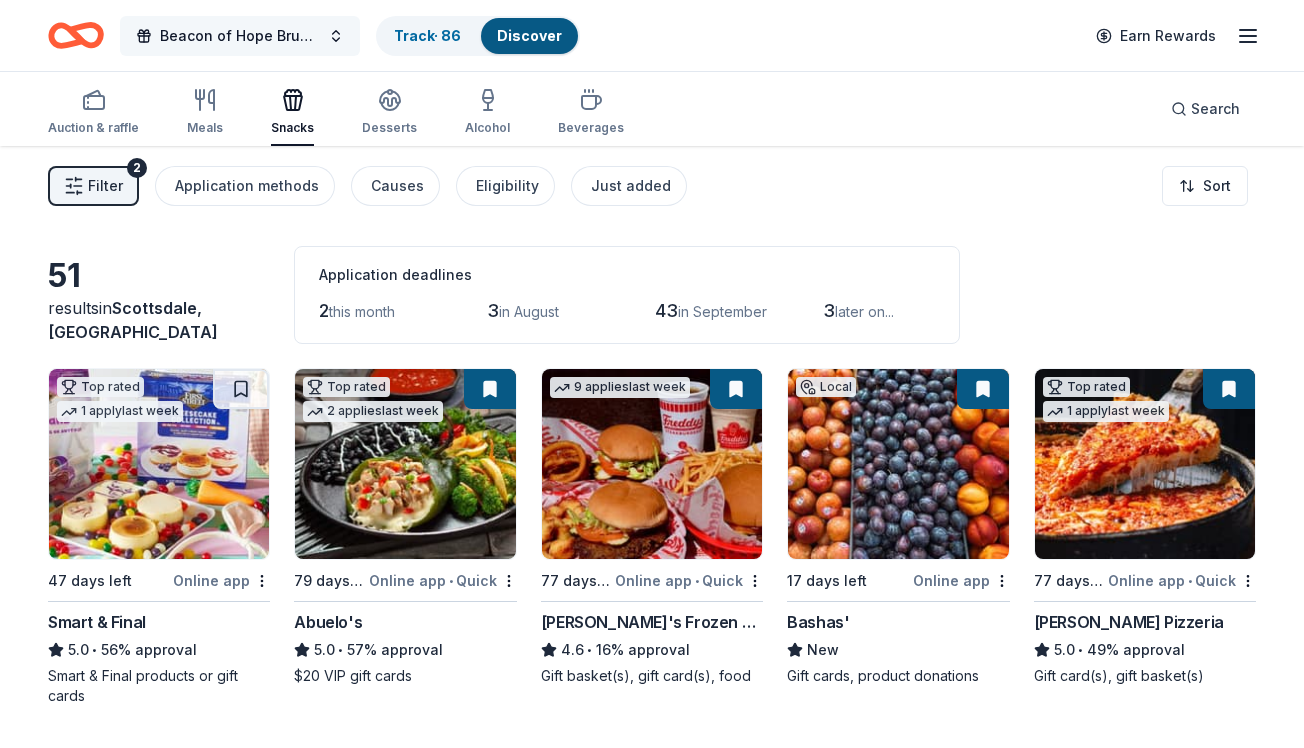 click on "Beacon of Hope Brunch, Raffle and Silent Auction" at bounding box center (240, 36) 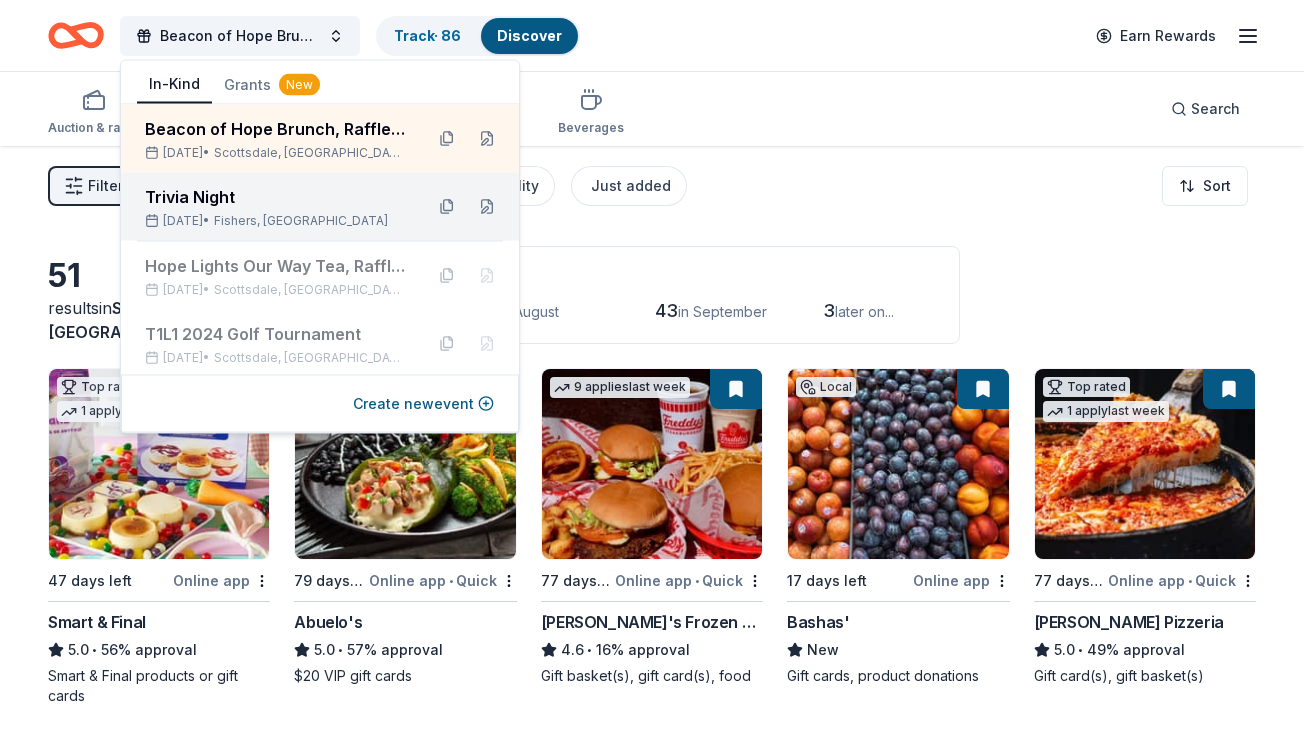 click on "Trivia Night" at bounding box center (276, 197) 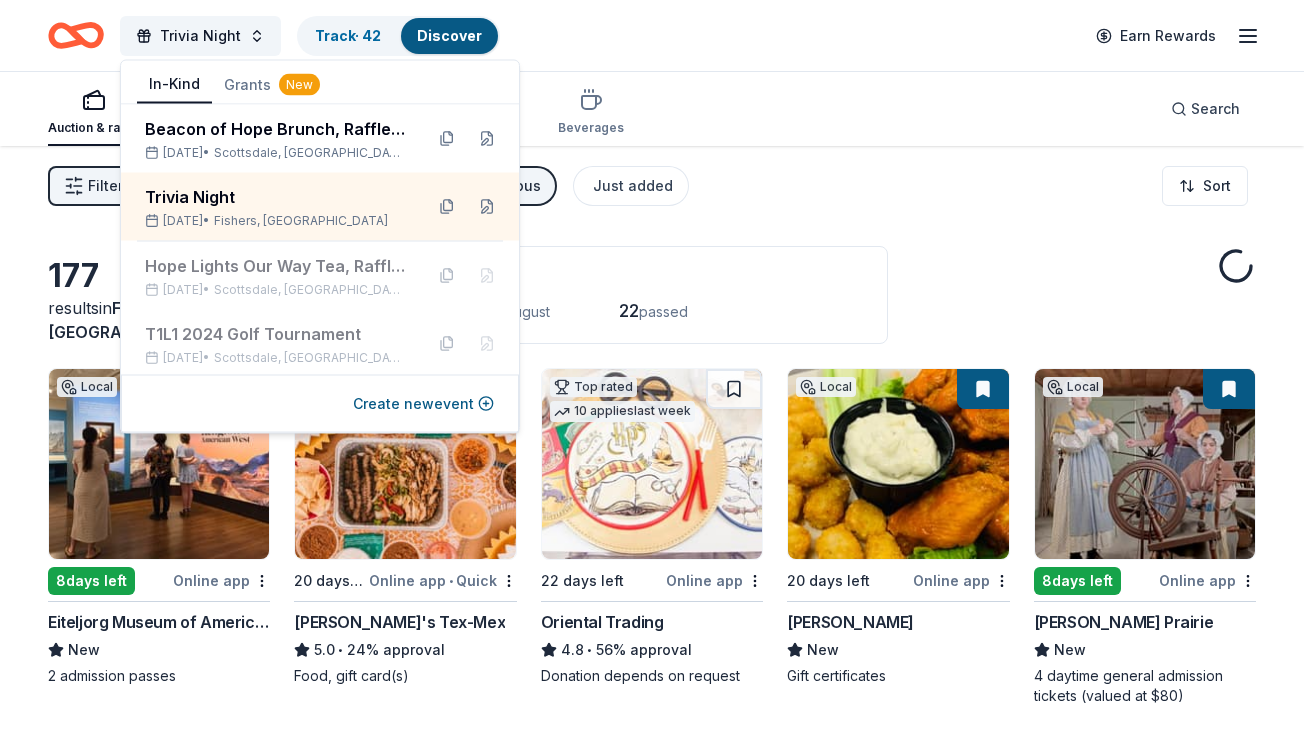 click on "Auction & raffle Meals Snacks Desserts Alcohol Beverages Search" at bounding box center (652, 109) 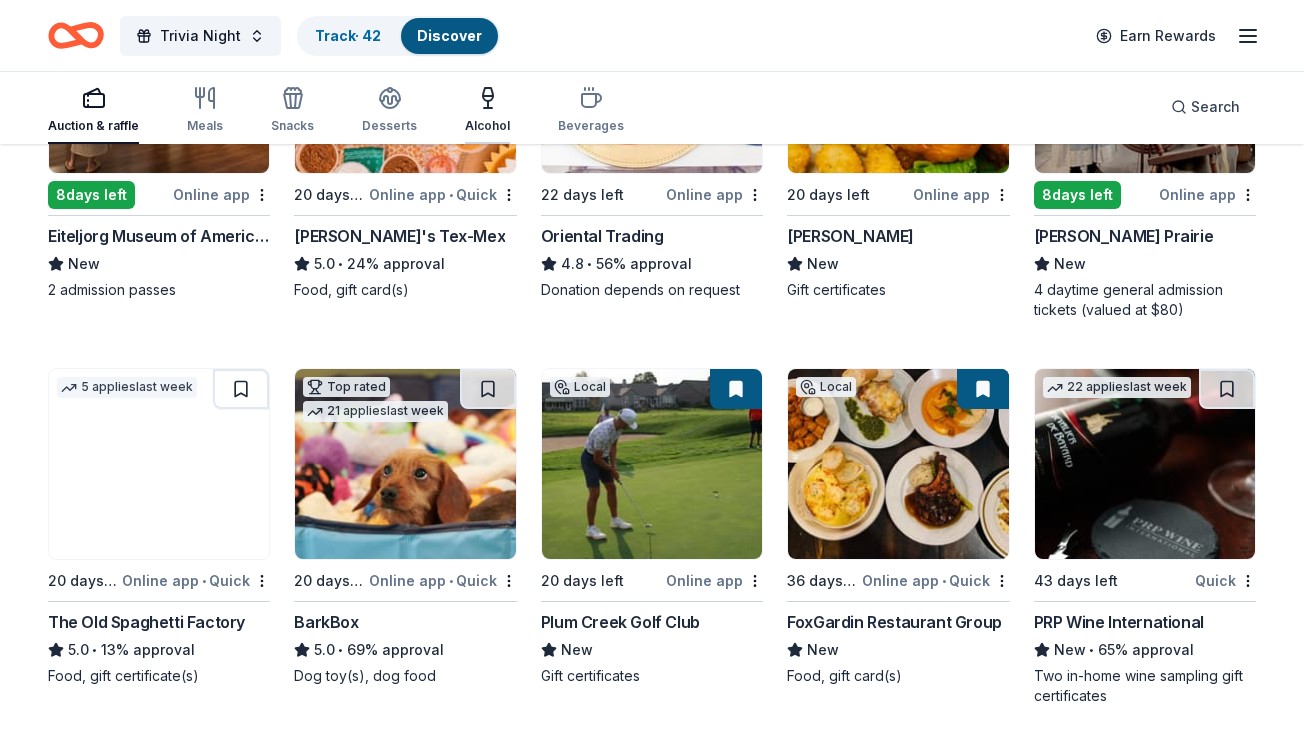 scroll, scrollTop: 367, scrollLeft: 0, axis: vertical 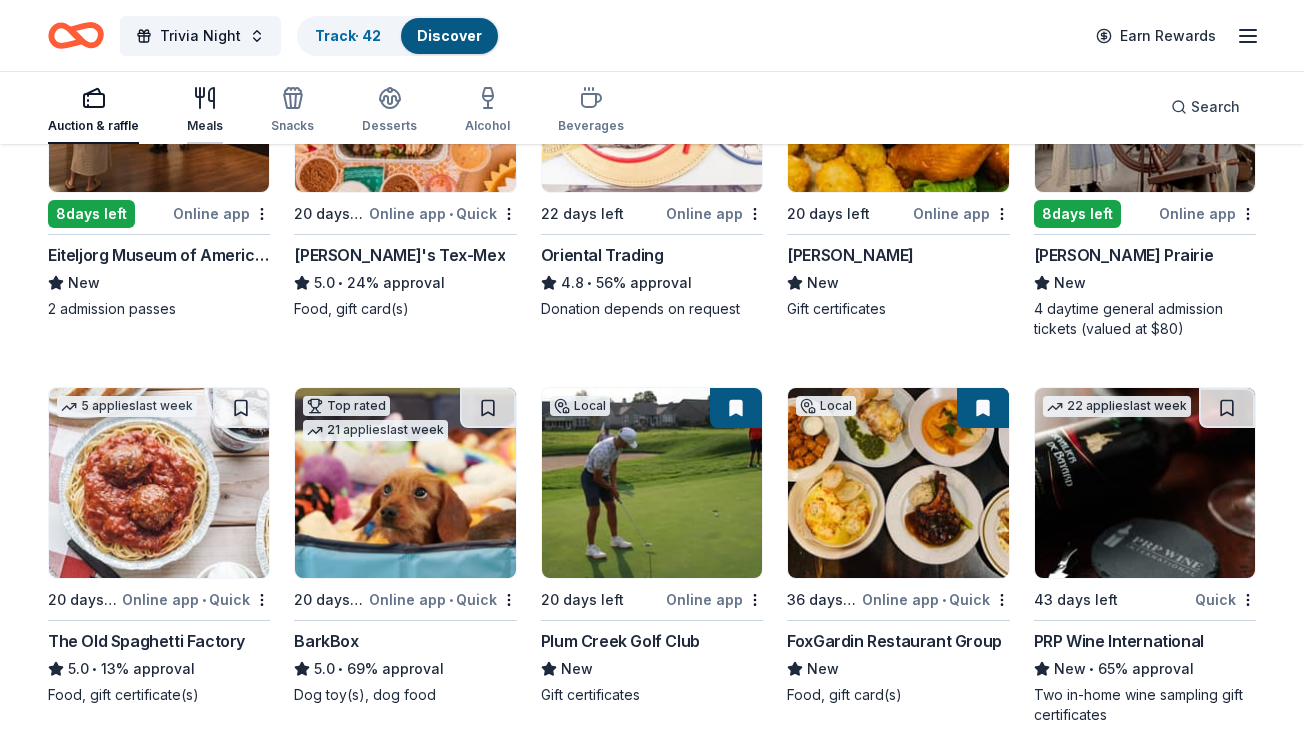 click 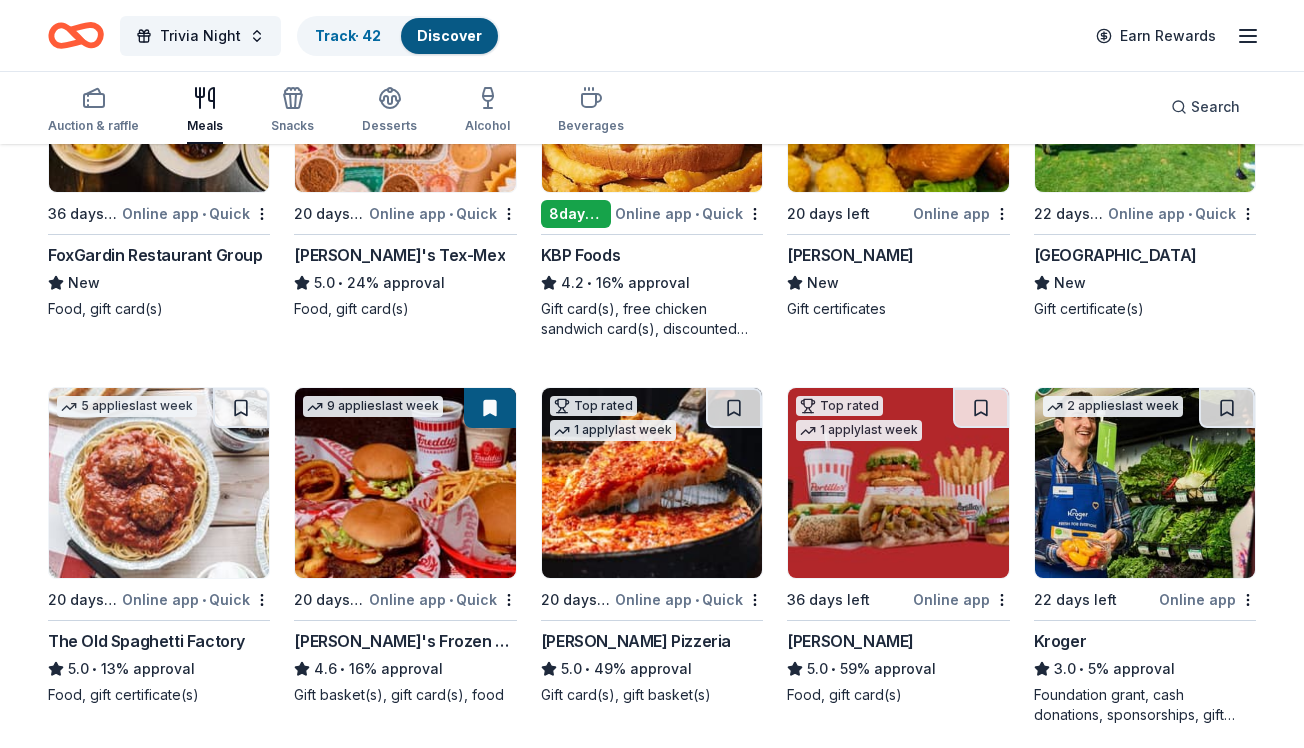 scroll, scrollTop: 0, scrollLeft: 0, axis: both 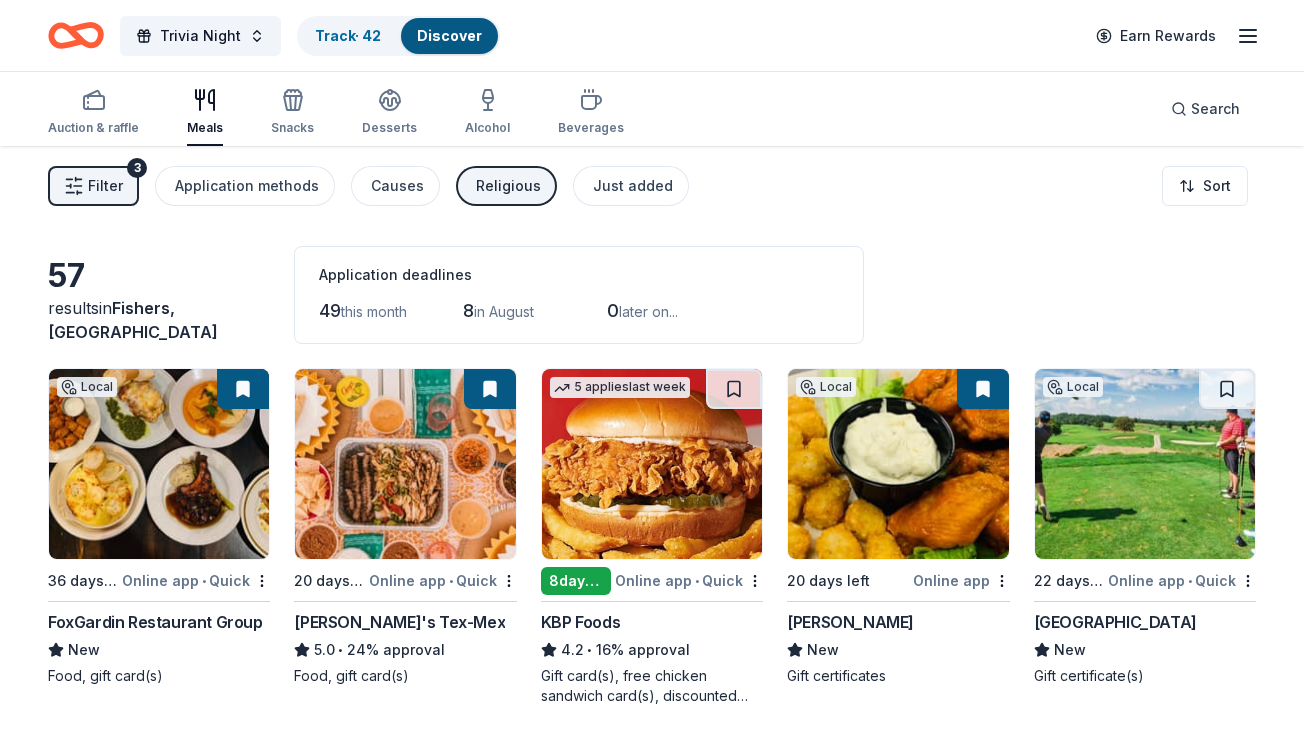 click on "Religious" at bounding box center [508, 186] 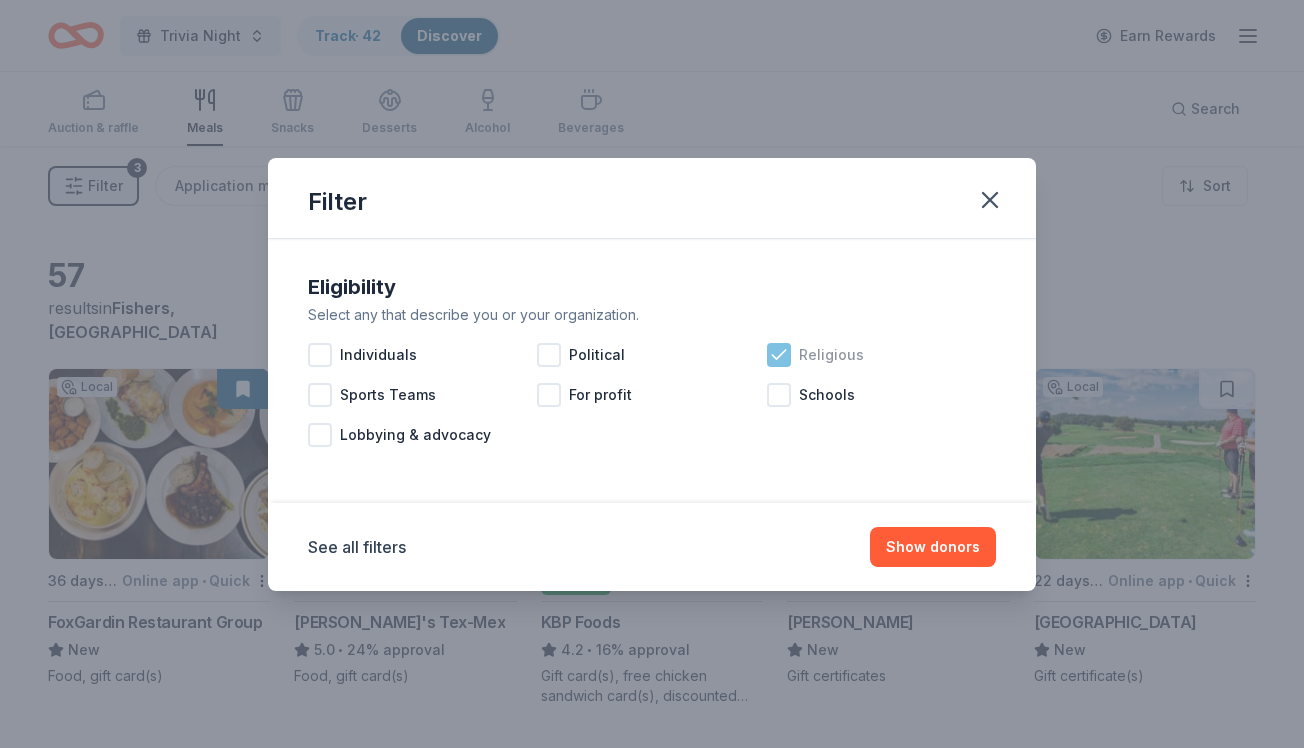 click 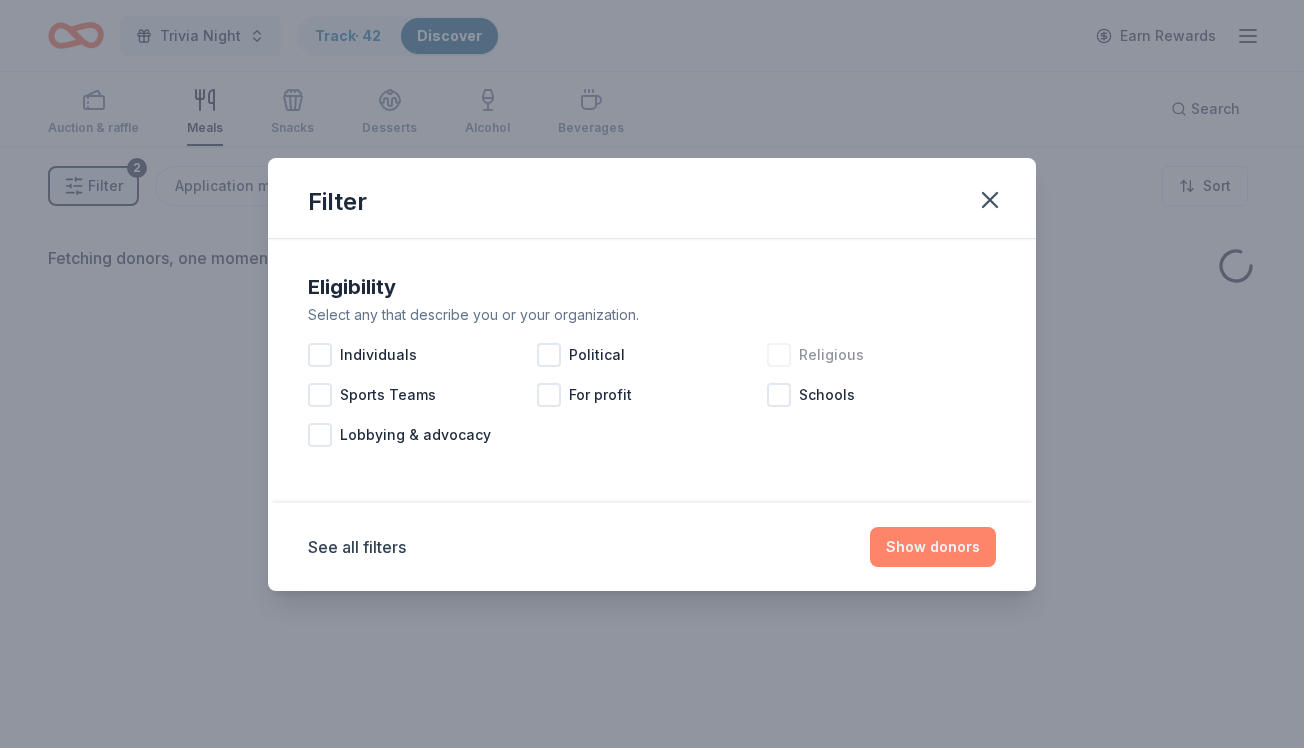 click on "Show    donors" at bounding box center (933, 547) 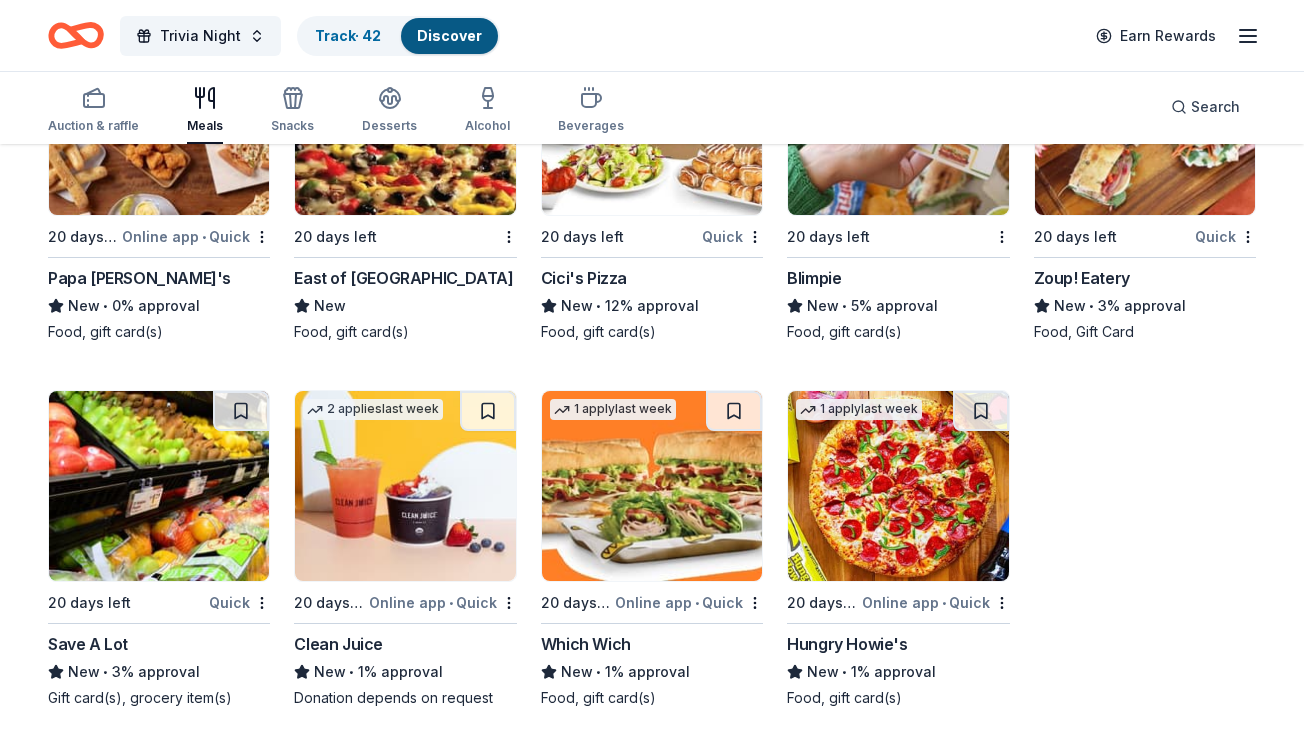 scroll, scrollTop: 4144, scrollLeft: 0, axis: vertical 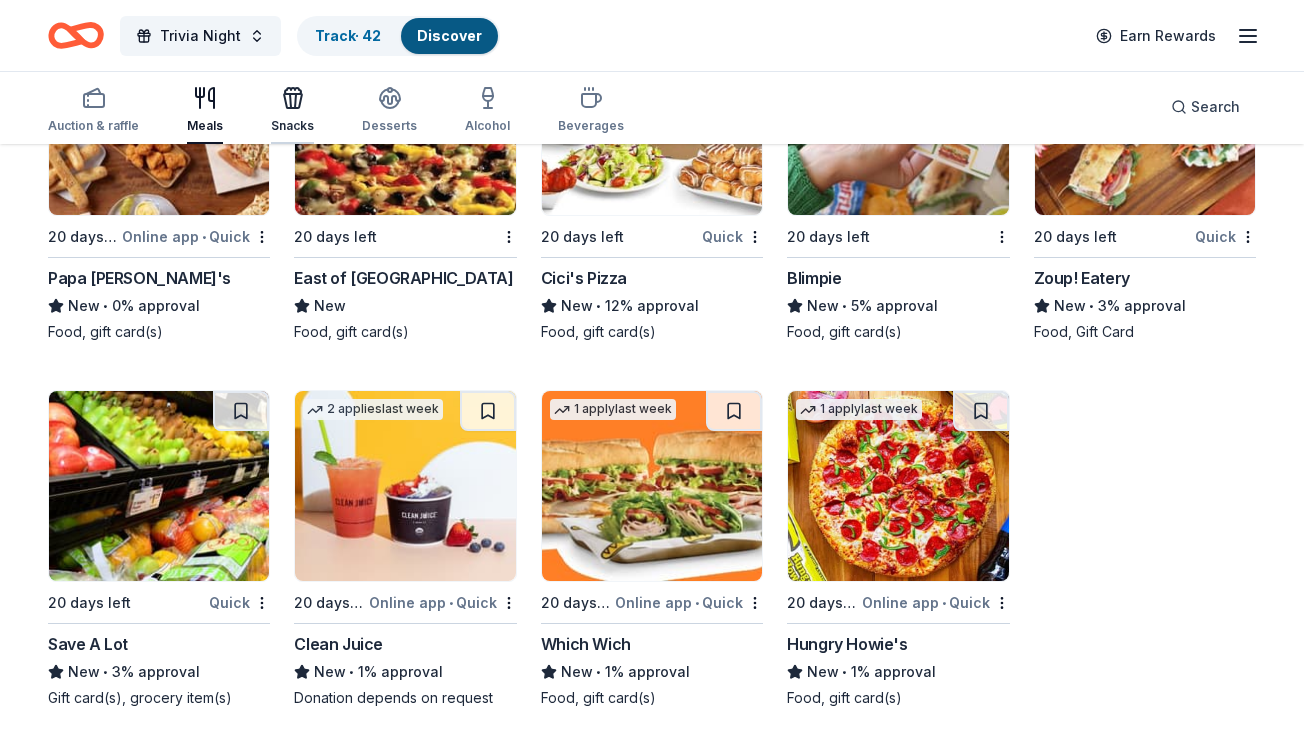 click 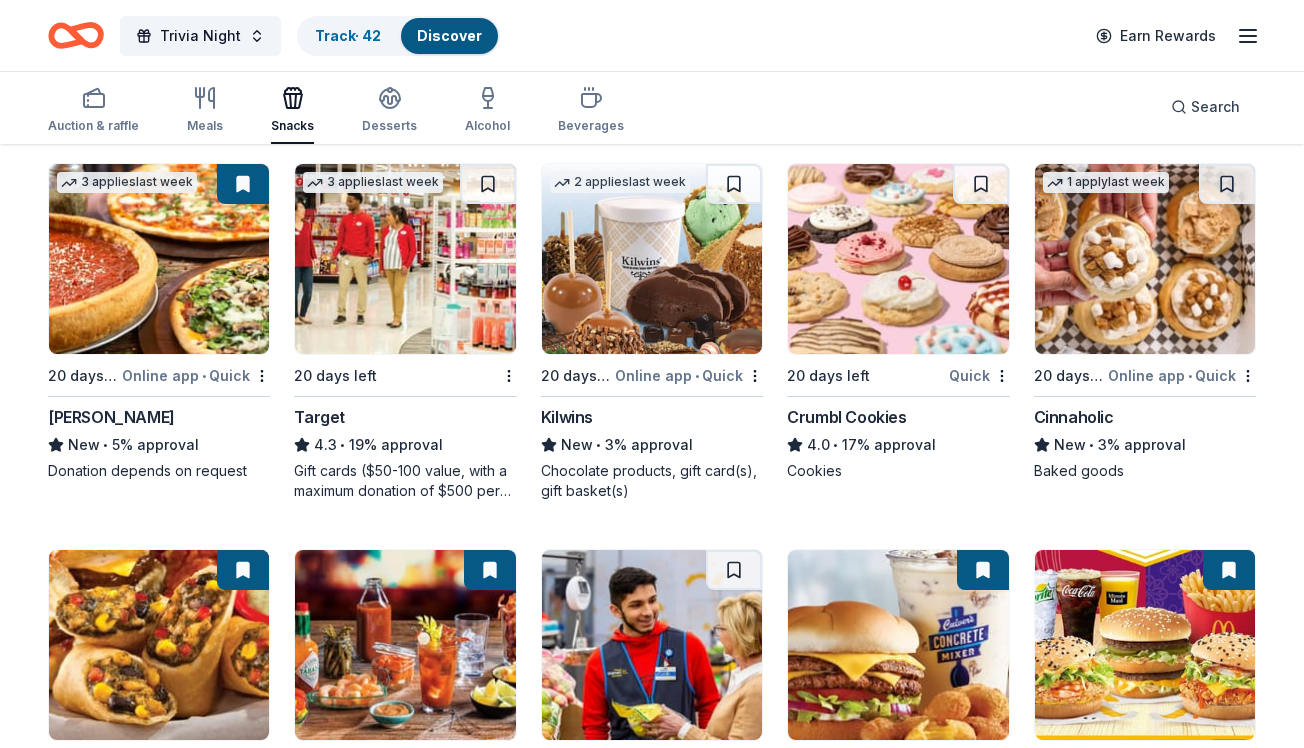 scroll, scrollTop: 1734, scrollLeft: 0, axis: vertical 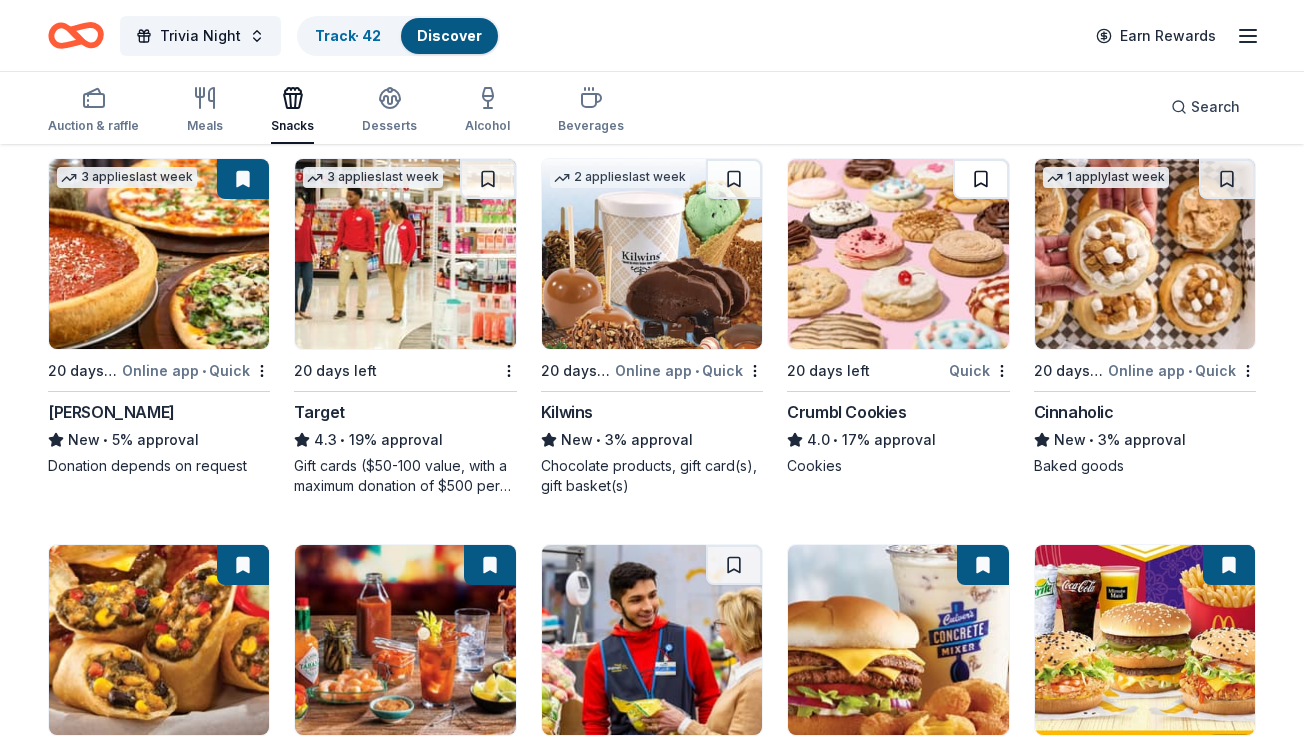 click at bounding box center (981, 179) 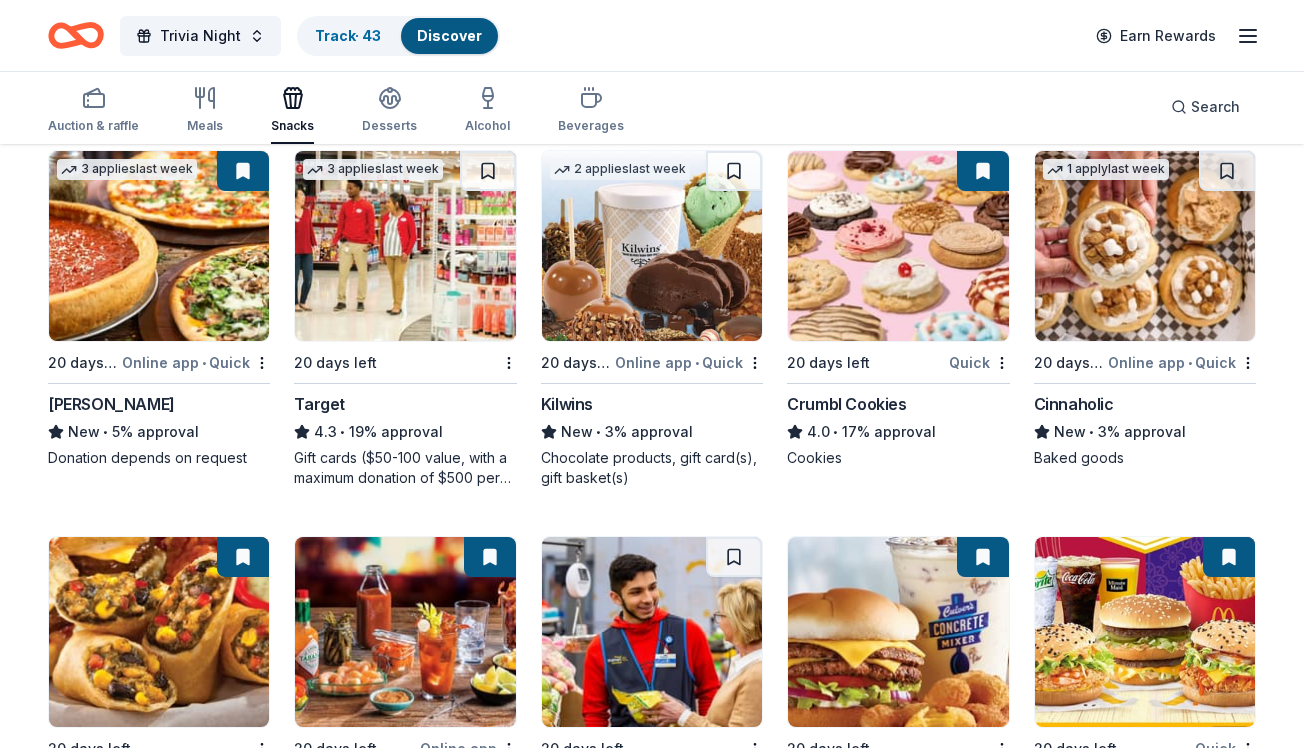 scroll, scrollTop: 1727, scrollLeft: 0, axis: vertical 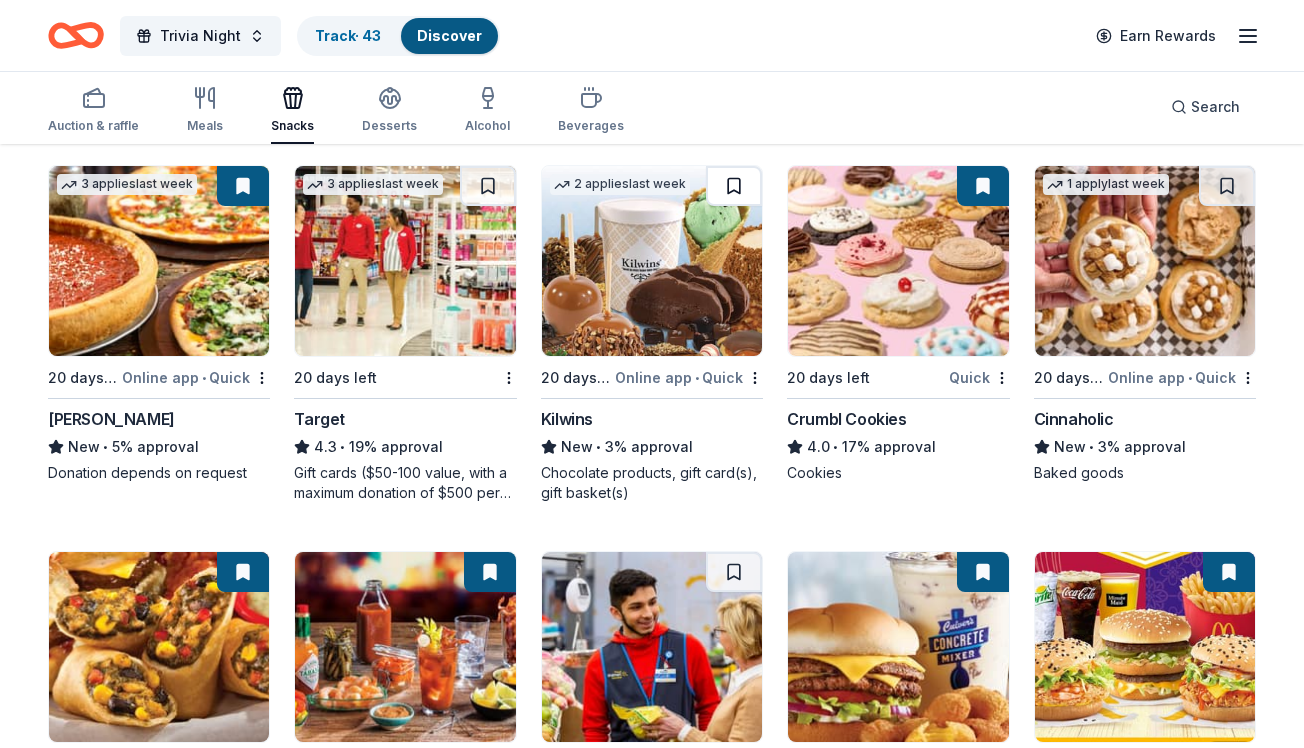 click at bounding box center (734, 186) 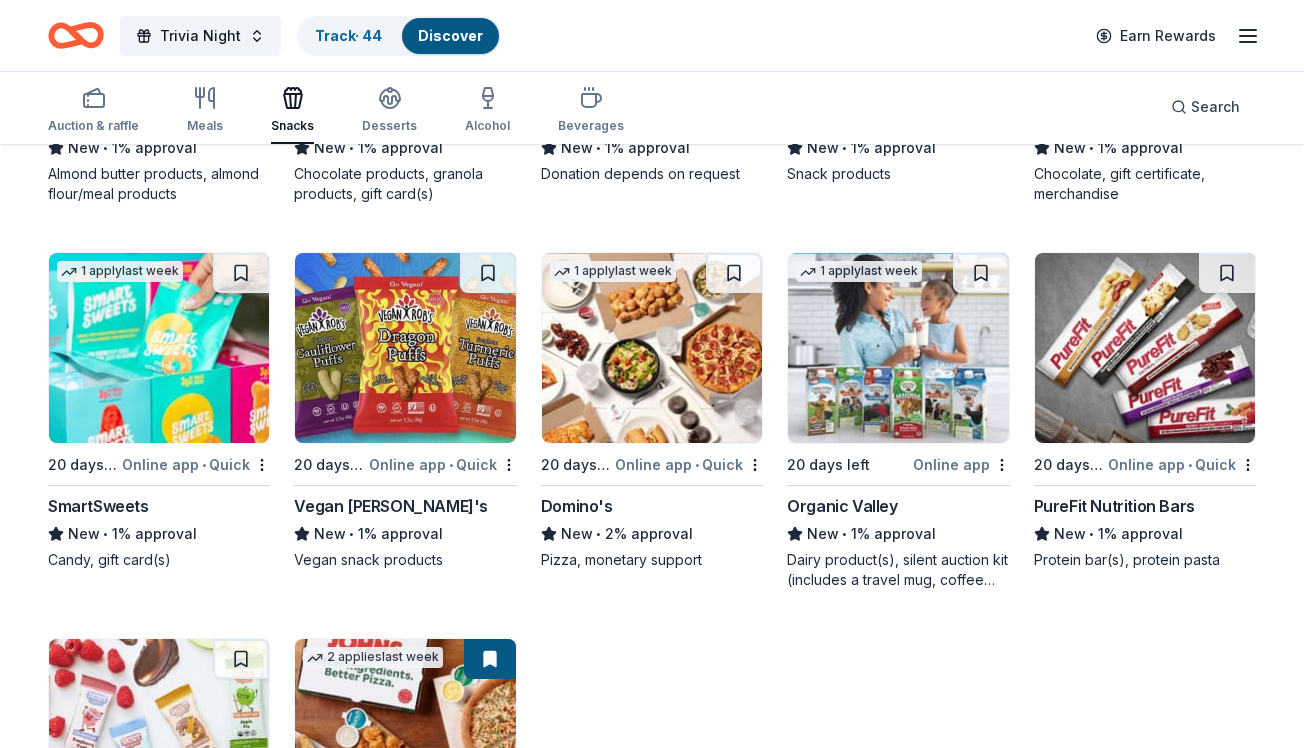 scroll, scrollTop: 3530, scrollLeft: 0, axis: vertical 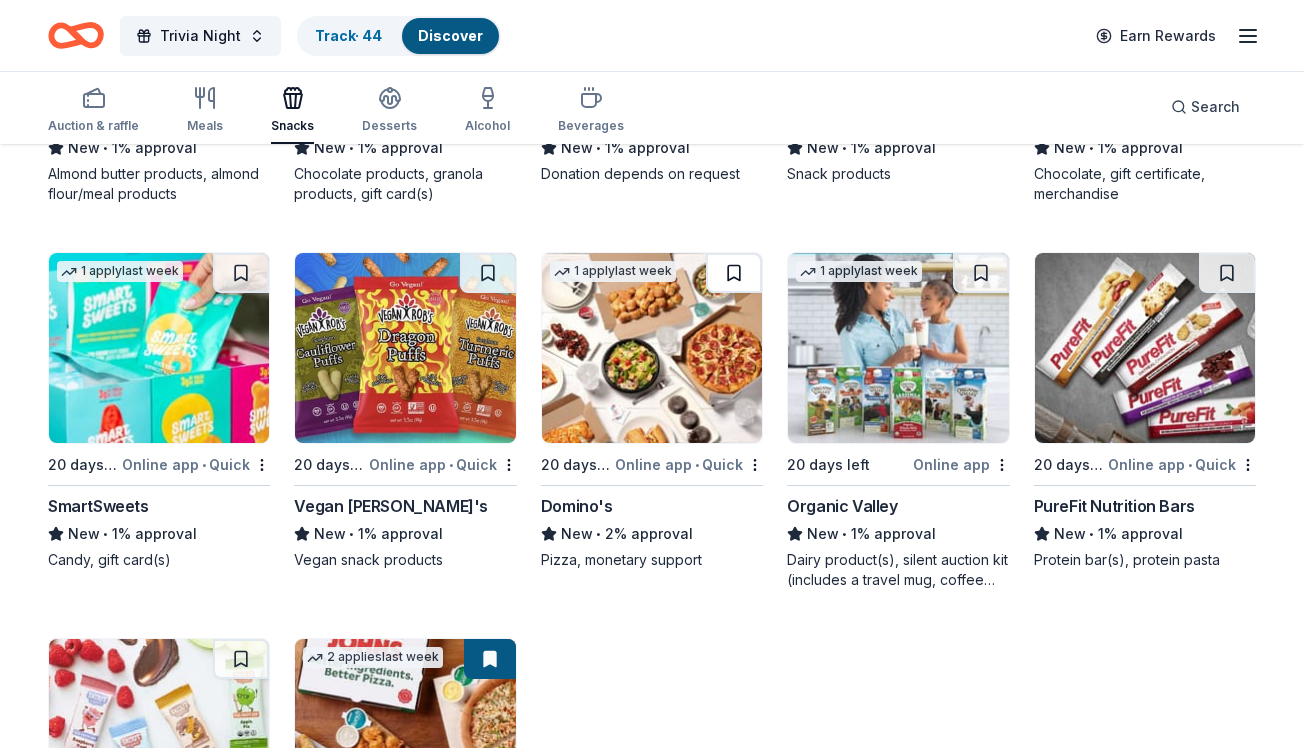 click at bounding box center [734, 273] 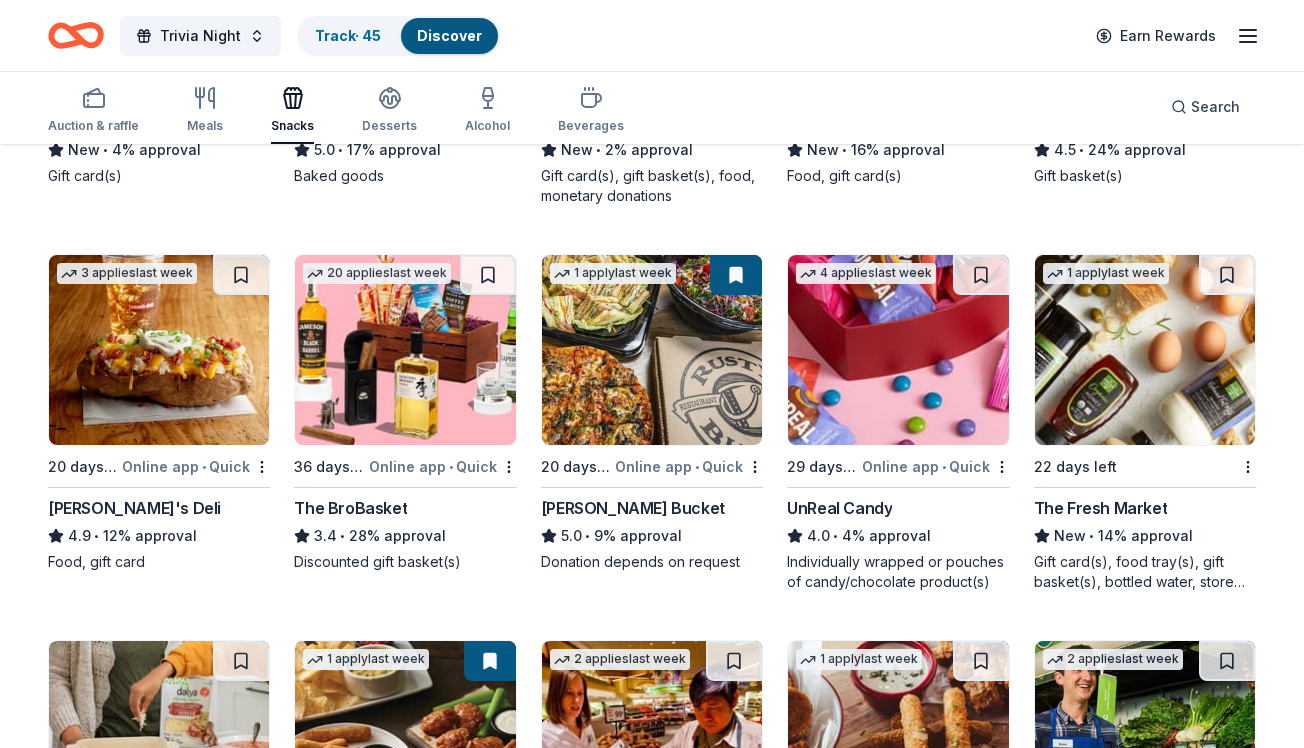 scroll, scrollTop: 488, scrollLeft: 0, axis: vertical 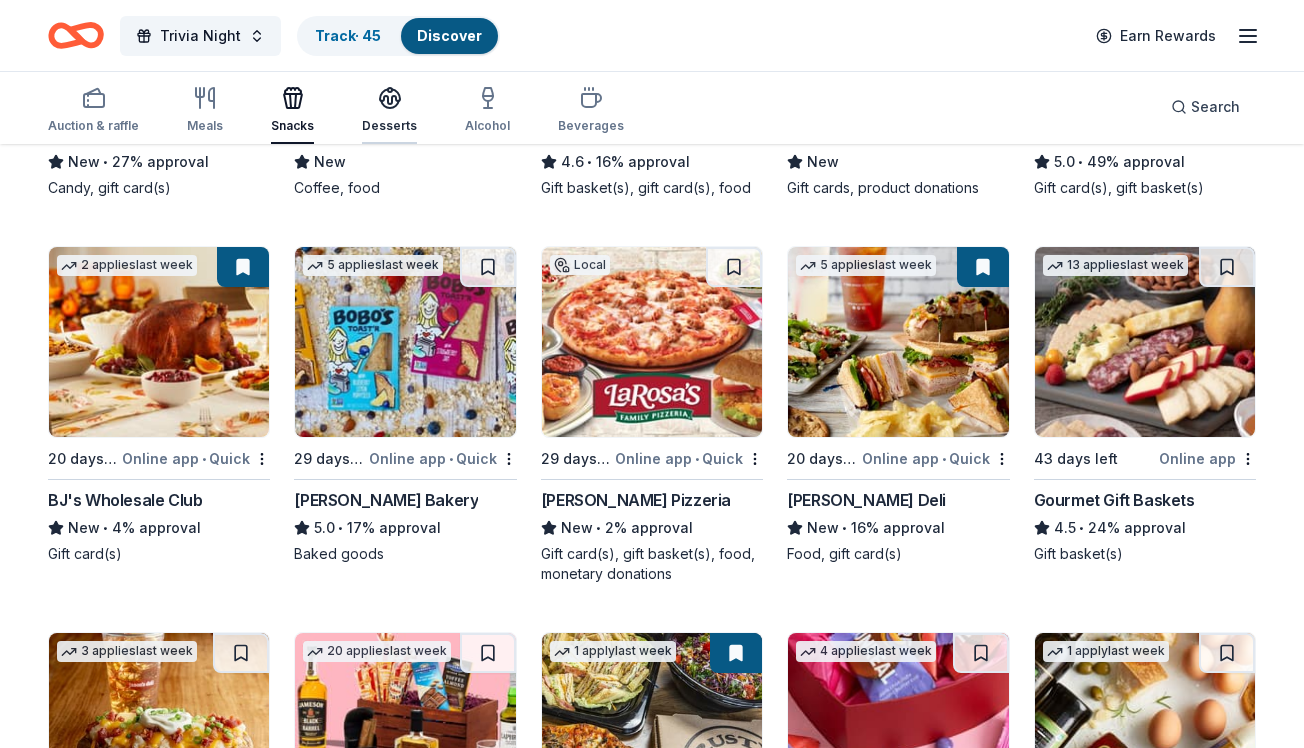 click 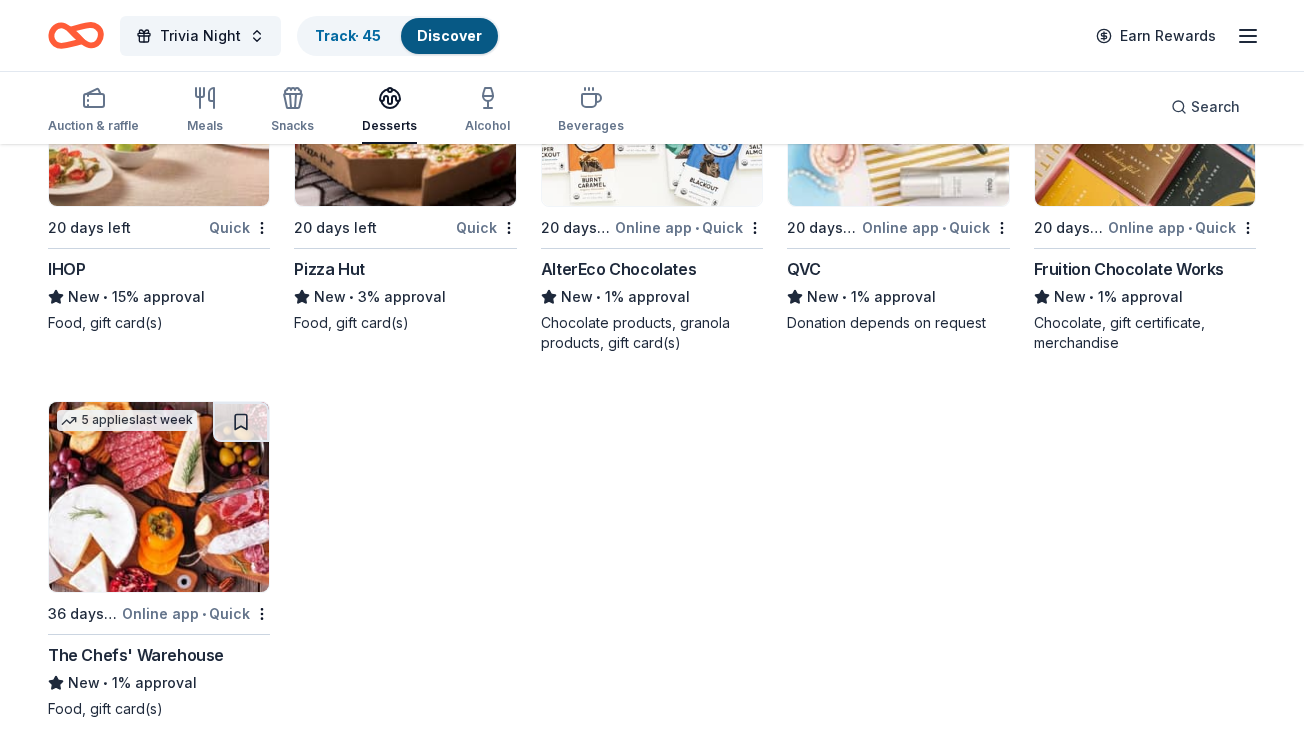 scroll, scrollTop: 2249, scrollLeft: 0, axis: vertical 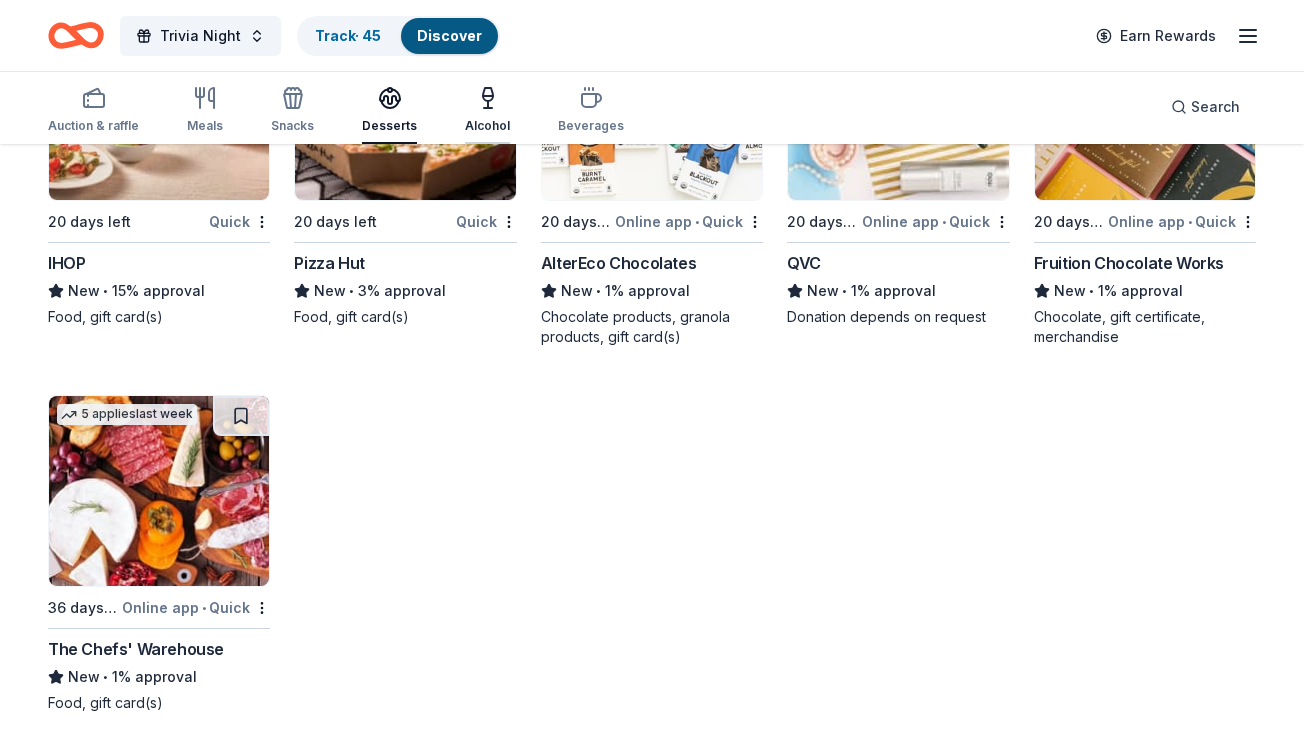 click 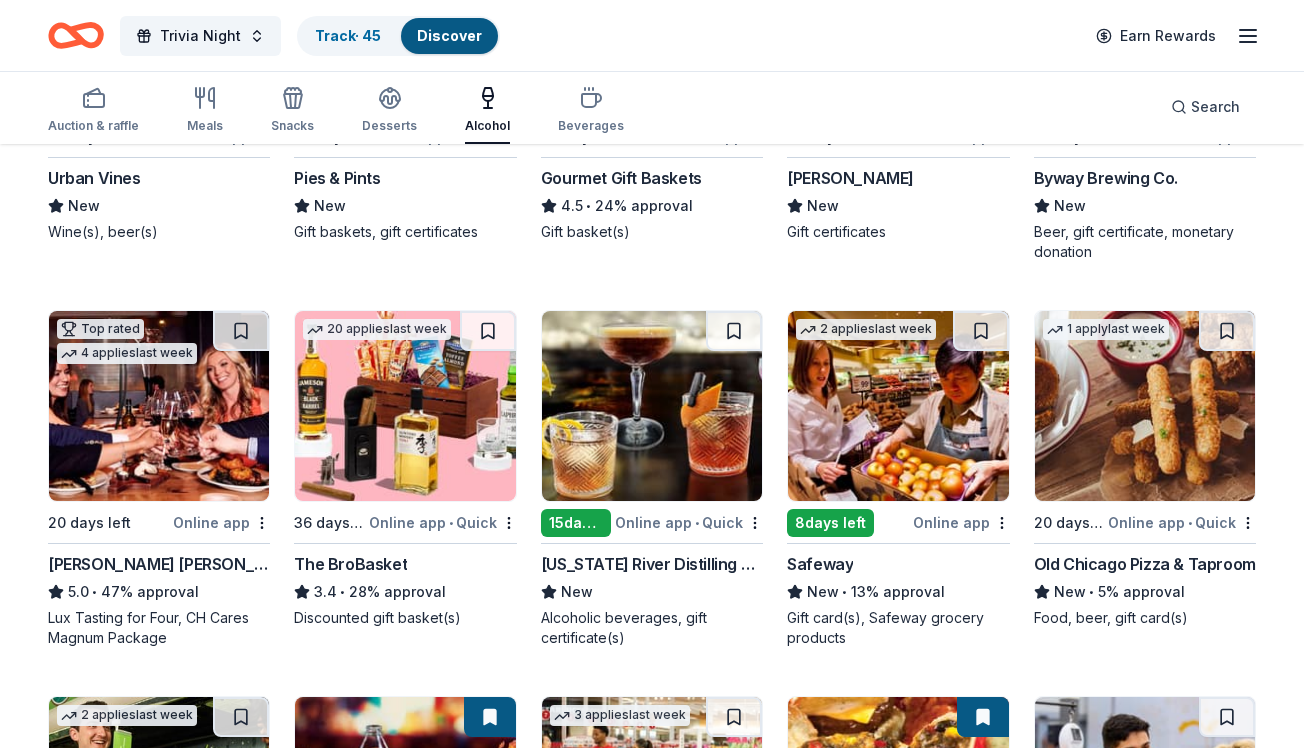 scroll, scrollTop: 410, scrollLeft: 0, axis: vertical 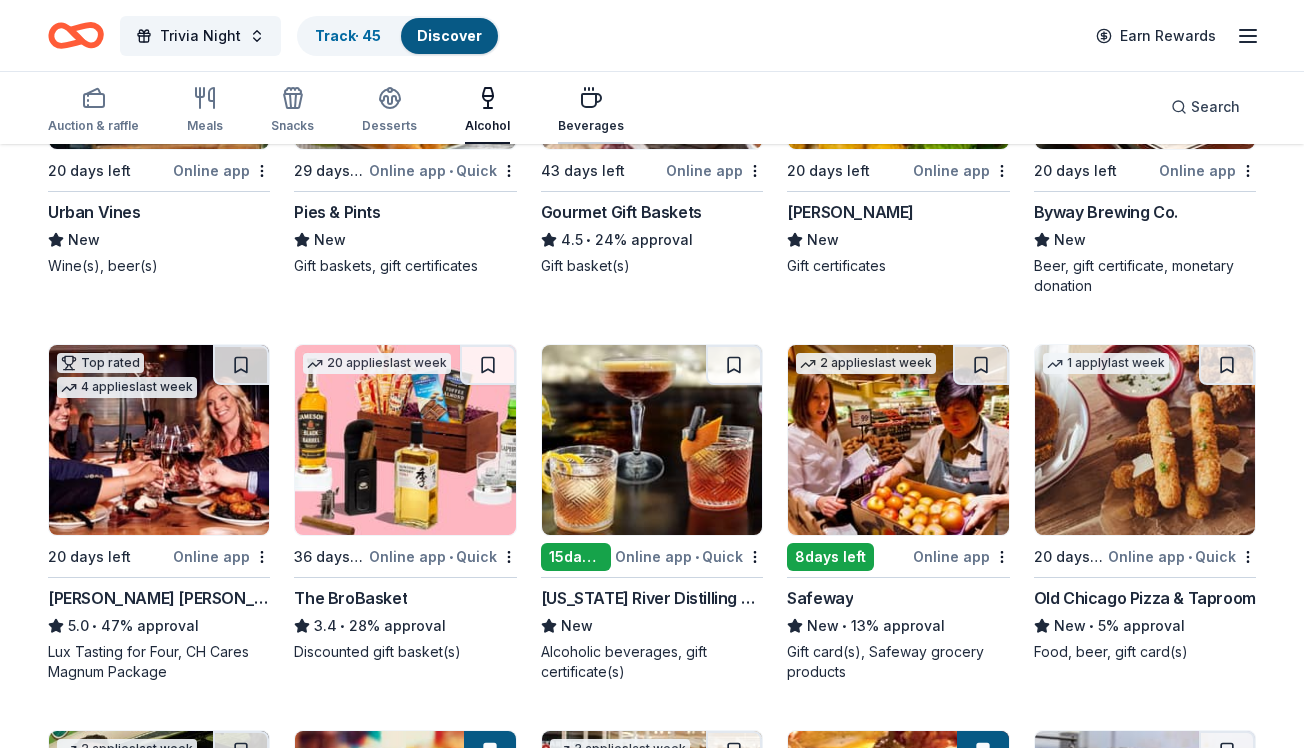 click 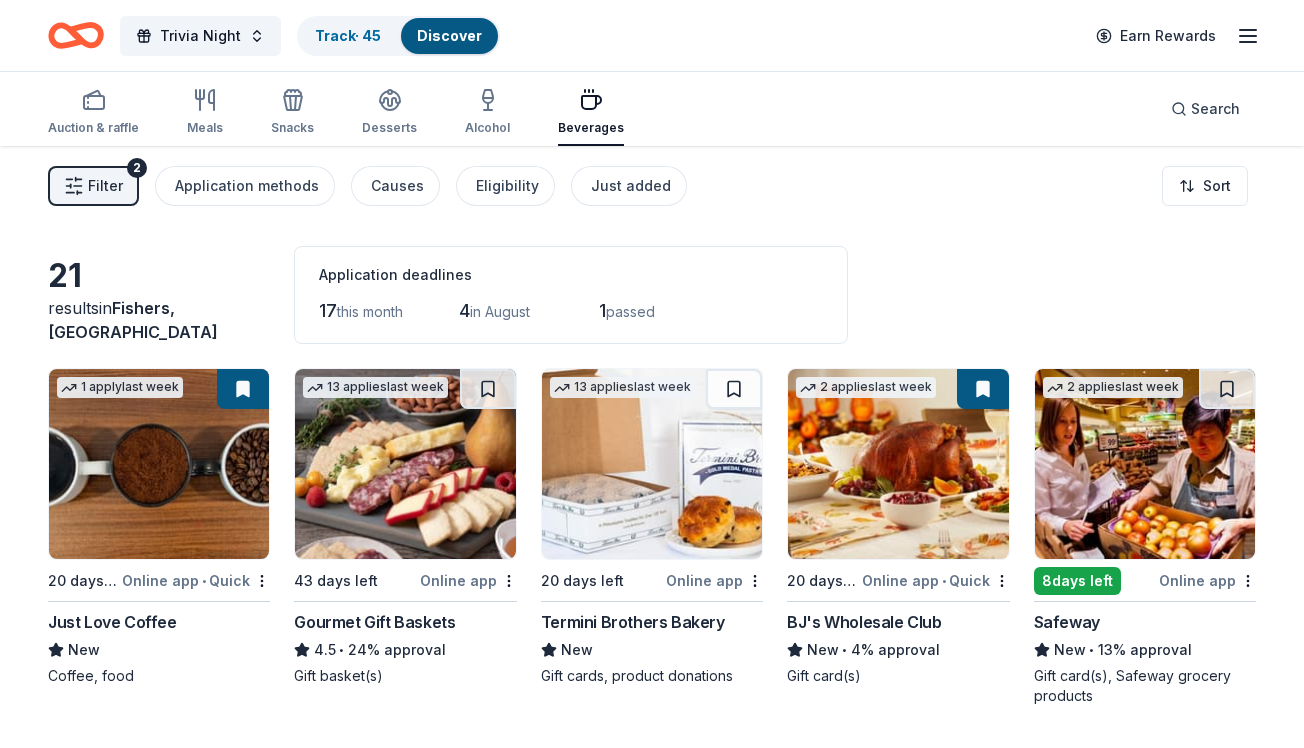 scroll, scrollTop: 0, scrollLeft: 0, axis: both 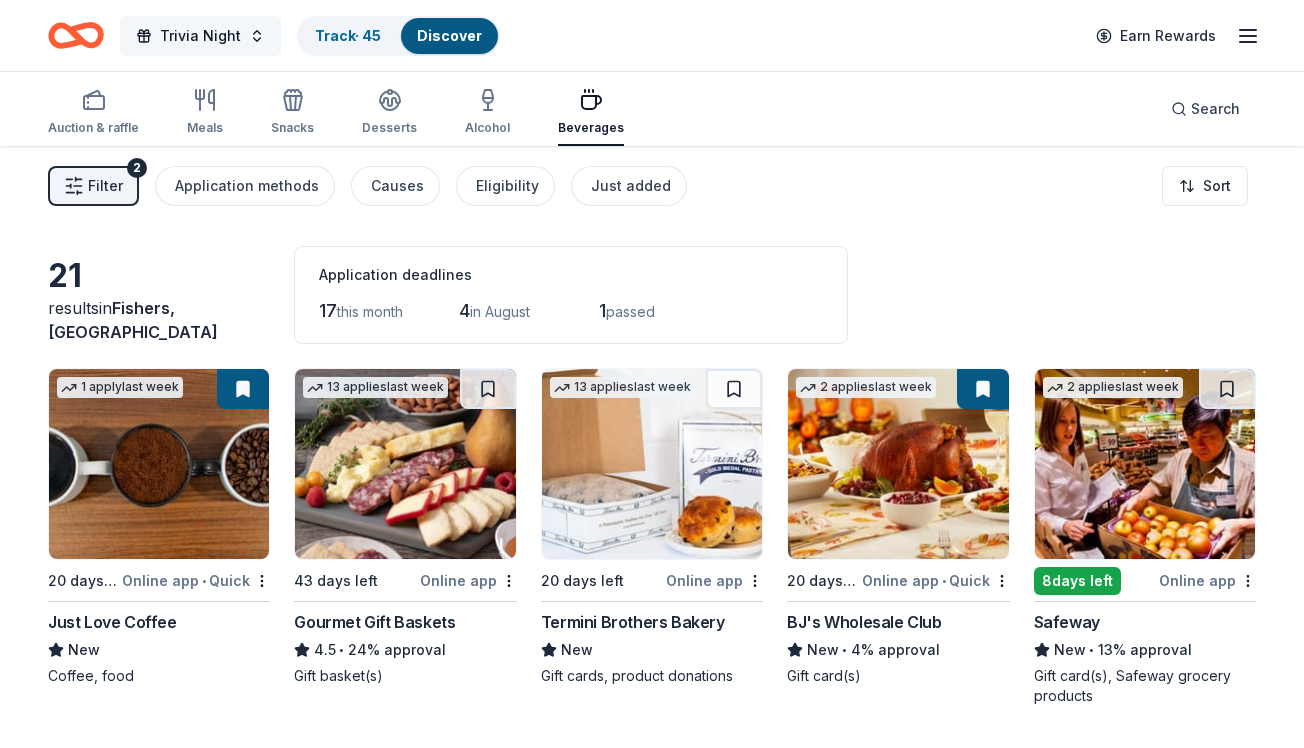 click on "Trivia Night" at bounding box center [200, 36] 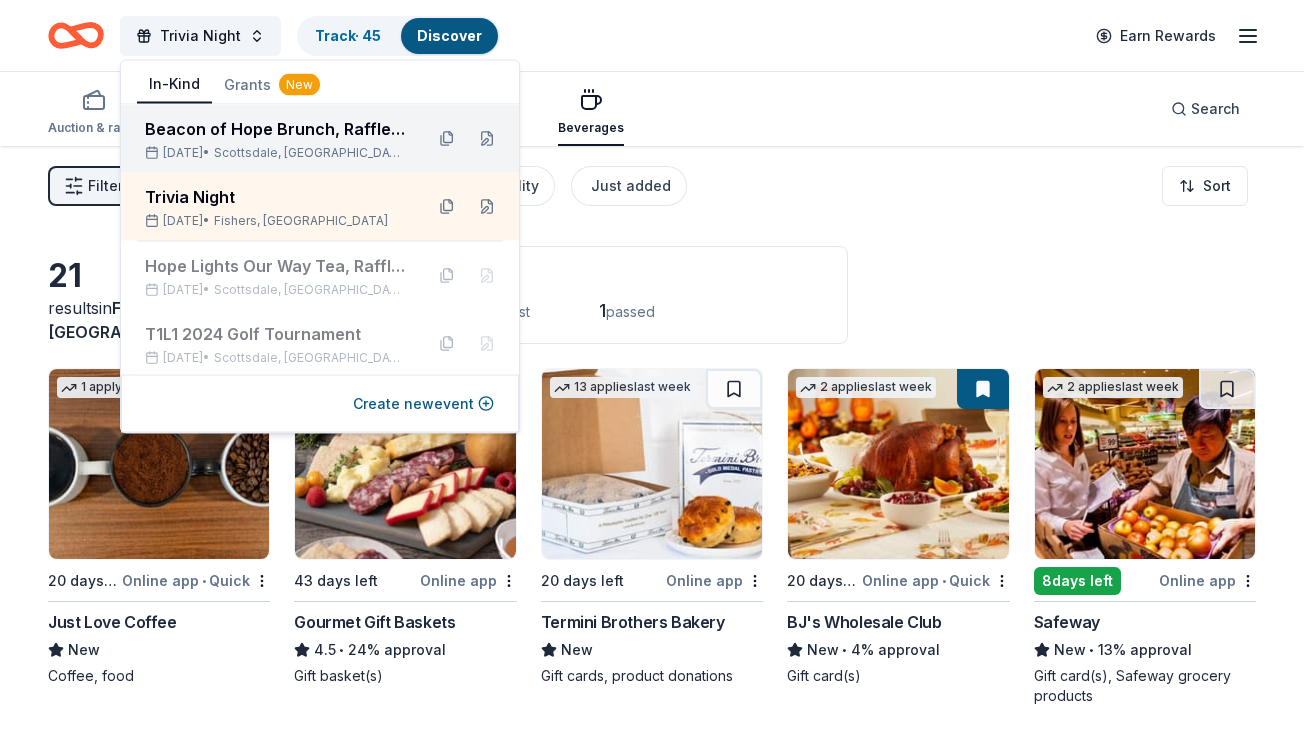 click on "Beacon of Hope Brunch, Raffle and Silent Auction" at bounding box center (276, 129) 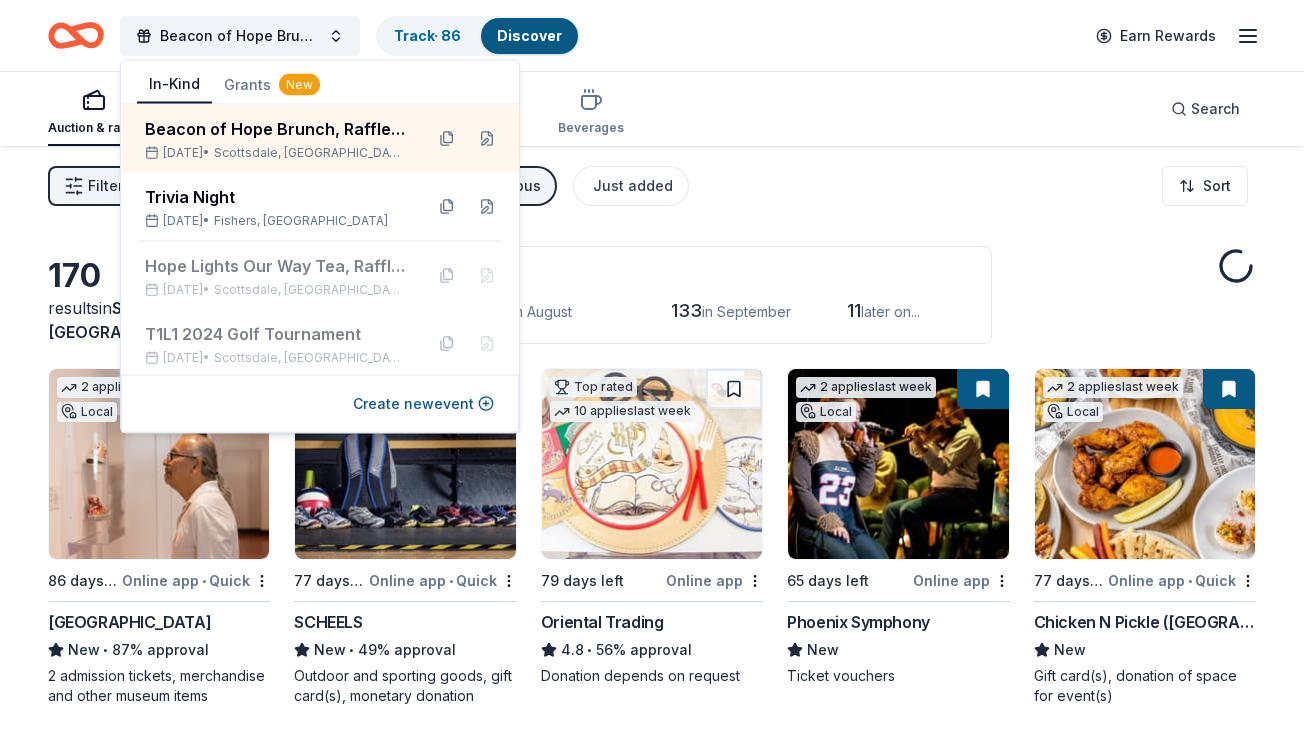 click on "Filter 3 Application methods Causes Religious Just added Sort" at bounding box center (652, 186) 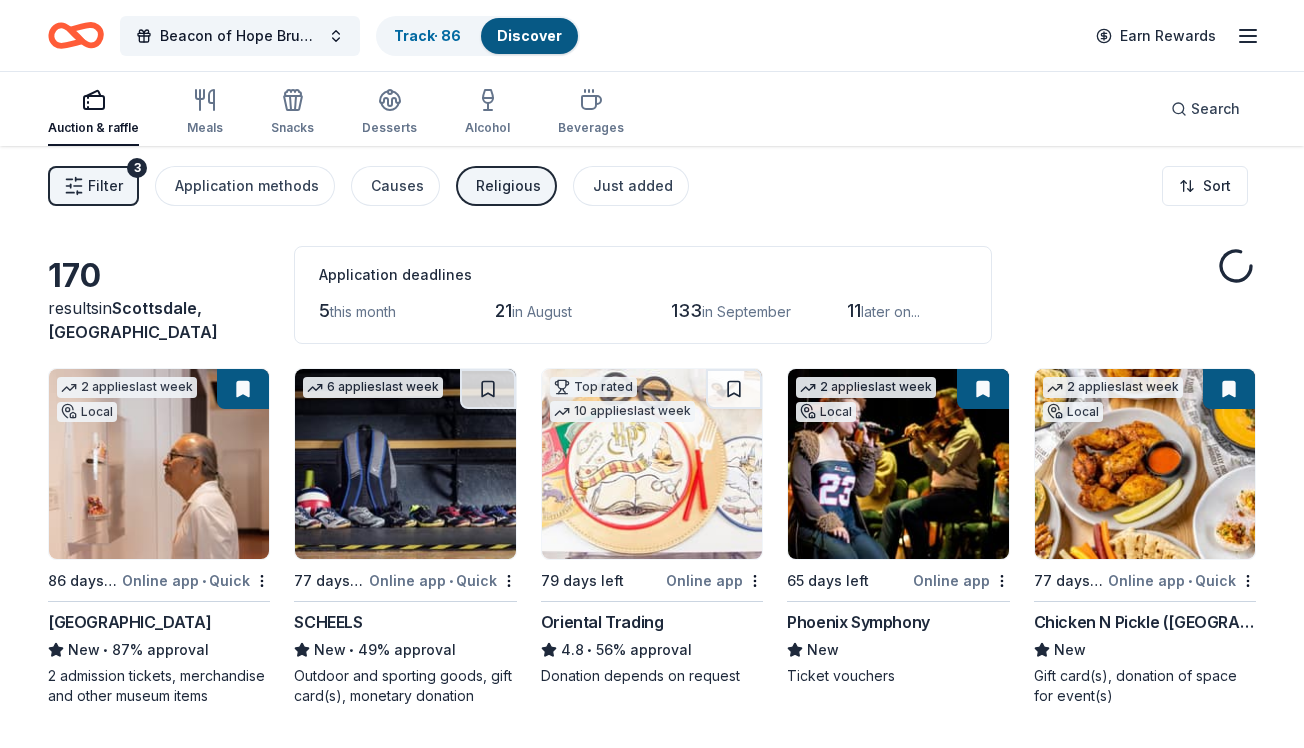 scroll, scrollTop: 0, scrollLeft: 0, axis: both 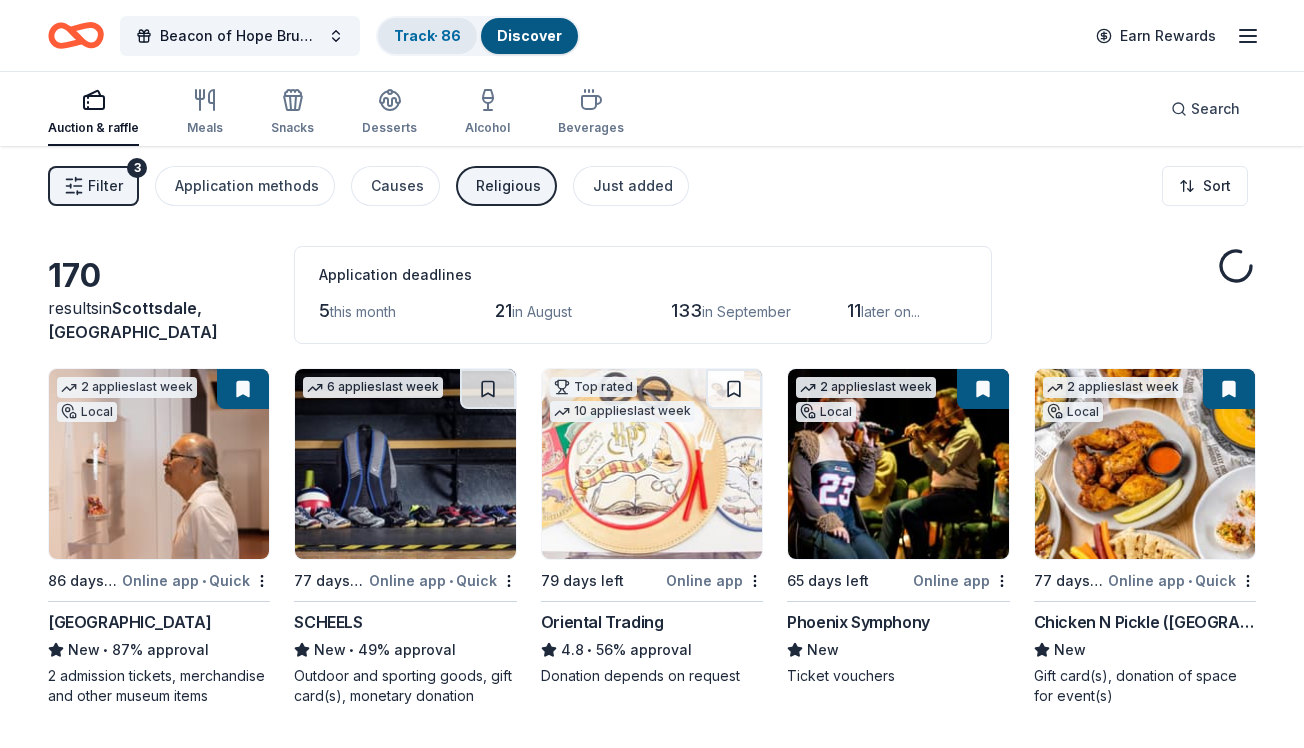 click on "Track  · 86" at bounding box center (427, 35) 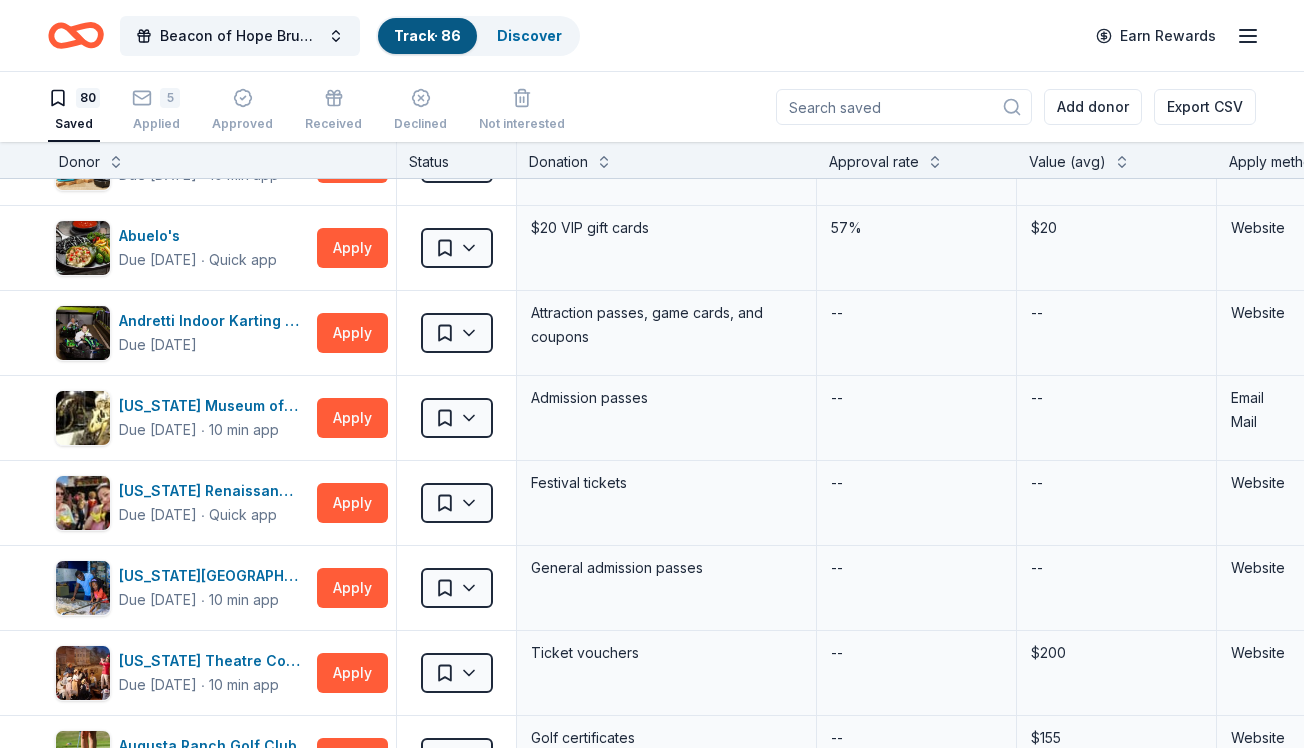 scroll, scrollTop: 0, scrollLeft: 1, axis: horizontal 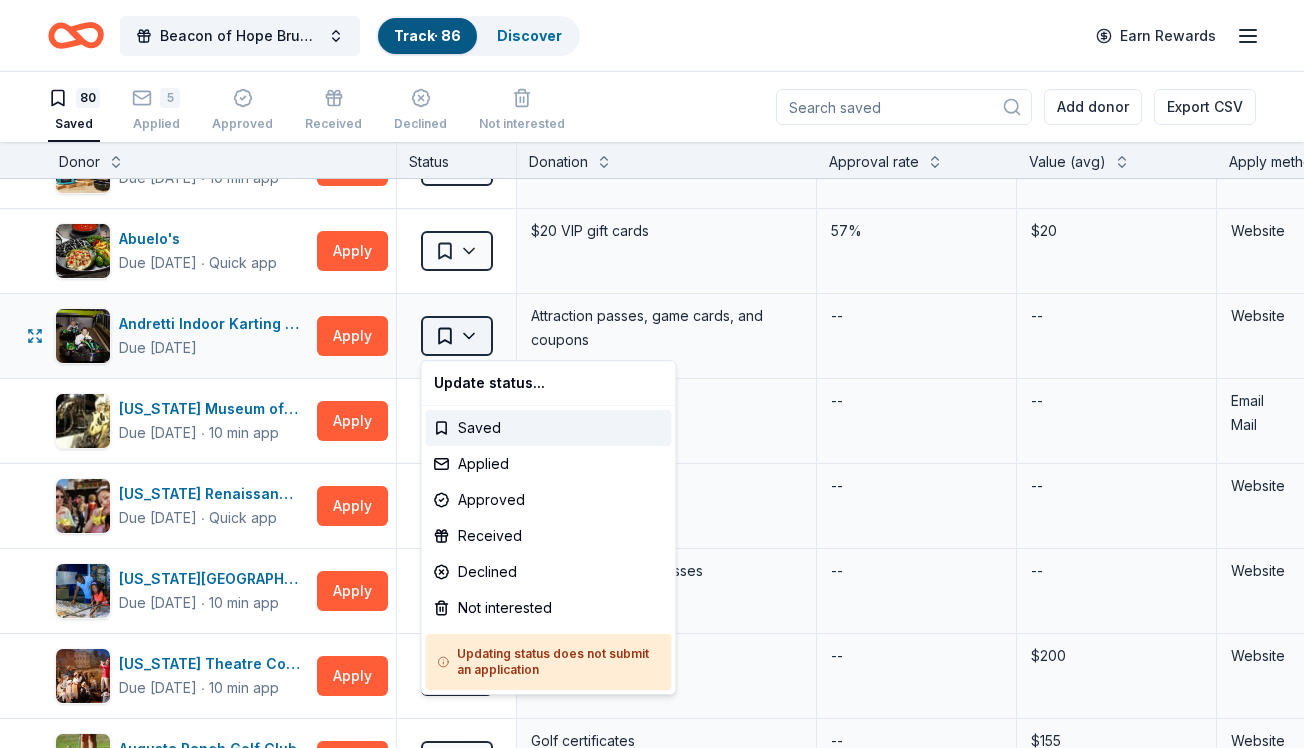 click on "Beacon of Hope Brunch, Raffle and Silent Auction Track  · 86 Discover Earn Rewards 80 Saved 5 Applied Approved Received Declined Not interested Add donor Export CSV Donor Status Donation Approval rate Value (avg) Apply method Assignee Notes 4imprint Due in 47 days ∙ 10 min app Apply Saved Pre-imprinted products 35% $500 Website Abuelo's  Due in 79 days ∙ Quick app Apply Saved $20 VIP gift cards 57% $20 Website Andretti Indoor Karting & Games (Chandler) Due in 65 days Apply Saved Attraction passes, game cards, and coupons -- -- Website Arizona Museum of Natural History Due in 47 days ∙ 10 min app Apply Saved Admission passes -- -- Email Mail Arizona Renaissance Festival Due in 65 days ∙ Quick app Apply Saved Festival tickets -- -- Website Arizona Science Center Due in 65 days ∙ 10 min app Apply Saved General admission passes -- -- Website Arizona Theatre Company Due in 62 days ∙ 10 min app Apply Saved Ticket vouchers -- $200 Website Augusta Ranch Golf Club Due in 77 days Apply Saved -- $155 ∙ --" at bounding box center [652, 374] 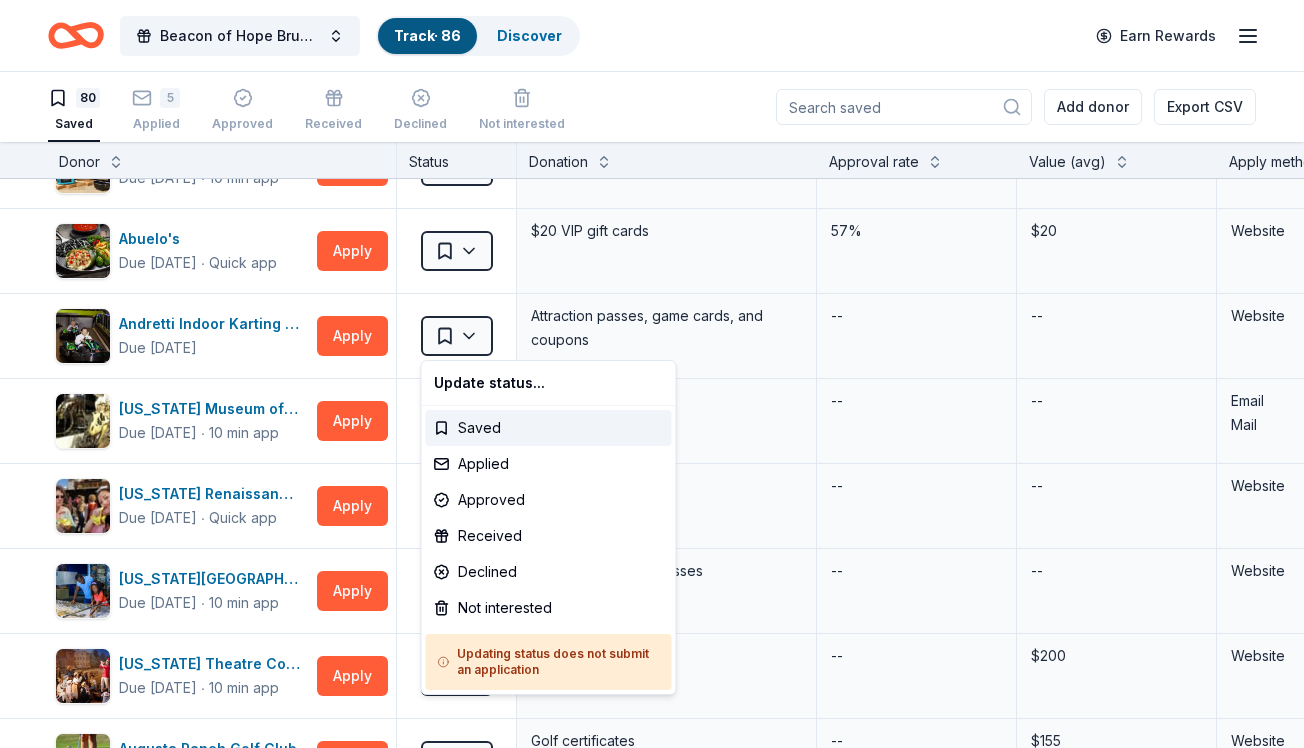 click on "Beacon of Hope Brunch, Raffle and Silent Auction Track  · 86 Discover Earn Rewards 80 Saved 5 Applied Approved Received Declined Not interested Add donor Export CSV Donor Status Donation Approval rate Value (avg) Apply method Assignee Notes 4imprint Due in 47 days ∙ 10 min app Apply Saved Pre-imprinted products 35% $500 Website Abuelo's  Due in 79 days ∙ Quick app Apply Saved $20 VIP gift cards 57% $20 Website Andretti Indoor Karting & Games (Chandler) Due in 65 days Apply Saved Attraction passes, game cards, and coupons -- -- Website Arizona Museum of Natural History Due in 47 days ∙ 10 min app Apply Saved Admission passes -- -- Email Mail Arizona Renaissance Festival Due in 65 days ∙ Quick app Apply Saved Festival tickets -- -- Website Arizona Science Center Due in 65 days ∙ 10 min app Apply Saved General admission passes -- -- Website Arizona Theatre Company Due in 62 days ∙ 10 min app Apply Saved Ticket vouchers -- $200 Website Augusta Ranch Golf Club Due in 77 days Apply Saved -- $155 ∙ --" at bounding box center [652, 374] 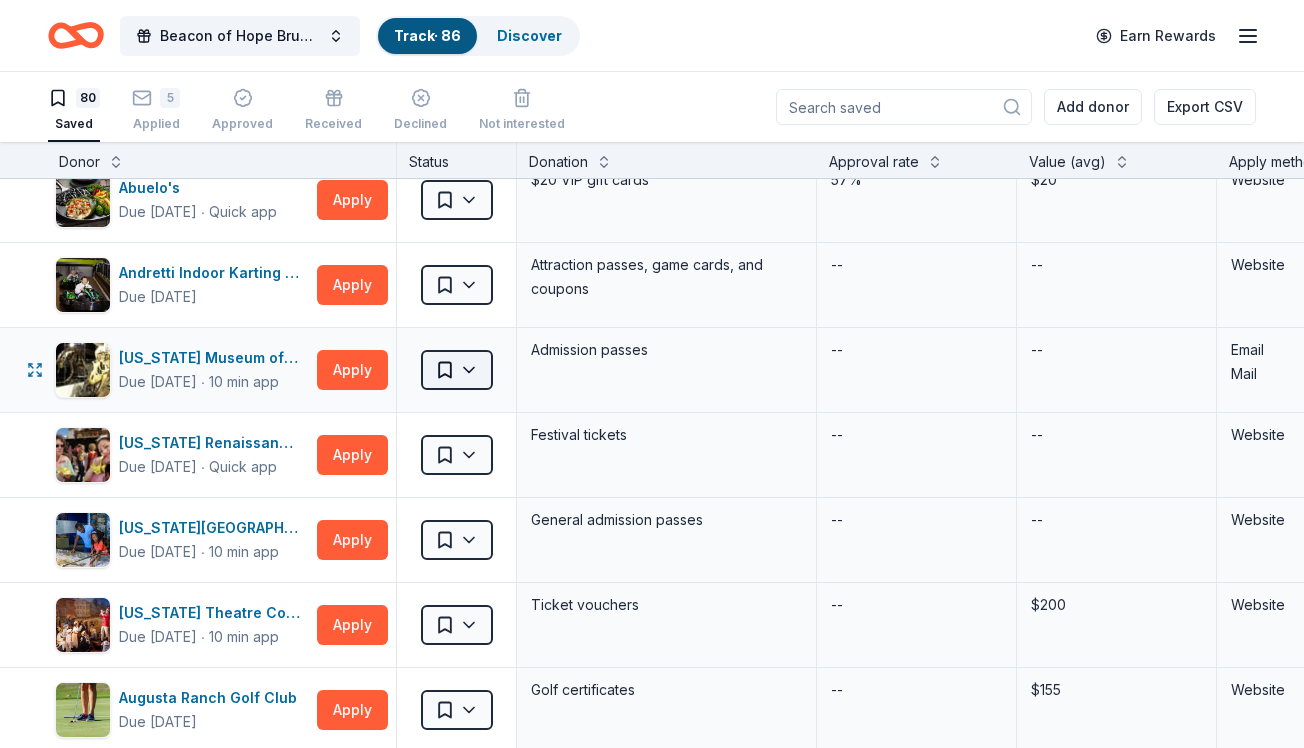 scroll, scrollTop: 110, scrollLeft: 0, axis: vertical 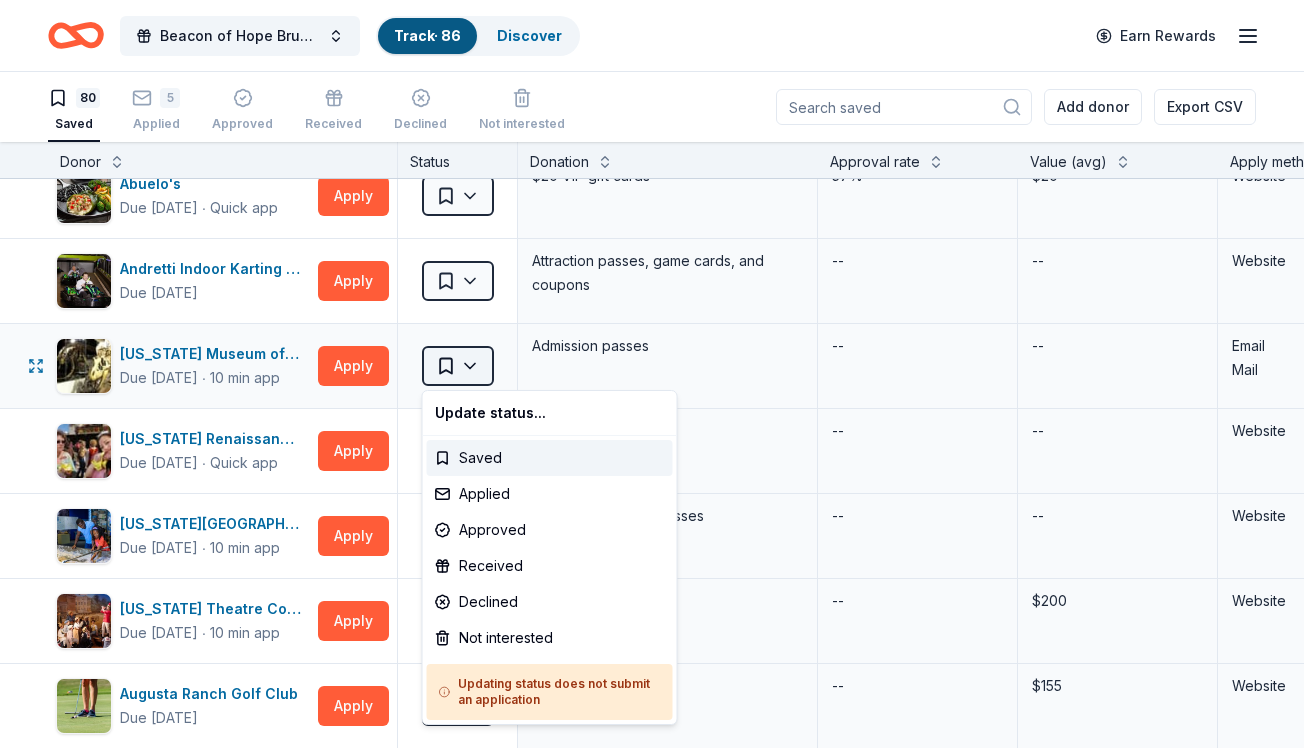 click on "Beacon of Hope Brunch, Raffle and Silent Auction Track  · 86 Discover Earn Rewards 80 Saved 5 Applied Approved Received Declined Not interested Add donor Export CSV Donor Status Donation Approval rate Value (avg) Apply method Assignee Notes 4imprint Due in 47 days ∙ 10 min app Apply Saved Pre-imprinted products 35% $500 Website Abuelo's  Due in 79 days ∙ Quick app Apply Saved $20 VIP gift cards 57% $20 Website Andretti Indoor Karting & Games (Chandler) Due in 65 days Apply Saved Attraction passes, game cards, and coupons -- -- Website Arizona Museum of Natural History Due in 47 days ∙ 10 min app Apply Saved Admission passes -- -- Email Mail Arizona Renaissance Festival Due in 65 days ∙ Quick app Apply Saved Festival tickets -- -- Website Arizona Science Center Due in 65 days ∙ 10 min app Apply Saved General admission passes -- -- Website Arizona Theatre Company Due in 62 days ∙ 10 min app Apply Saved Ticket vouchers -- $200 Website Augusta Ranch Golf Club Due in 77 days Apply Saved -- $155 ∙ --" at bounding box center (652, 374) 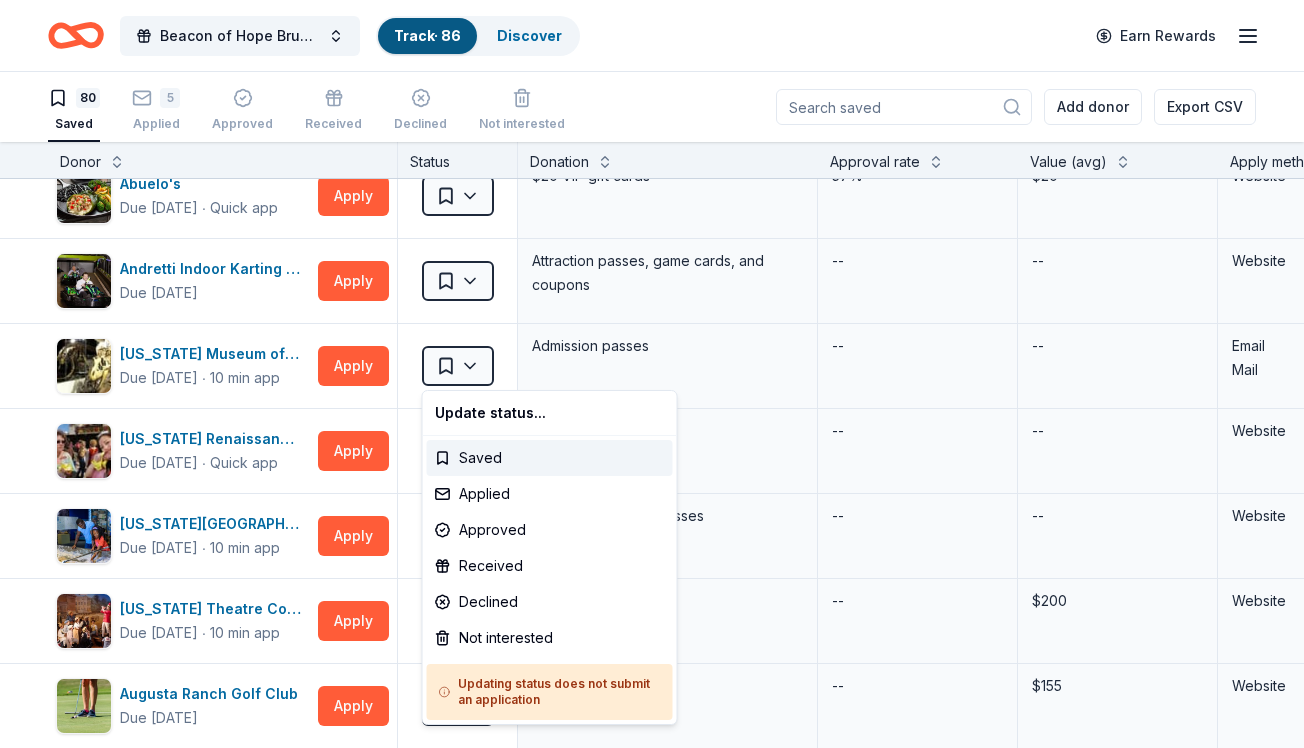 click on "Beacon of Hope Brunch, Raffle and Silent Auction Track  · 86 Discover Earn Rewards 80 Saved 5 Applied Approved Received Declined Not interested Add donor Export CSV Donor Status Donation Approval rate Value (avg) Apply method Assignee Notes 4imprint Due in 47 days ∙ 10 min app Apply Saved Pre-imprinted products 35% $500 Website Abuelo's  Due in 79 days ∙ Quick app Apply Saved $20 VIP gift cards 57% $20 Website Andretti Indoor Karting & Games (Chandler) Due in 65 days Apply Saved Attraction passes, game cards, and coupons -- -- Website Arizona Museum of Natural History Due in 47 days ∙ 10 min app Apply Saved Admission passes -- -- Email Mail Arizona Renaissance Festival Due in 65 days ∙ Quick app Apply Saved Festival tickets -- -- Website Arizona Science Center Due in 65 days ∙ 10 min app Apply Saved General admission passes -- -- Website Arizona Theatre Company Due in 62 days ∙ 10 min app Apply Saved Ticket vouchers -- $200 Website Augusta Ranch Golf Club Due in 77 days Apply Saved -- $155 ∙ --" at bounding box center (652, 374) 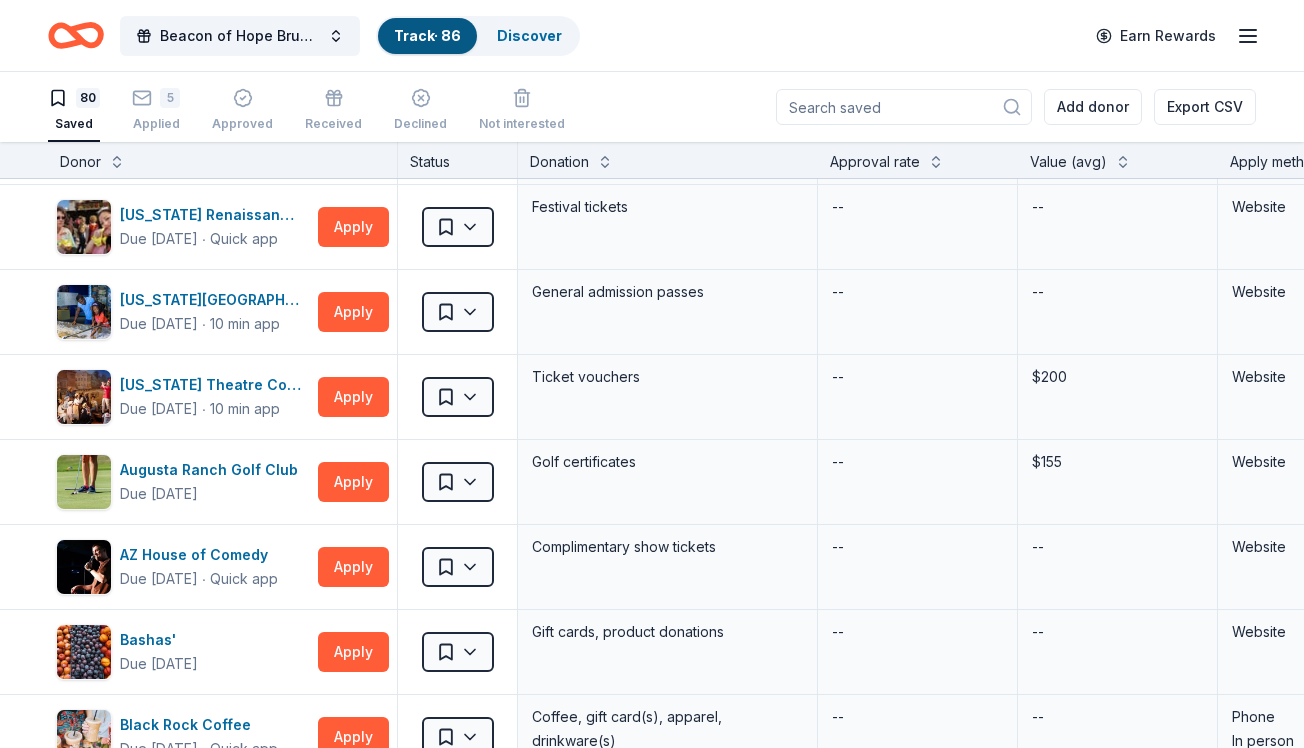 scroll, scrollTop: 341, scrollLeft: 0, axis: vertical 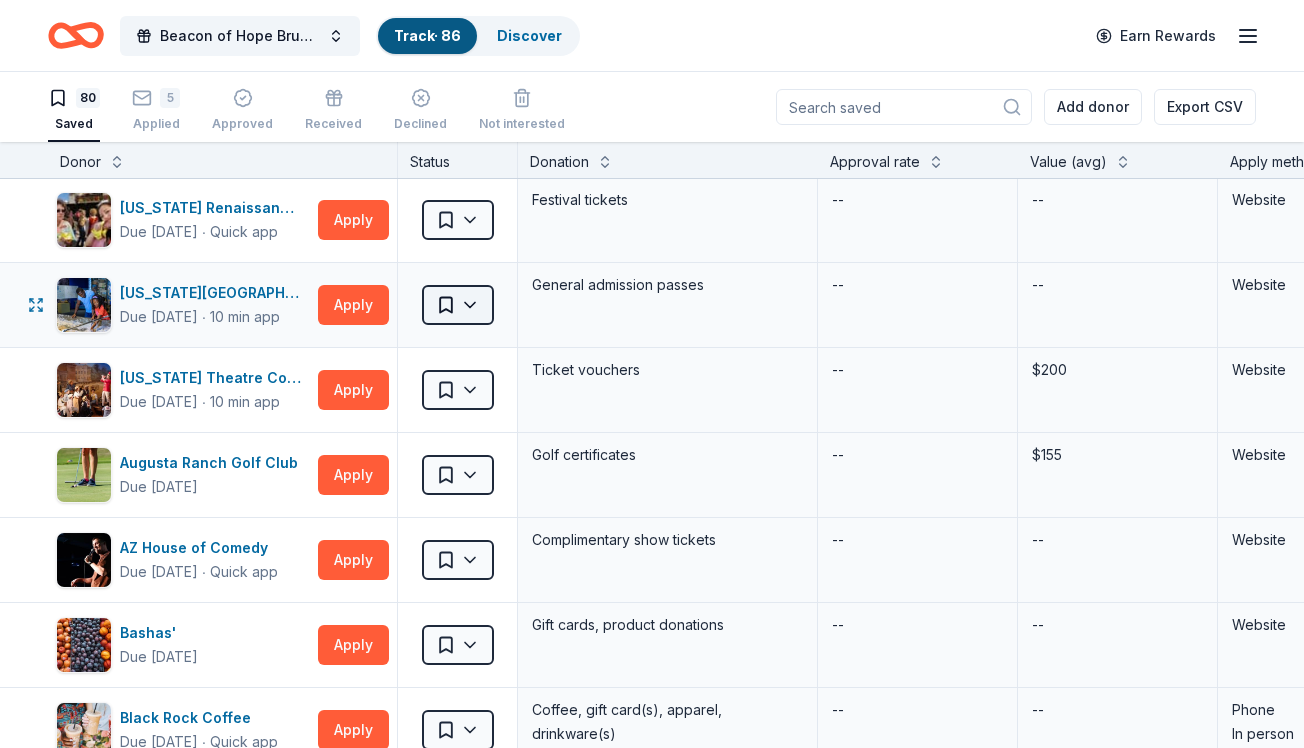 click on "Beacon of Hope Brunch, Raffle and Silent Auction Track  · 86 Discover Earn Rewards 80 Saved 5 Applied Approved Received Declined Not interested Add donor Export CSV Donor Status Donation Approval rate Value (avg) Apply method Assignee Notes 4imprint Due in 47 days ∙ 10 min app Apply Saved Pre-imprinted products 35% $500 Website Abuelo's  Due in 79 days ∙ Quick app Apply Saved $20 VIP gift cards 57% $20 Website Andretti Indoor Karting & Games (Chandler) Due in 65 days Apply Saved Attraction passes, game cards, and coupons -- -- Website Arizona Museum of Natural History Due in 47 days ∙ 10 min app Apply Saved Admission passes -- -- Email Mail Arizona Renaissance Festival Due in 65 days ∙ Quick app Apply Saved Festival tickets -- -- Website Arizona Science Center Due in 65 days ∙ 10 min app Apply Saved General admission passes -- -- Website Arizona Theatre Company Due in 62 days ∙ 10 min app Apply Saved Ticket vouchers -- $200 Website Augusta Ranch Golf Club Due in 77 days Apply Saved -- $155 ∙ --" at bounding box center (652, 374) 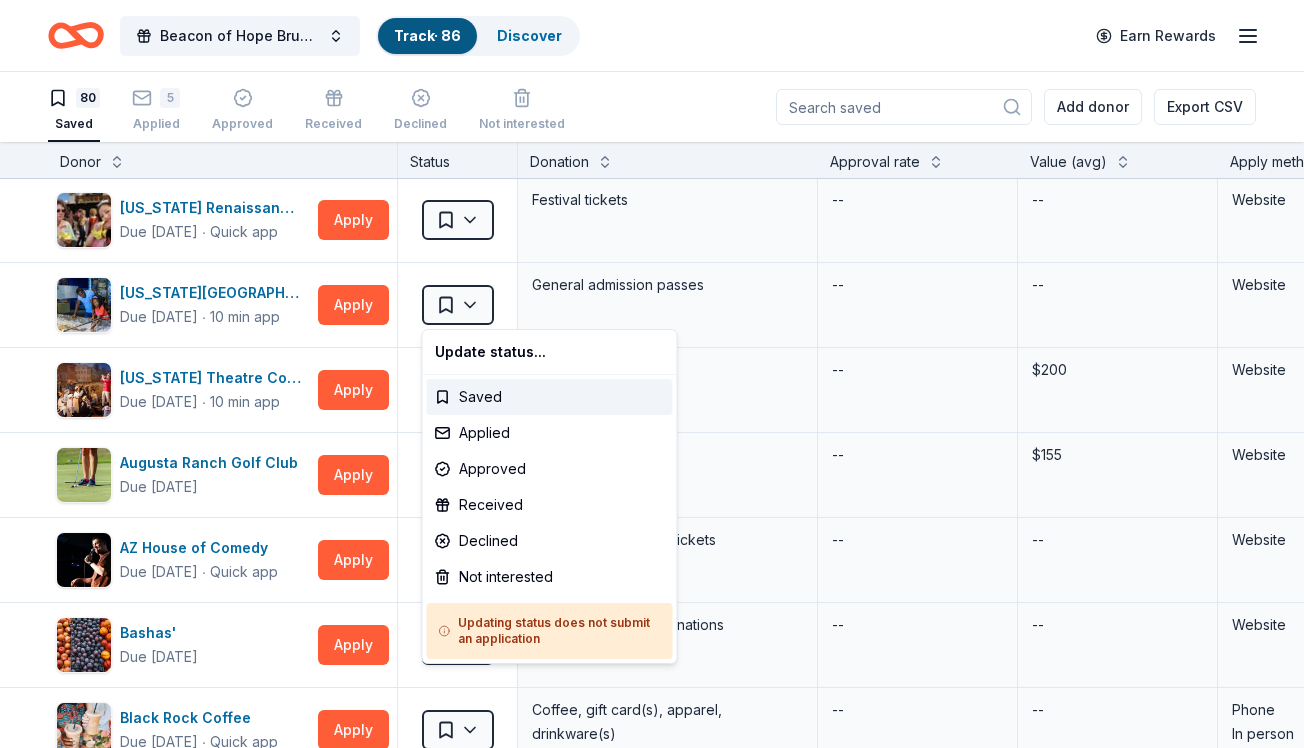 click on "Beacon of Hope Brunch, Raffle and Silent Auction Track  · 86 Discover Earn Rewards 80 Saved 5 Applied Approved Received Declined Not interested Add donor Export CSV Donor Status Donation Approval rate Value (avg) Apply method Assignee Notes 4imprint Due in 47 days ∙ 10 min app Apply Saved Pre-imprinted products 35% $500 Website Abuelo's  Due in 79 days ∙ Quick app Apply Saved $20 VIP gift cards 57% $20 Website Andretti Indoor Karting & Games (Chandler) Due in 65 days Apply Saved Attraction passes, game cards, and coupons -- -- Website Arizona Museum of Natural History Due in 47 days ∙ 10 min app Apply Saved Admission passes -- -- Email Mail Arizona Renaissance Festival Due in 65 days ∙ Quick app Apply Saved Festival tickets -- -- Website Arizona Science Center Due in 65 days ∙ 10 min app Apply Saved General admission passes -- -- Website Arizona Theatre Company Due in 62 days ∙ 10 min app Apply Saved Ticket vouchers -- $200 Website Augusta Ranch Golf Club Due in 77 days Apply Saved -- $155 ∙ --" at bounding box center [652, 374] 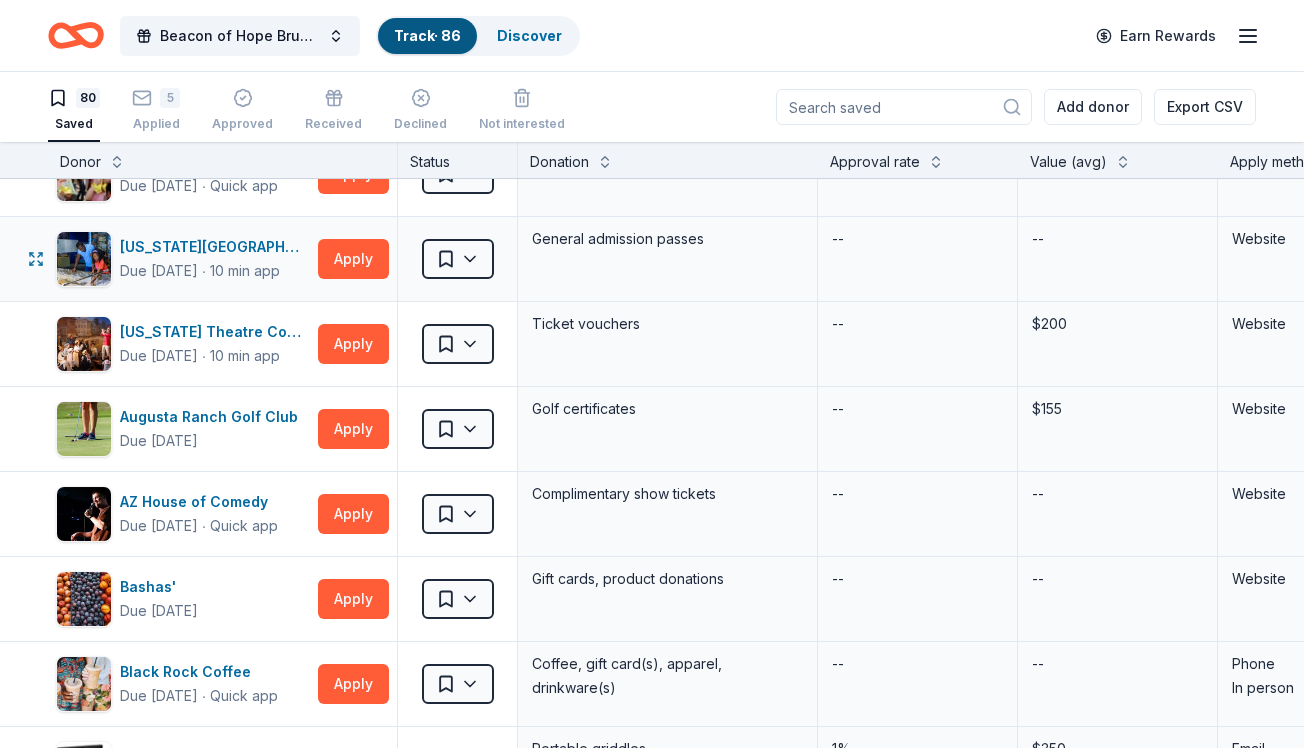 scroll, scrollTop: 390, scrollLeft: 0, axis: vertical 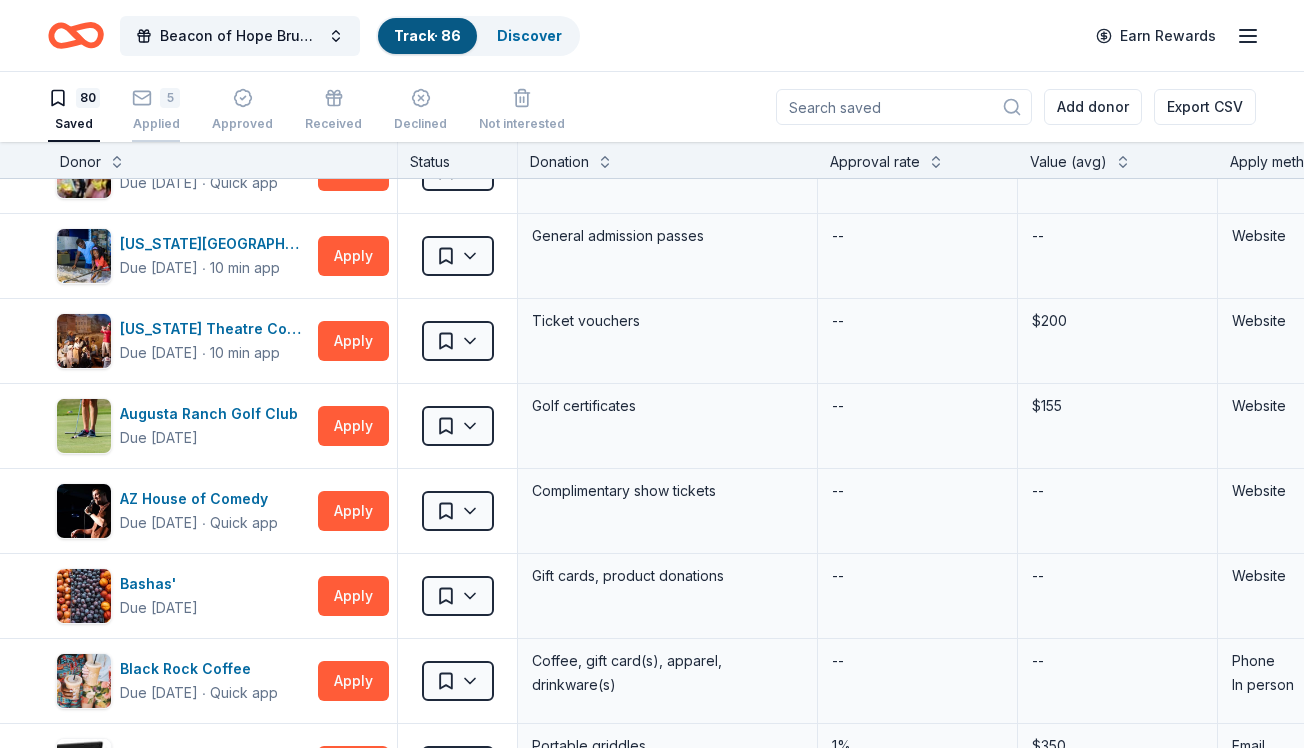 click 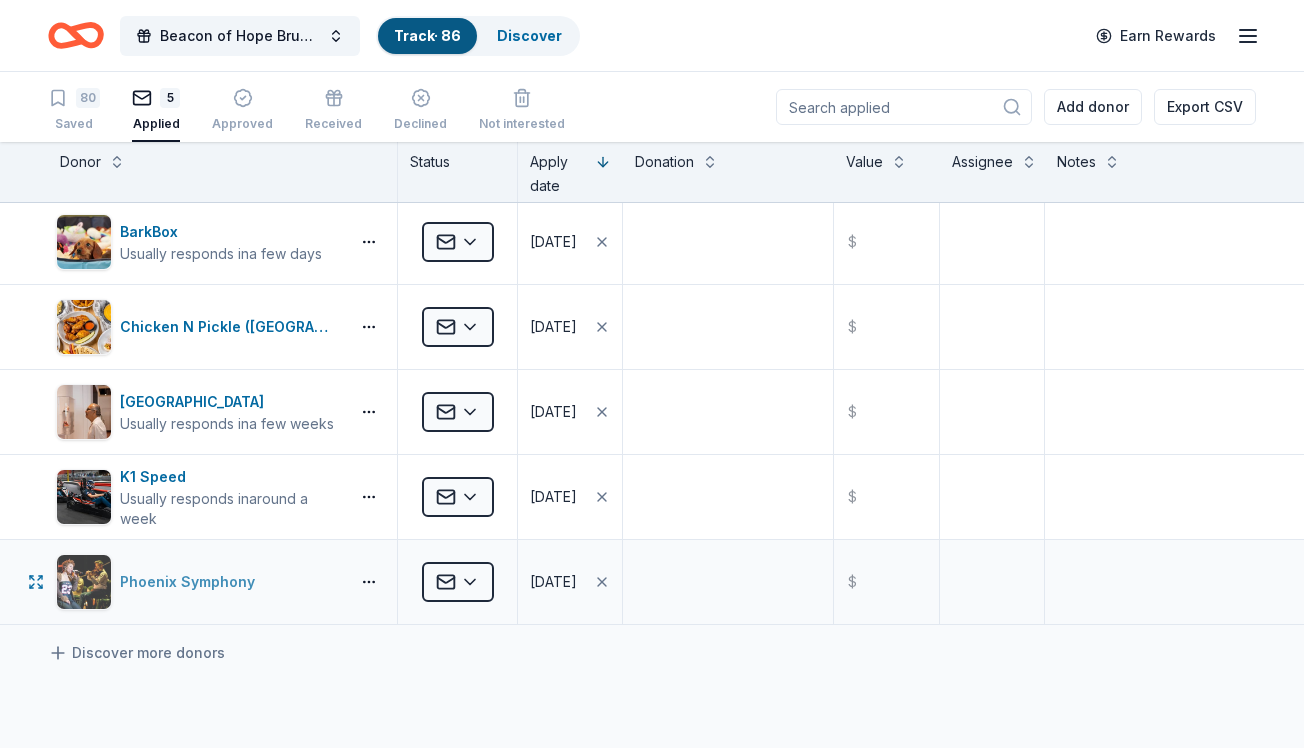 scroll, scrollTop: 0, scrollLeft: 0, axis: both 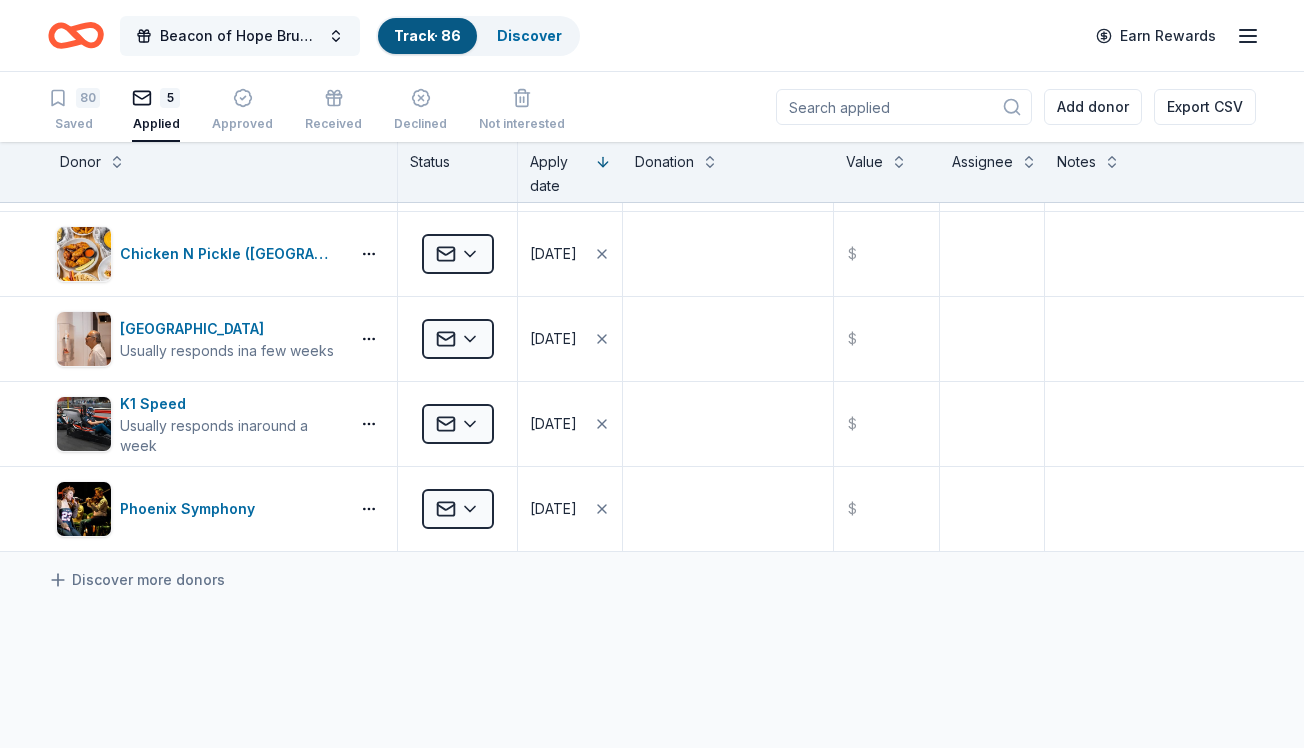 click on "Beacon of Hope Brunch, Raffle and Silent Auction" at bounding box center (240, 36) 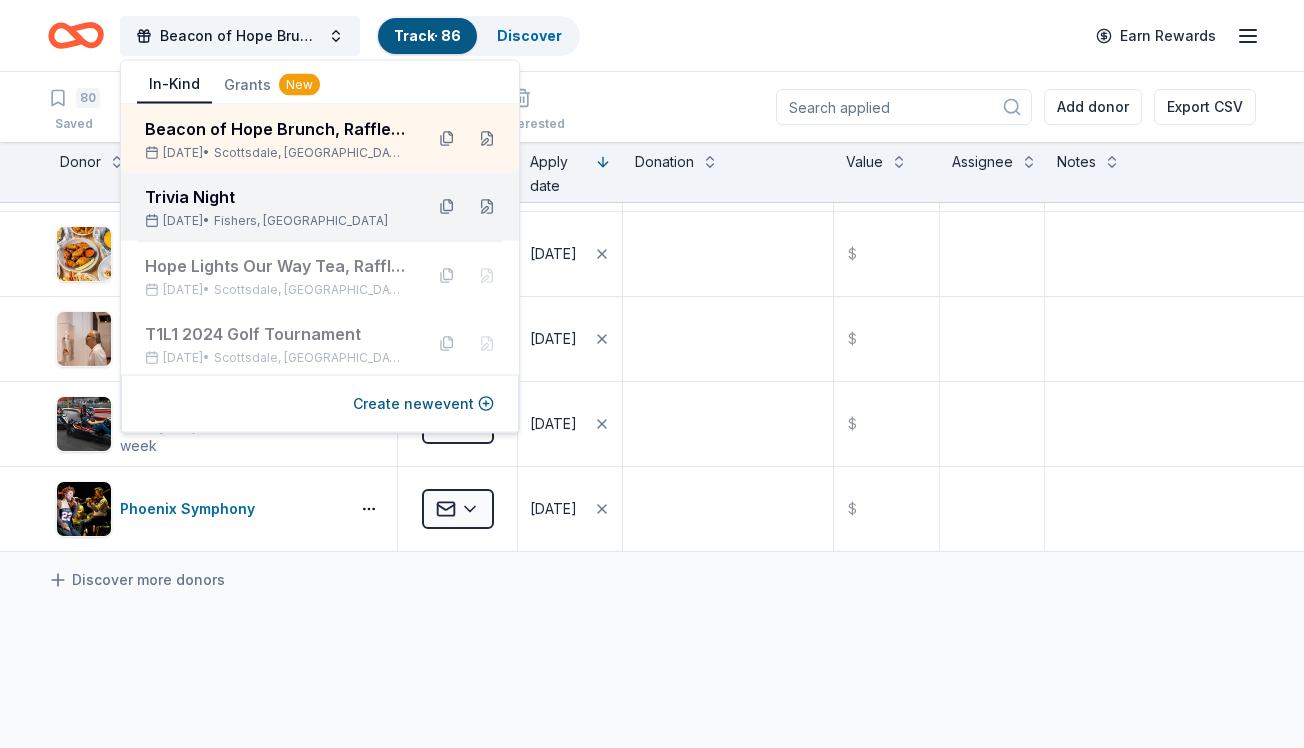 click on "Trivia Night Aug 29, 2025  •  Fishers, IN" at bounding box center [276, 207] 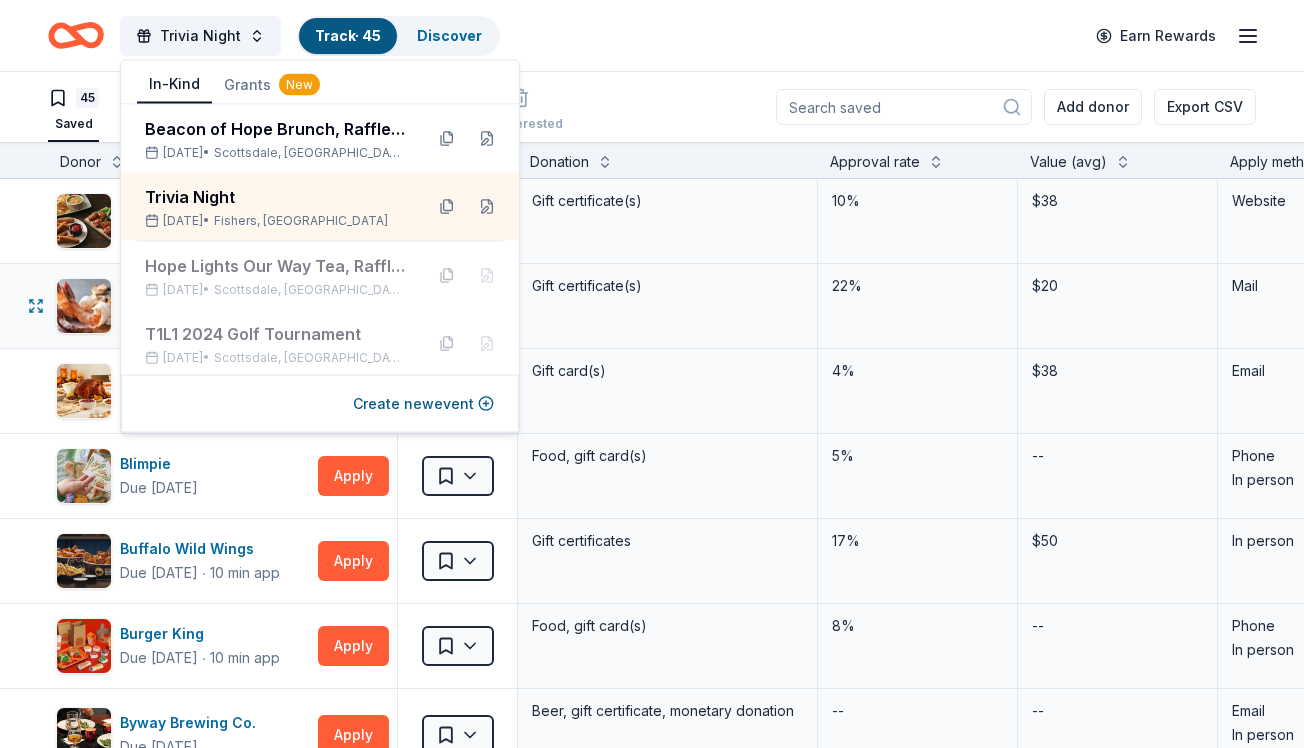 click on "Benihana Due in 20 days ∙ 10 min app Apply Saved Gift certificate(s) 22% $20 Mail" at bounding box center [983, 306] 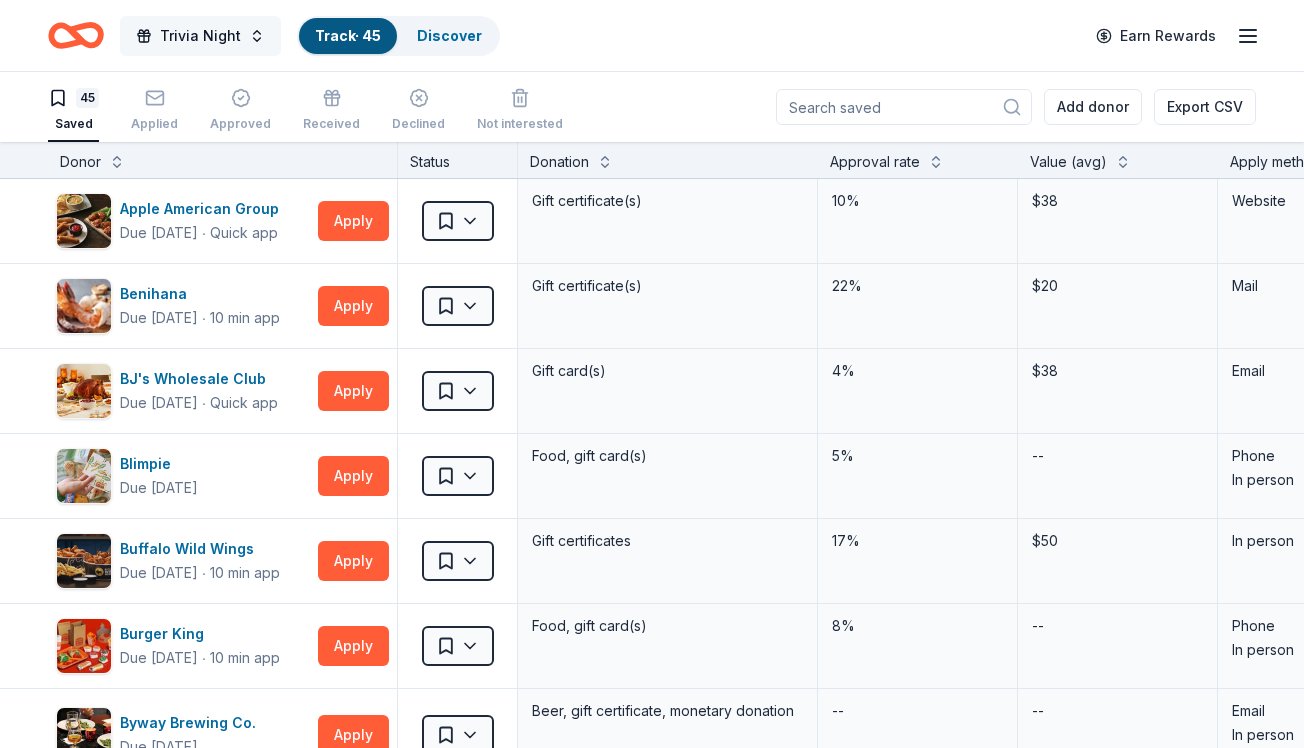 click on "Trivia Night" at bounding box center (200, 36) 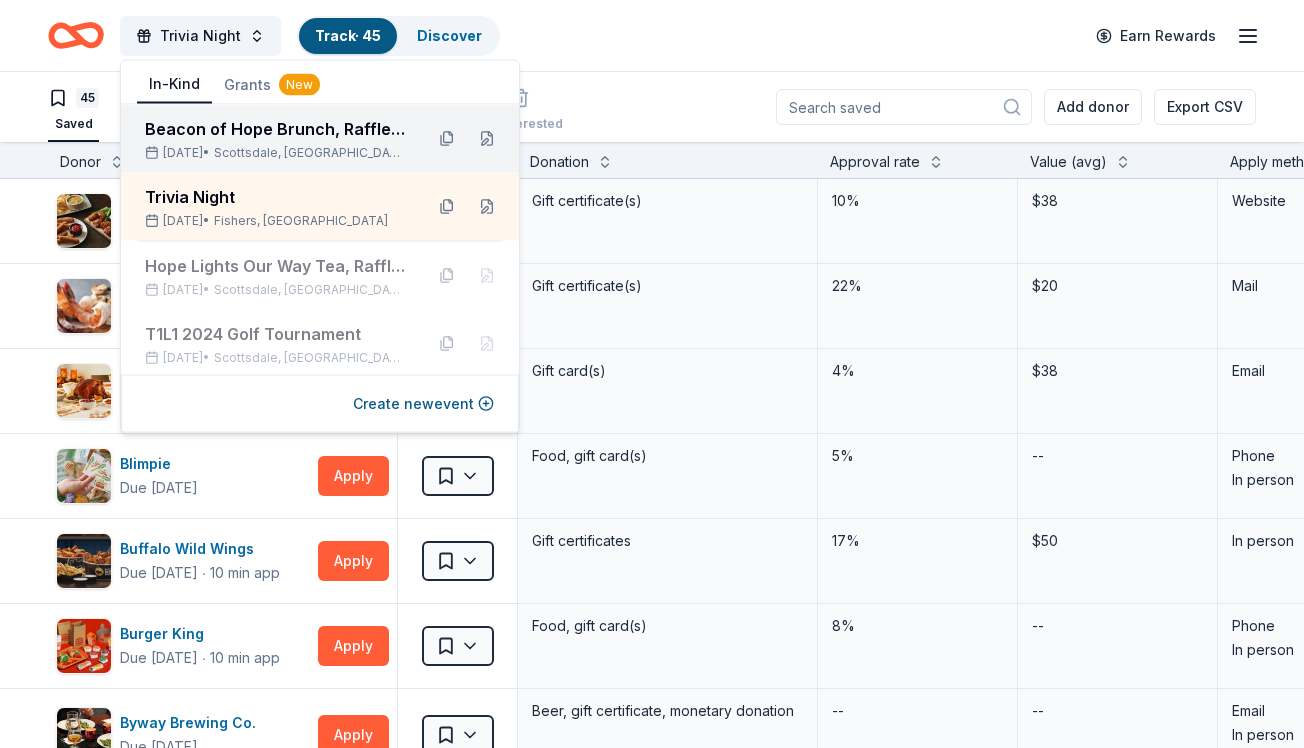 click on "Scottsdale, AZ" at bounding box center [310, 153] 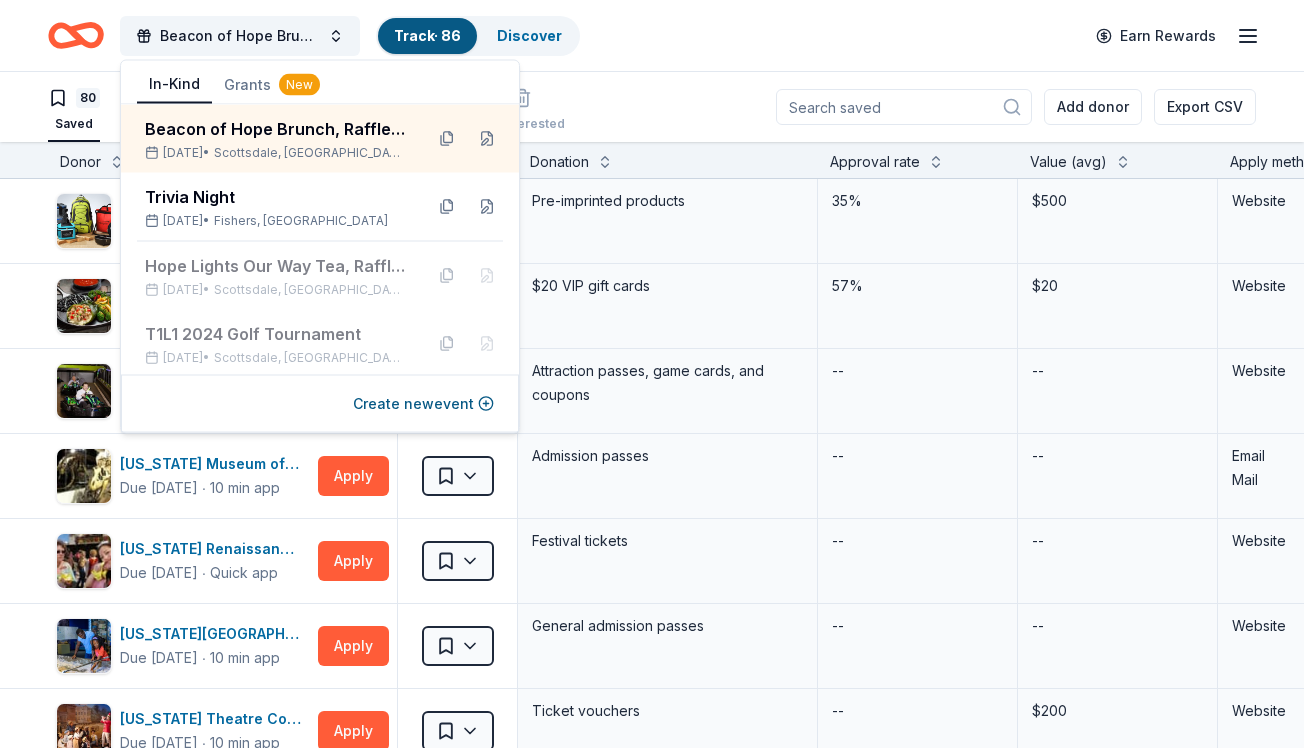 click on "Beacon of Hope Brunch, Raffle and Silent Auction Track  · 86 Discover Earn Rewards" at bounding box center [652, 35] 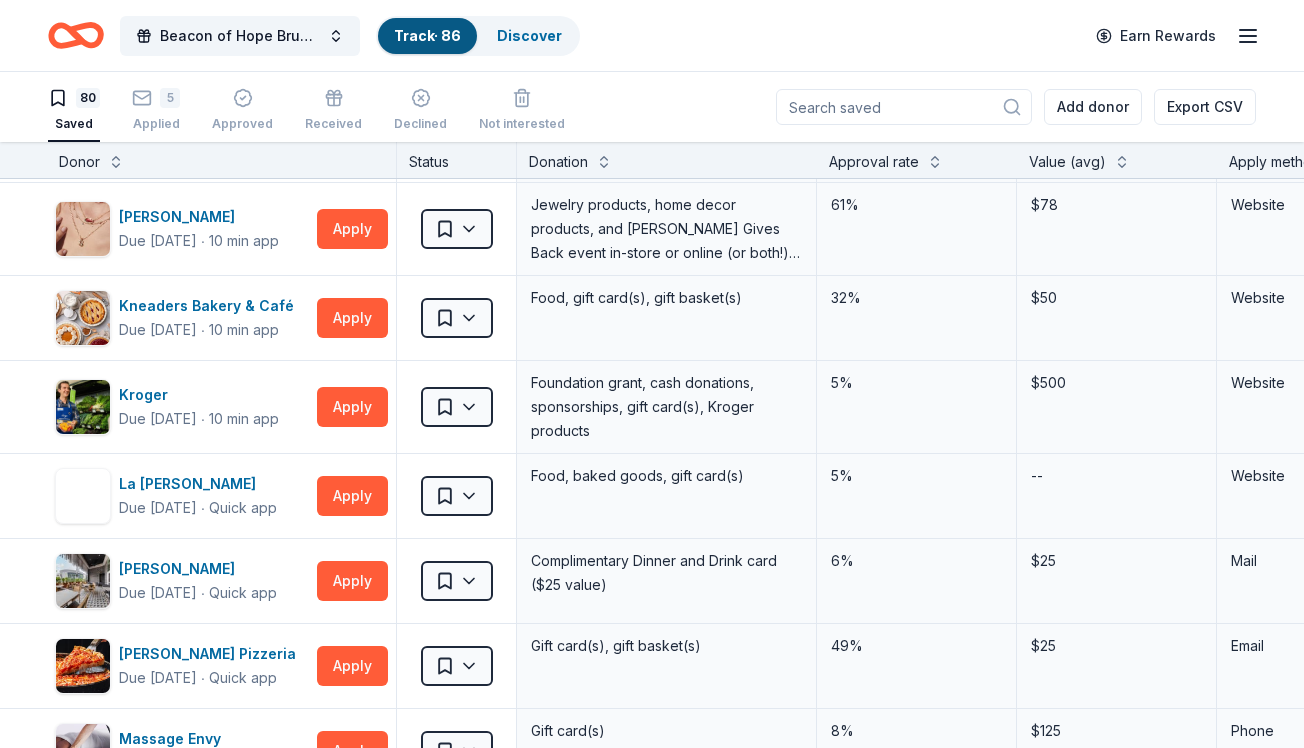 scroll, scrollTop: 3134, scrollLeft: 1, axis: both 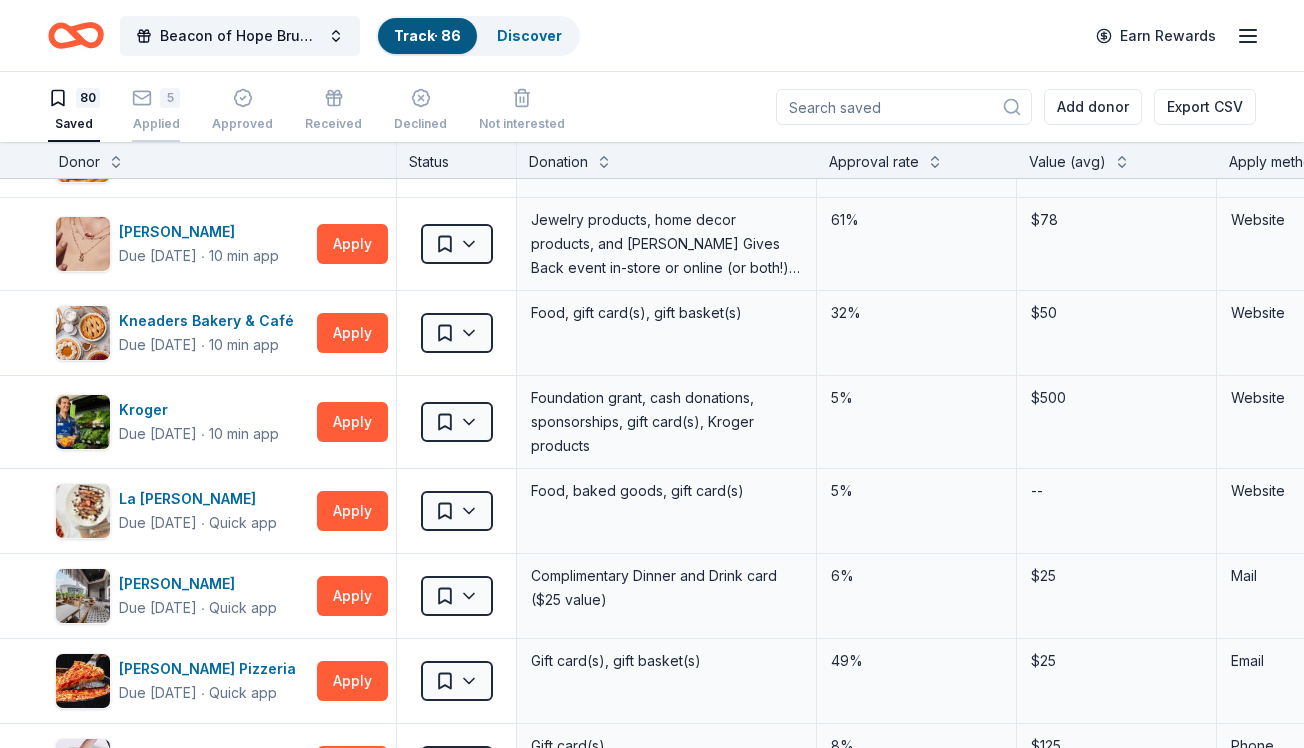 click on "5" at bounding box center (156, 98) 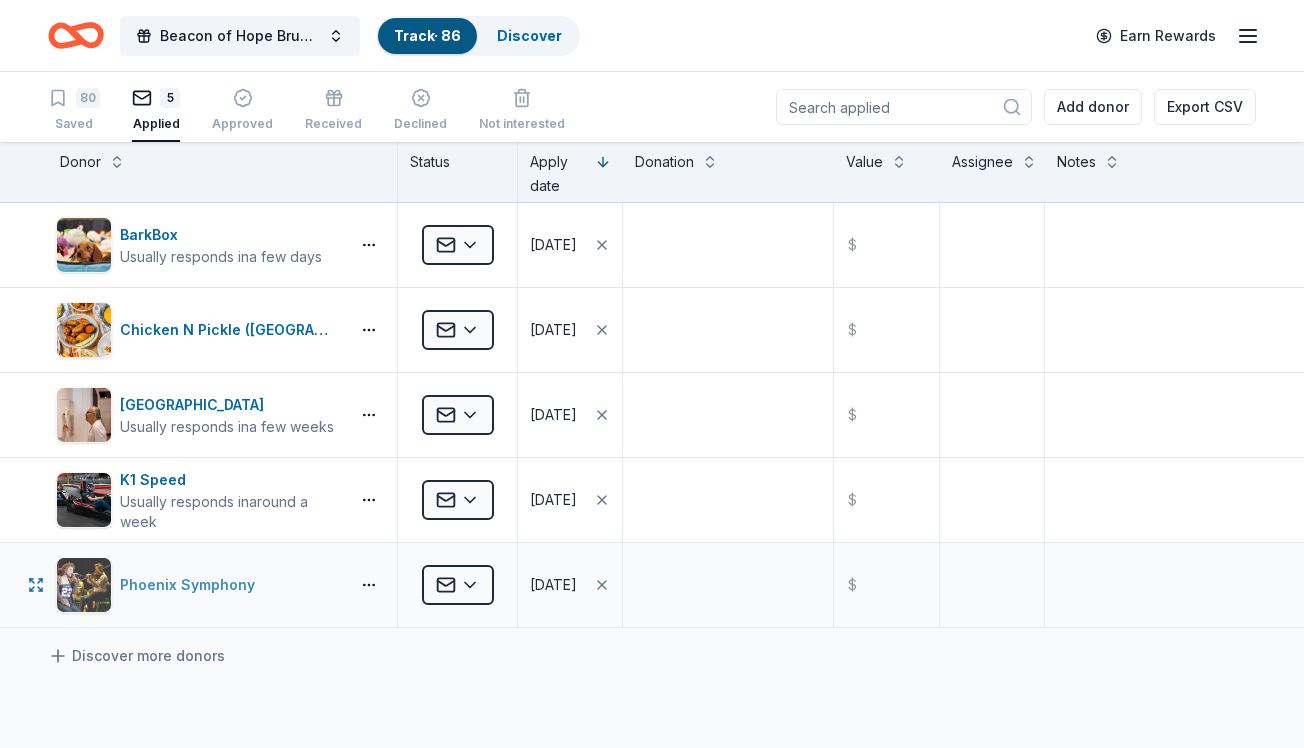 scroll, scrollTop: 0, scrollLeft: 0, axis: both 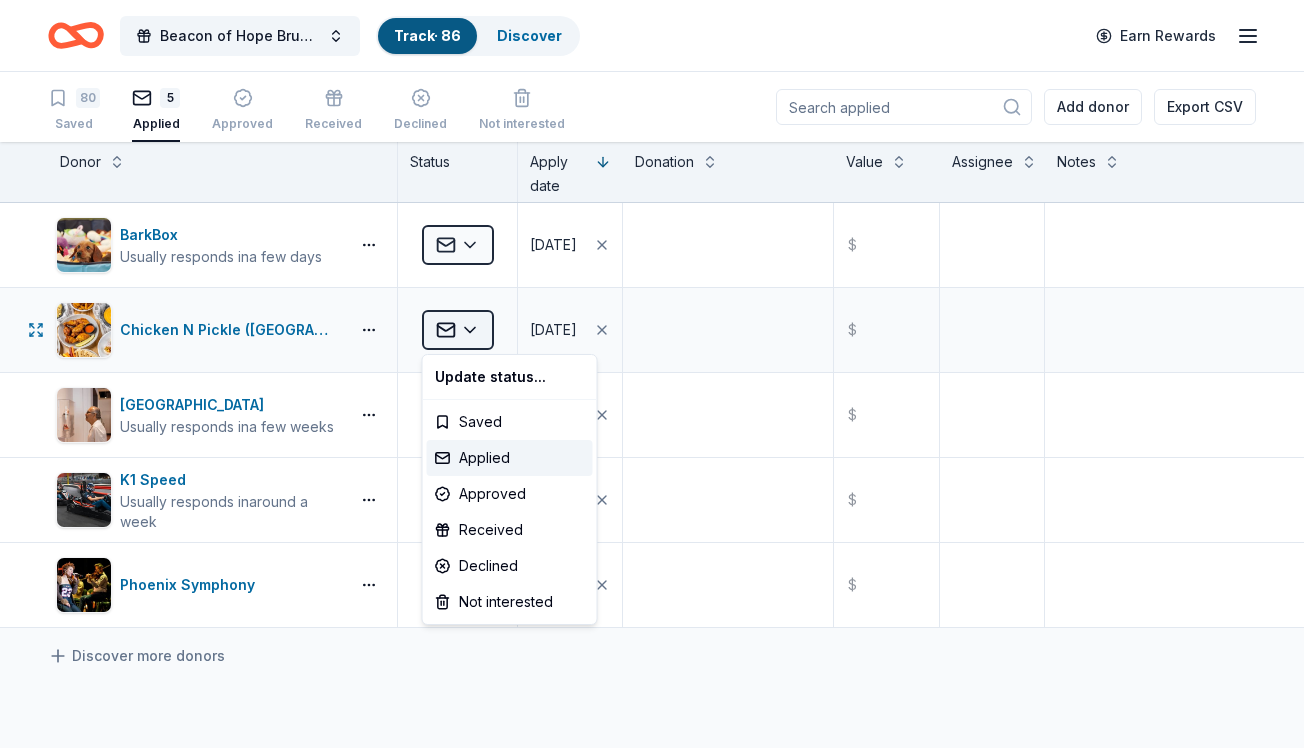 click on "Beacon of Hope Brunch, Raffle and Silent Auction Track  · 86 Discover Earn Rewards 80 Saved 5 Applied Approved Received Declined Not interested Add donor Export CSV Donor Status Apply date Donation Value Assignee Notes BarkBox Usually responds in  a few days Applied 07/10/2025 $ Chicken N Pickle (Glendale) Applied 07/10/2025 $ Heard Museum Usually responds in  a few weeks Applied 07/10/2025 $ K1 Speed Usually responds in  around a week Applied 07/10/2025 $ Phoenix Symphony Applied 07/10/2025 $   Discover more donors Saved Update status... Saved Applied Approved Received Declined Not interested" at bounding box center [652, 374] 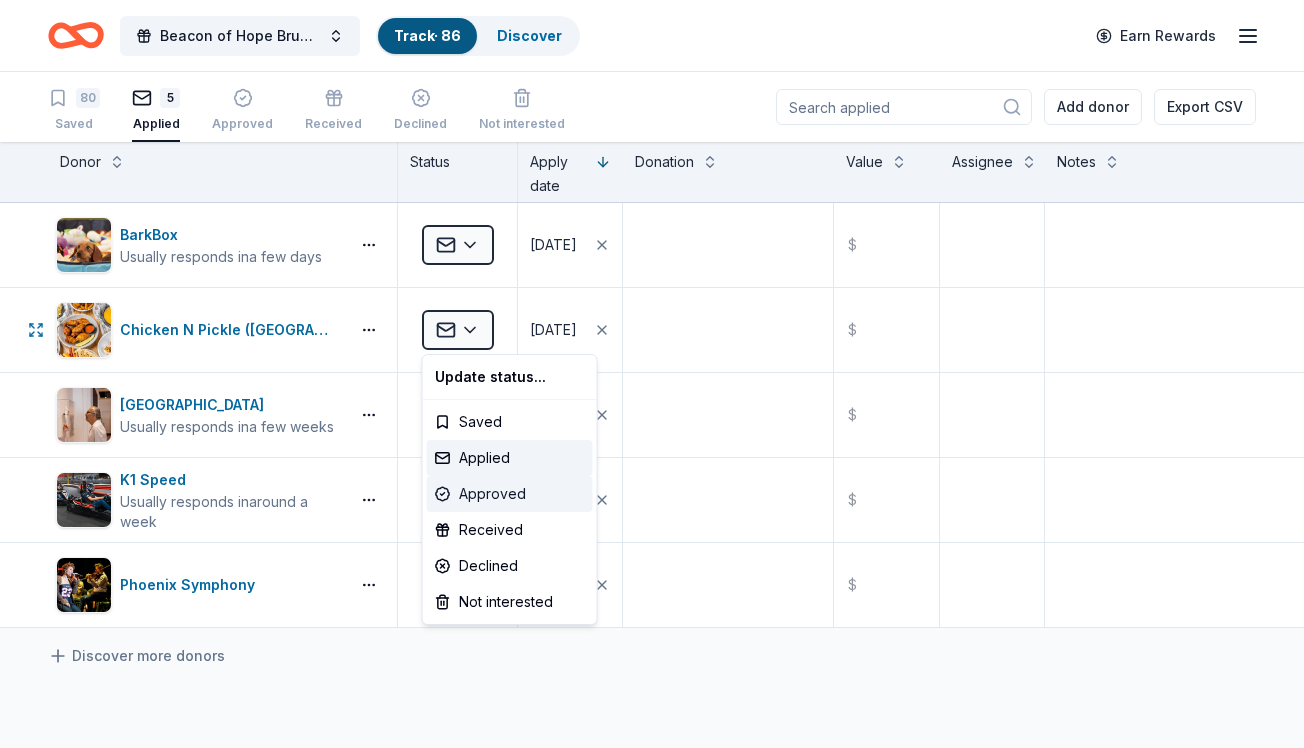click on "Approved" at bounding box center [510, 494] 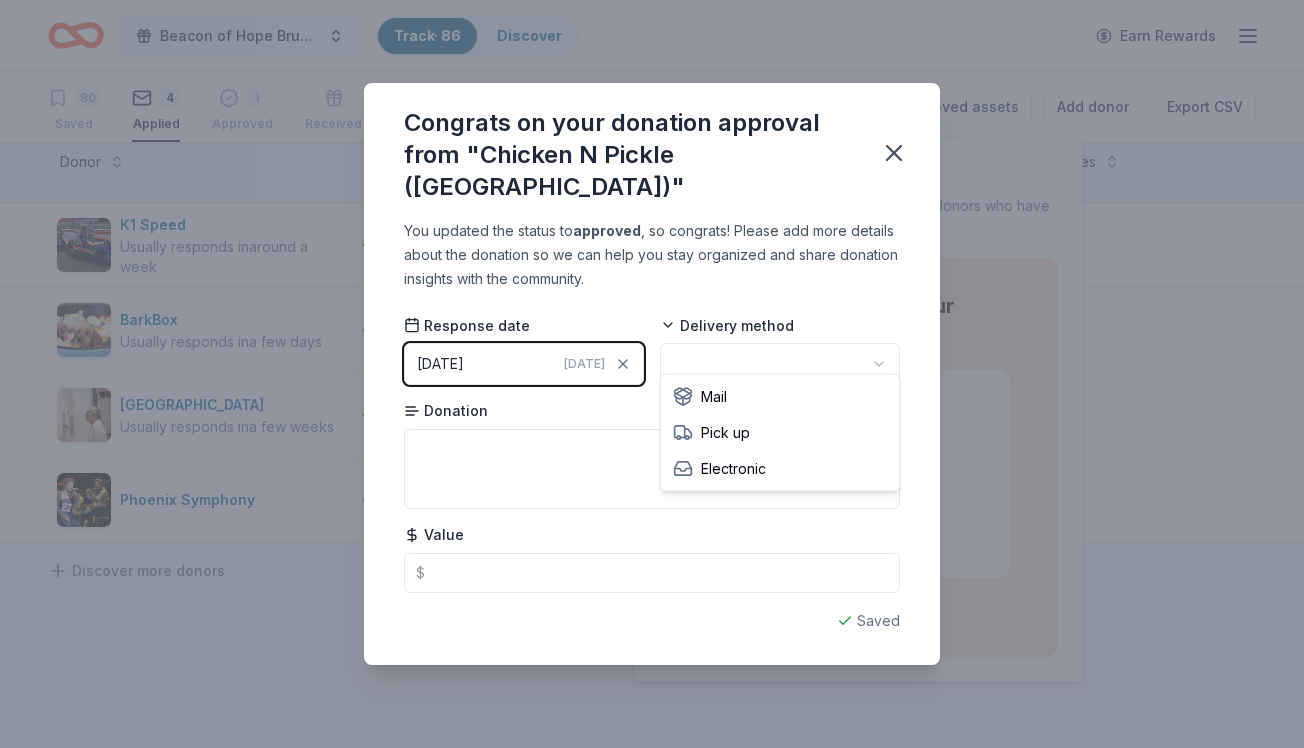 click on "Beacon of Hope Brunch, Raffle and Silent Auction Track  · 86 Discover Earn Rewards 80 Saved 4 Applied 1 Approved Received Declined Not interested  Approved assets Add donor Export CSV Donor Status Apply date Donation Value Assignee Notes K1 Speed Usually responds in  around a week Applied 07/10/2025 $ BarkBox Usually responds in  a few days Applied 07/10/2025 $ Heard Museum Usually responds in  a few weeks Applied 07/10/2025 $ Phoenix Symphony Applied 07/10/2025 $   Discover more donors Saved Approved Assets Download shoutout images and logos for donors who have approved your requests. Thank   you for your in-kind donation Congrats on your donation approval from "Chicken N Pickle (Glendale)" You updated the status to  approved , so congrats! Please add more details about the donation so we can help you stay organized and share donation insights with the community. Response date 07/10/2025 Today Delivery method Donation Value $ Saved Mail Pick up Electronic" at bounding box center [652, 374] 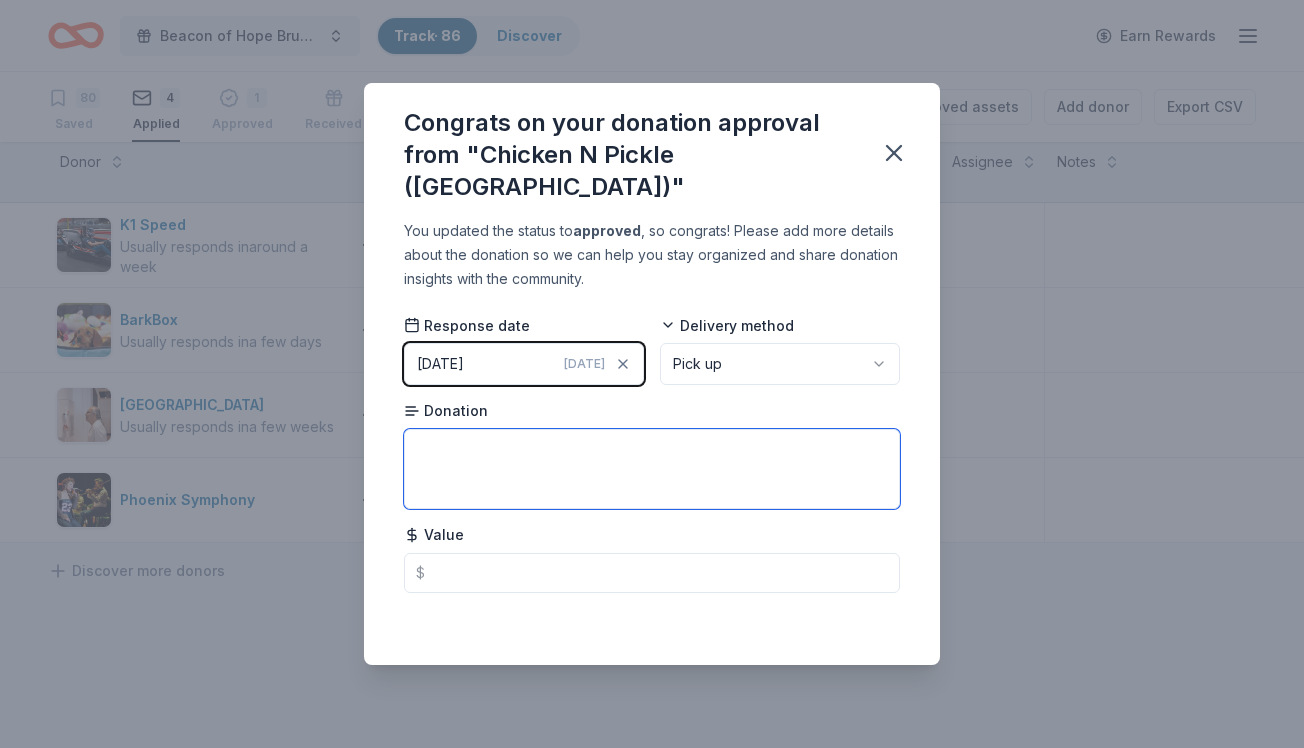 click at bounding box center (652, 469) 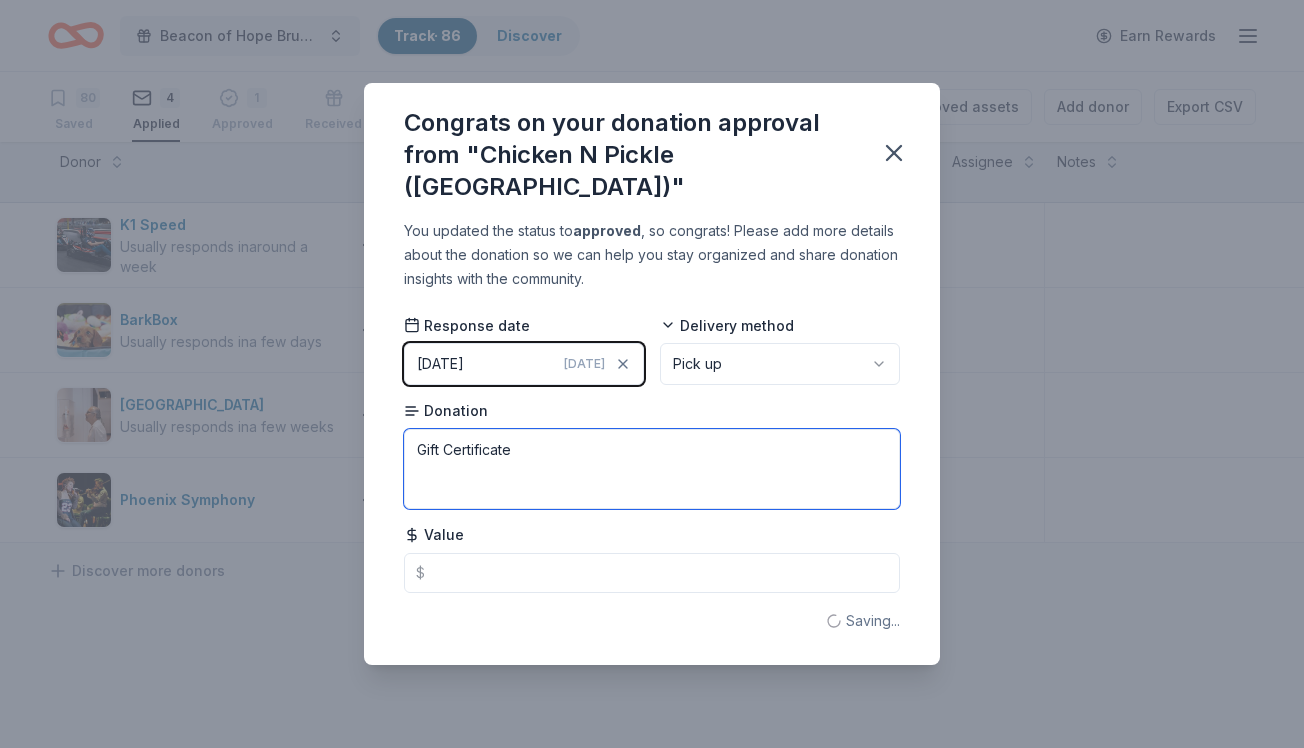 type on "Gift Certificate" 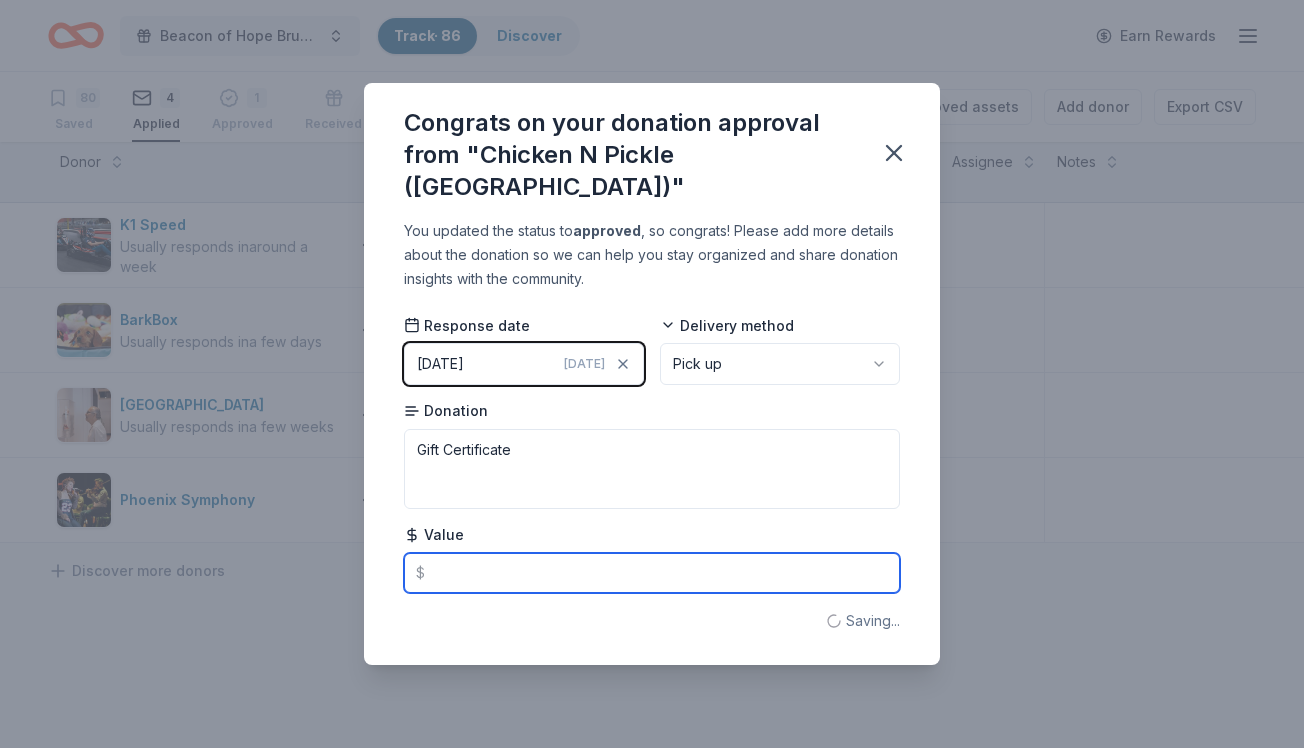 click at bounding box center (652, 573) 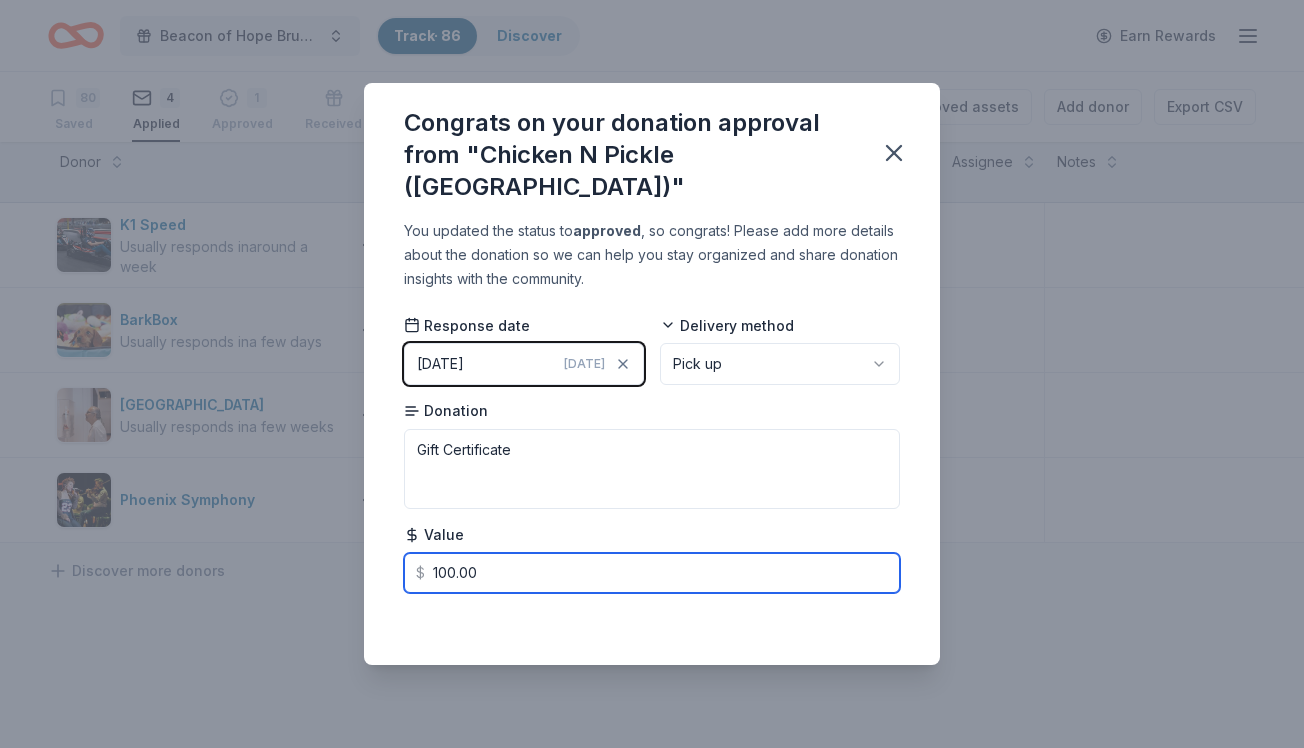 type on "100.00" 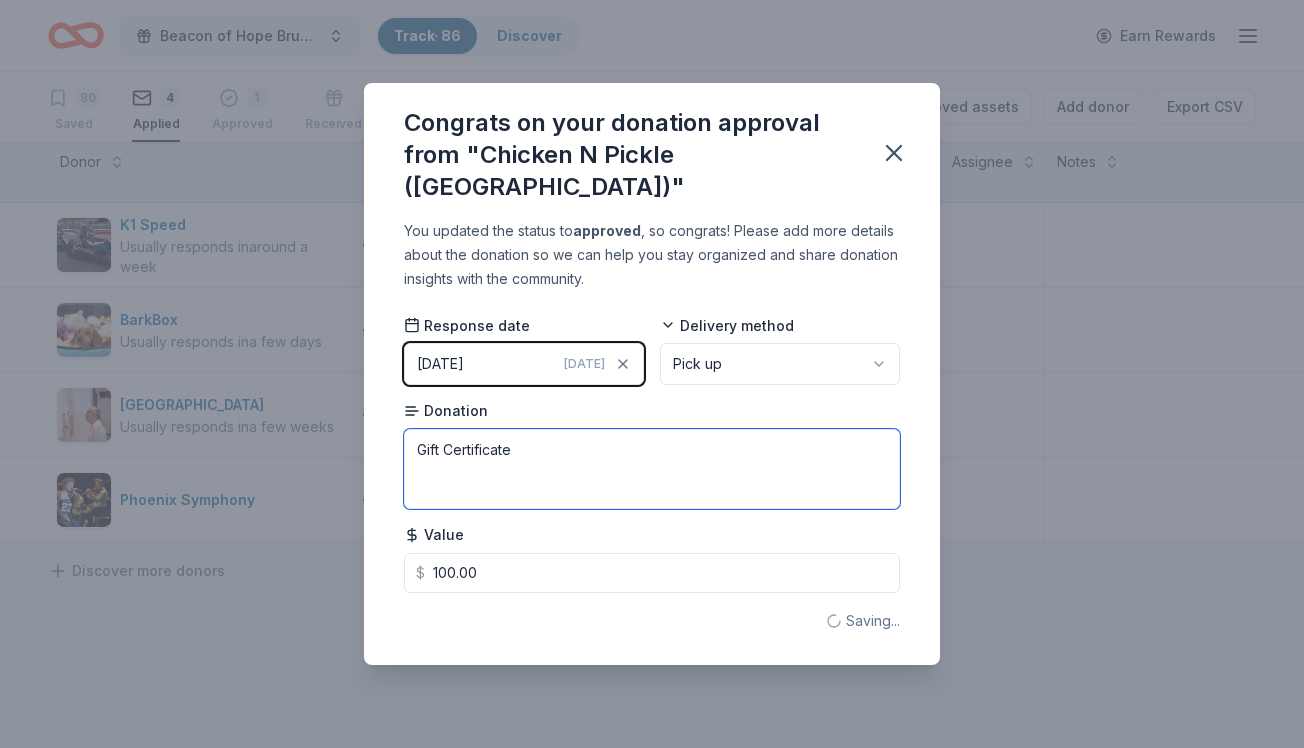 click on "Gift Certificate" at bounding box center (652, 469) 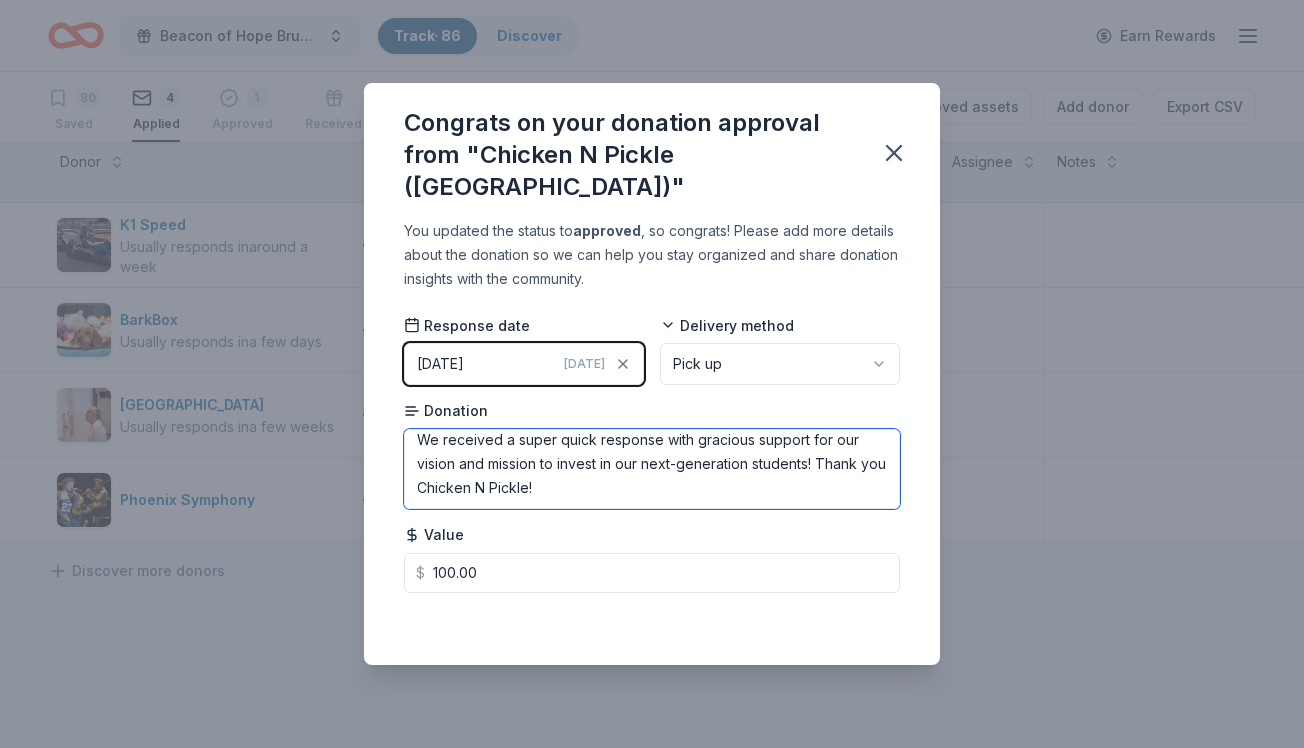 scroll, scrollTop: 34, scrollLeft: 0, axis: vertical 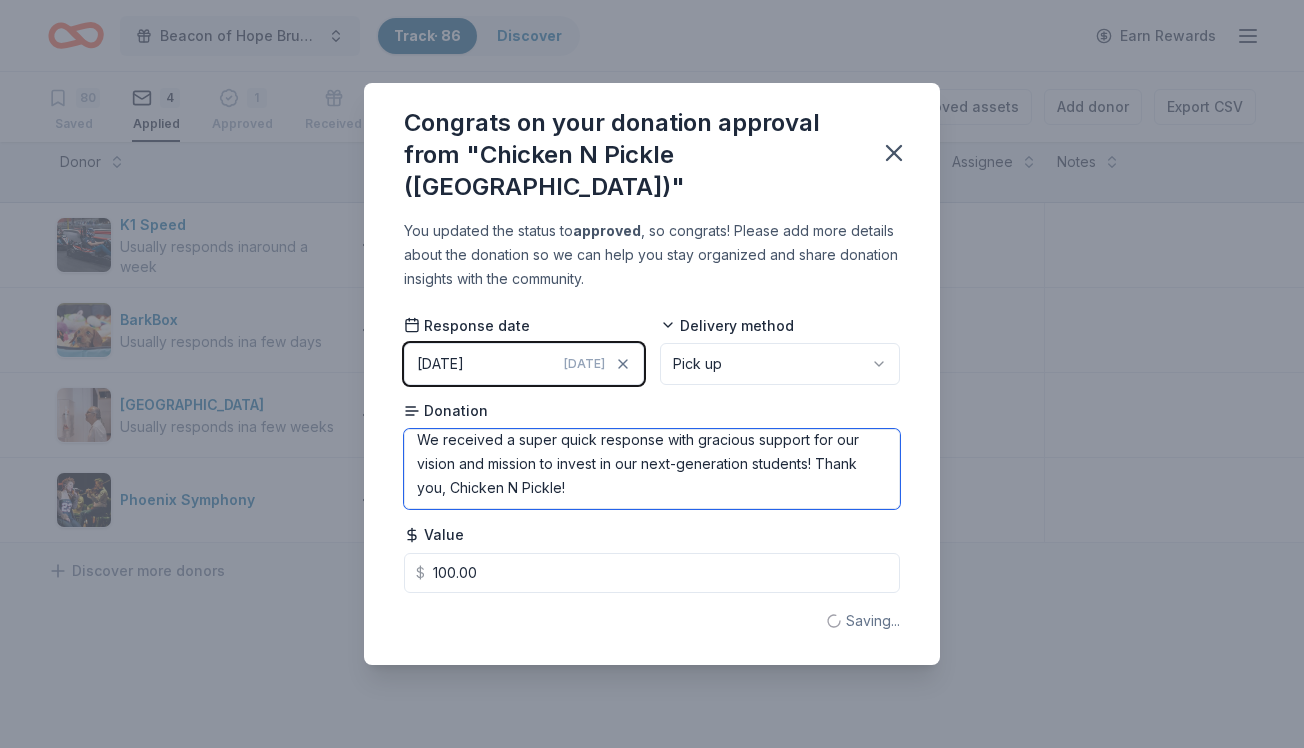 click on "Gift Certificate
We received a super quick response with gracious support for our vision and mission to invest in our next-generation students! Thank you, Chicken N Pickle!" at bounding box center [652, 469] 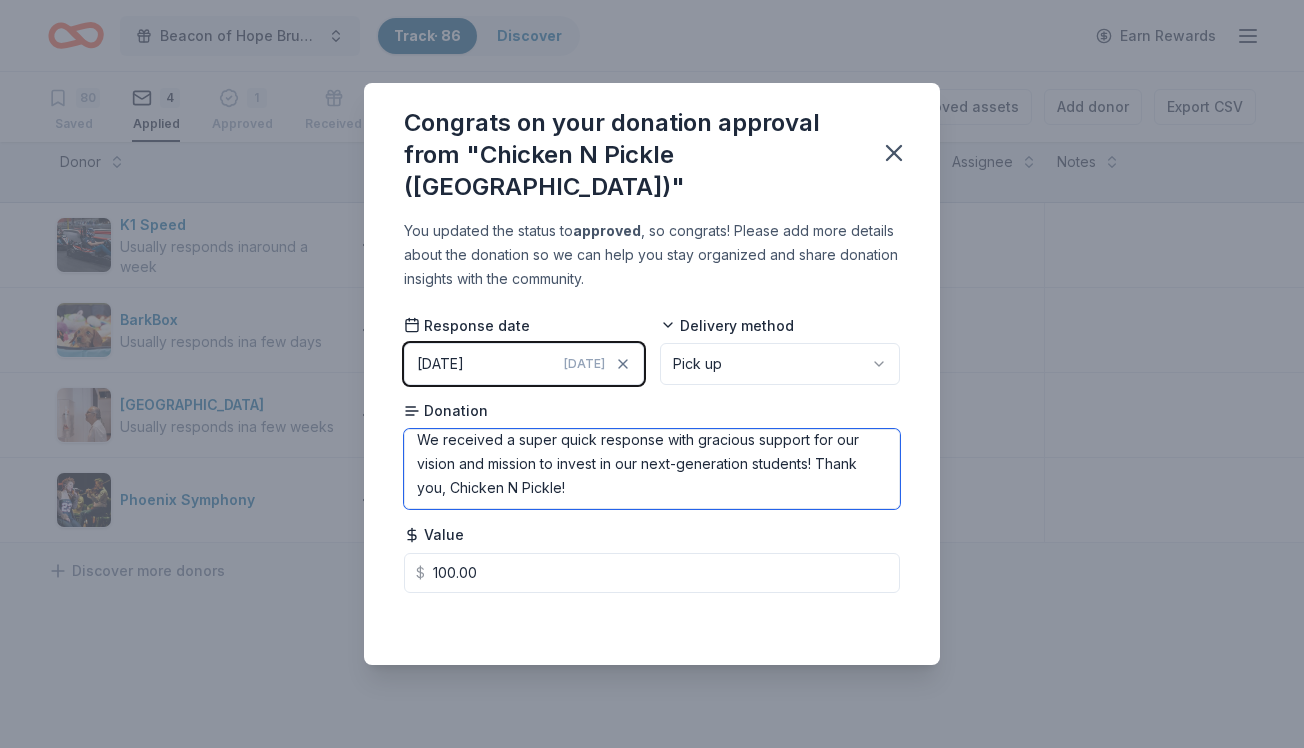 type on "Gift Certificate
We received a super quick response with gracious support for our vision and mission to invest in our next-generation students! Thank you, Chicken N Pickle!" 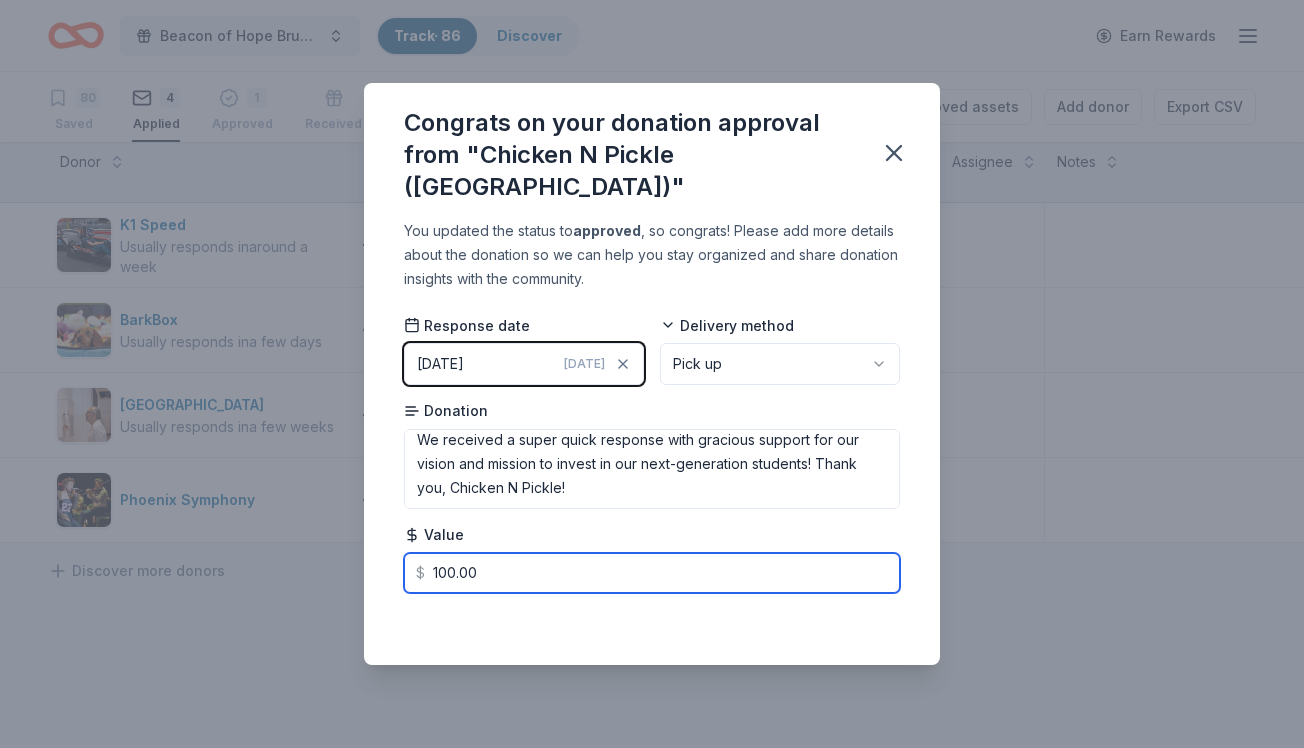 click on "100.00" at bounding box center [652, 573] 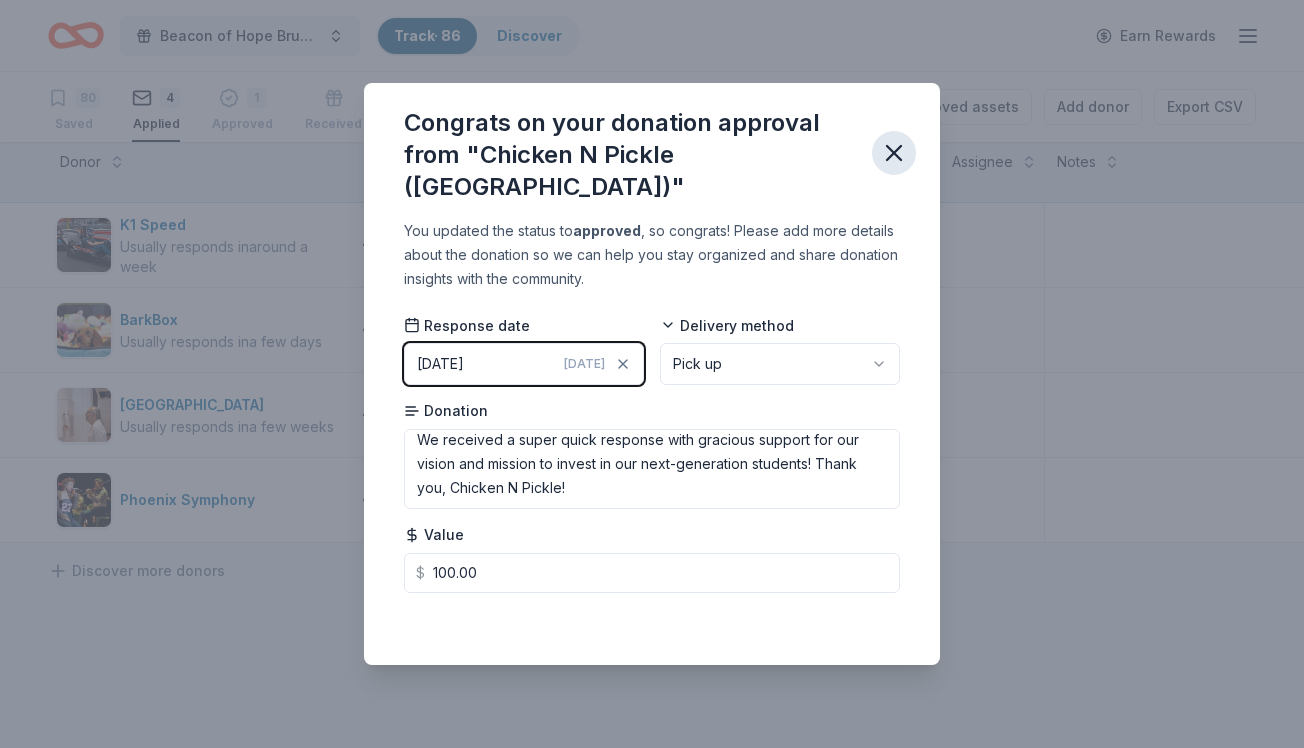 click 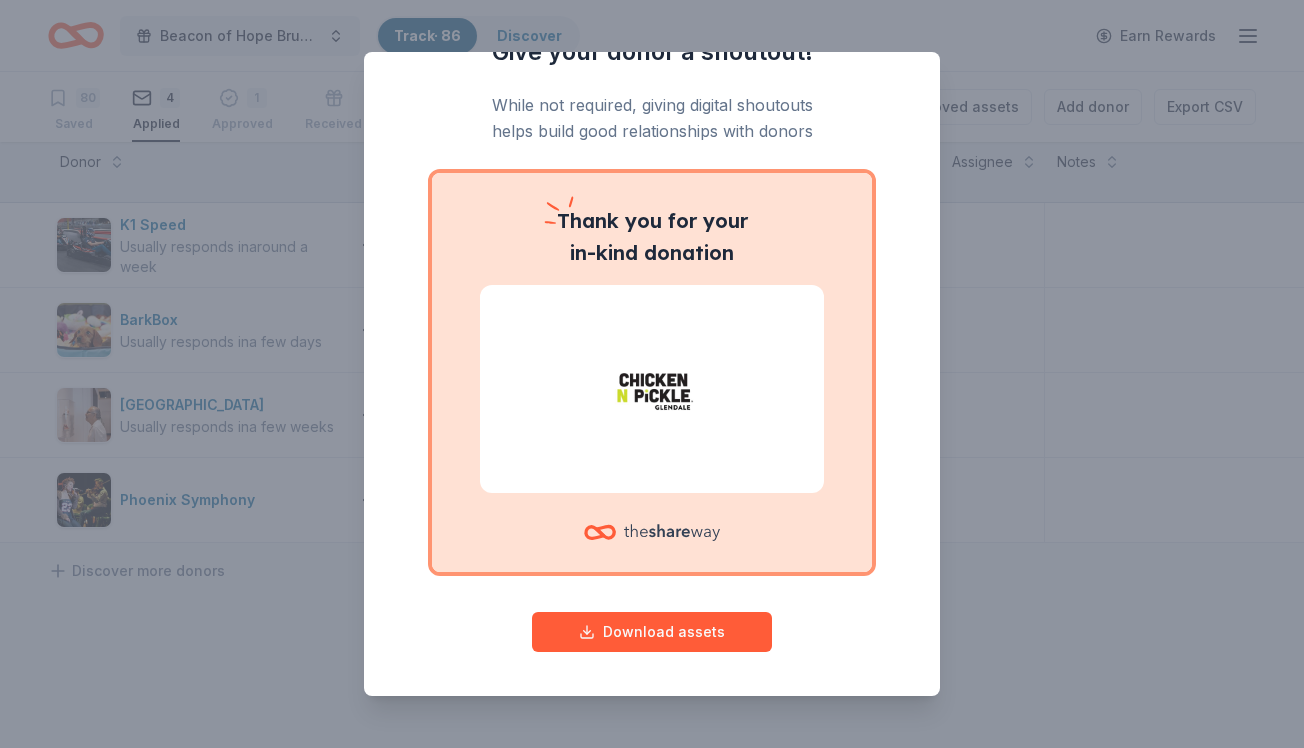 scroll, scrollTop: 39, scrollLeft: 0, axis: vertical 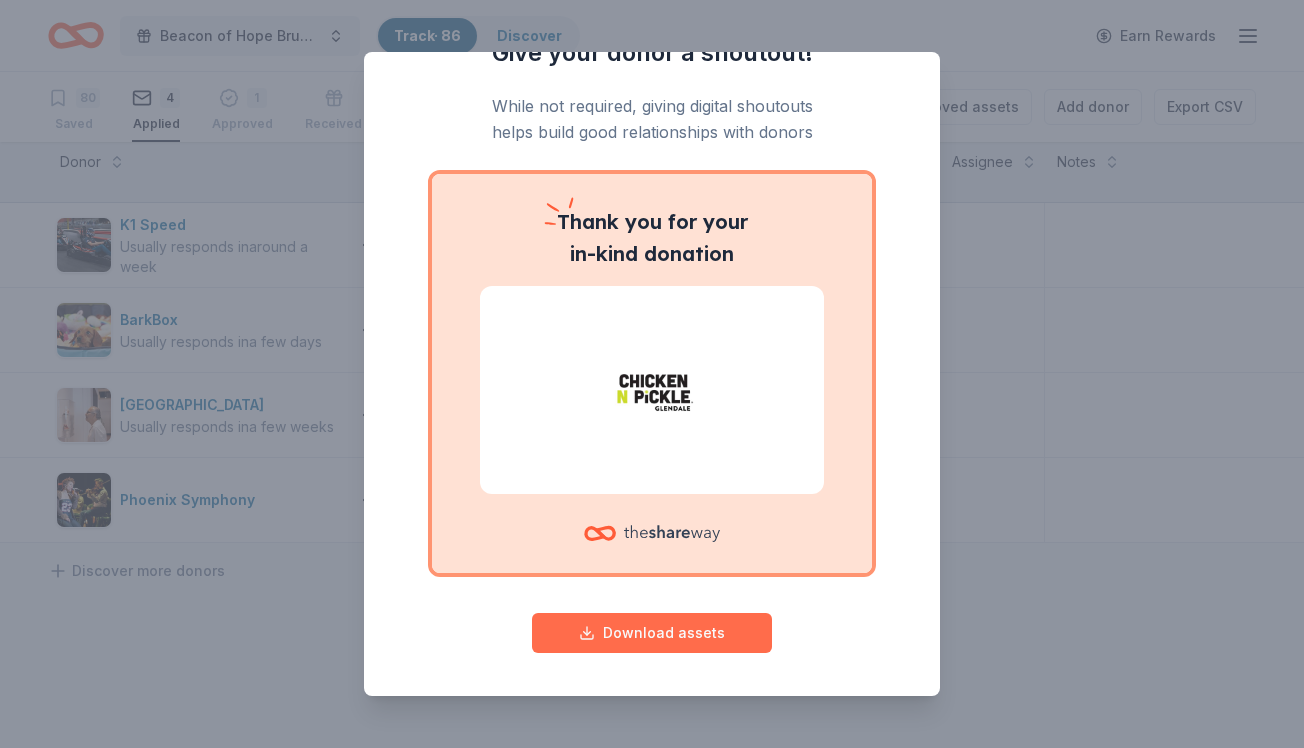 click on "Download assets" at bounding box center (652, 633) 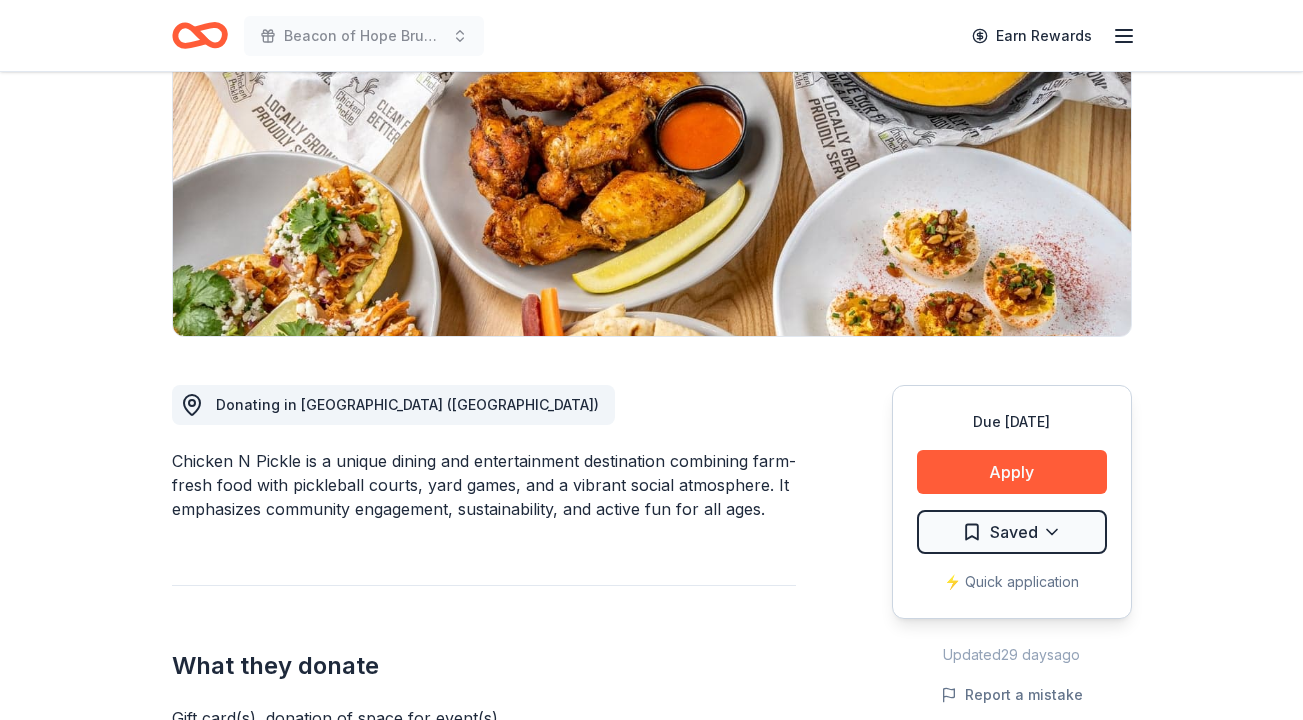 scroll, scrollTop: 275, scrollLeft: 0, axis: vertical 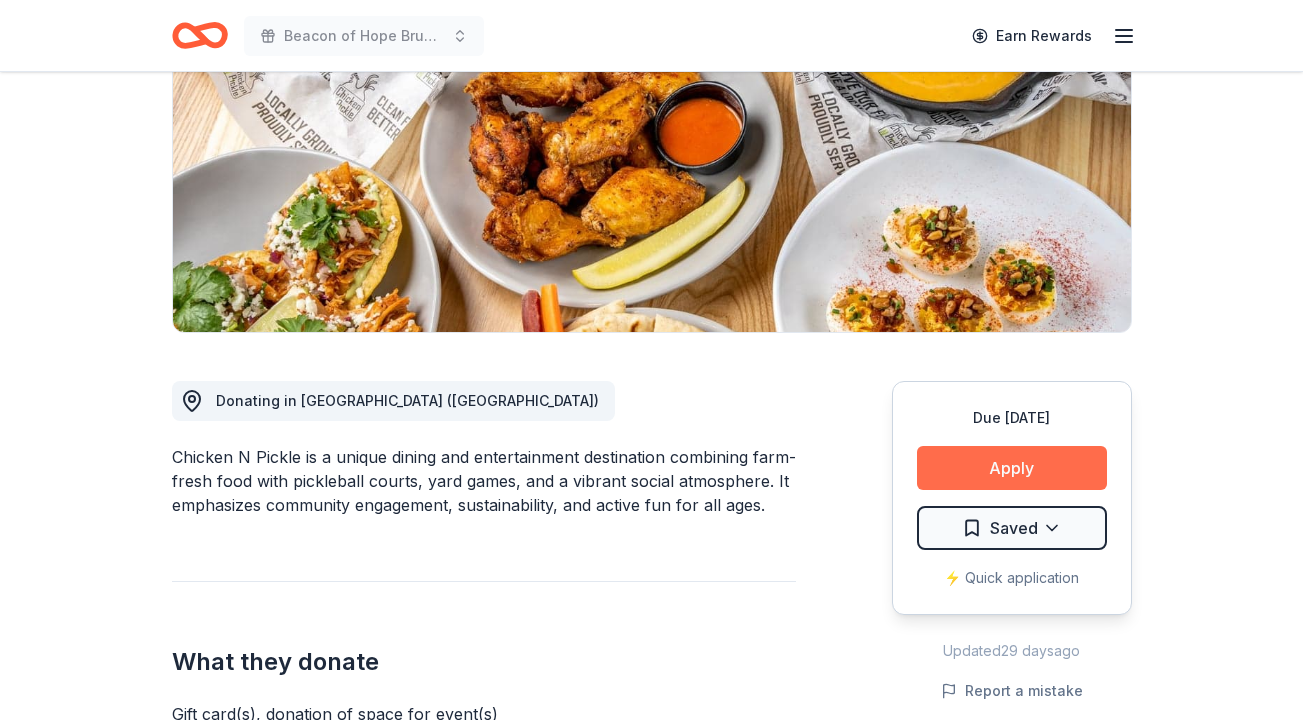 click on "Apply" at bounding box center [1012, 468] 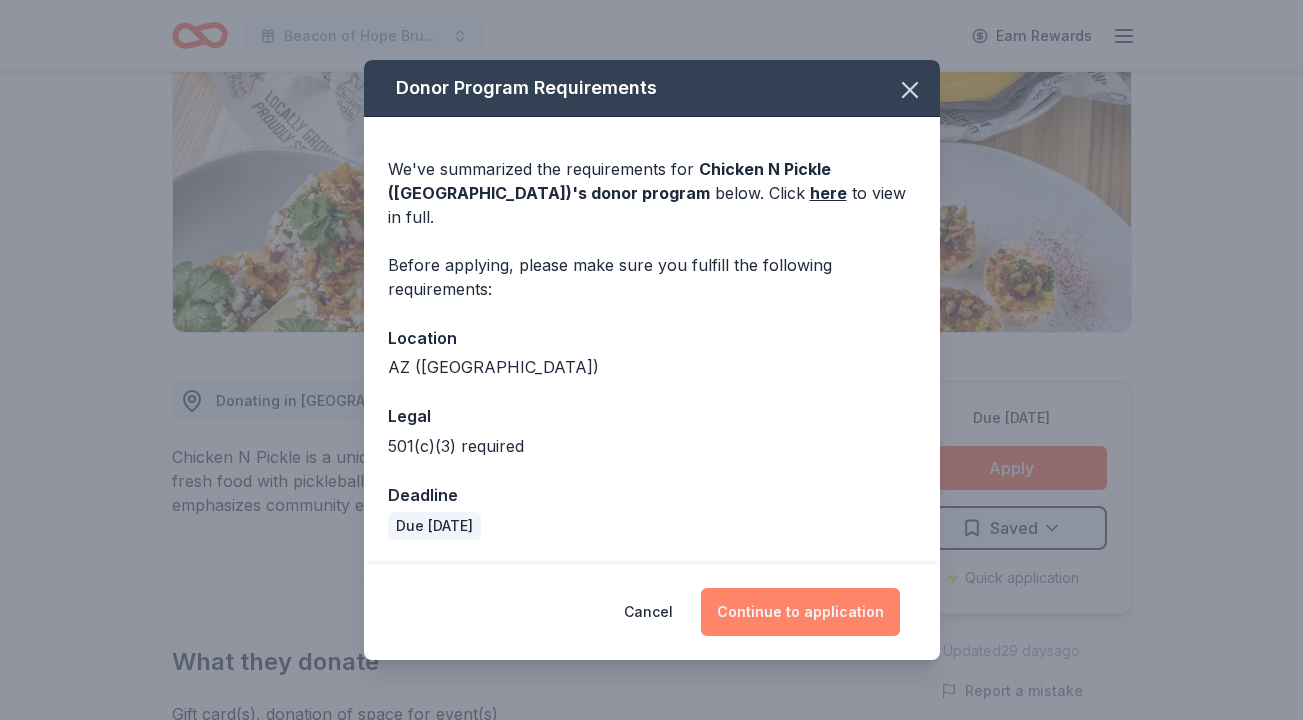 click on "Continue to application" at bounding box center [800, 612] 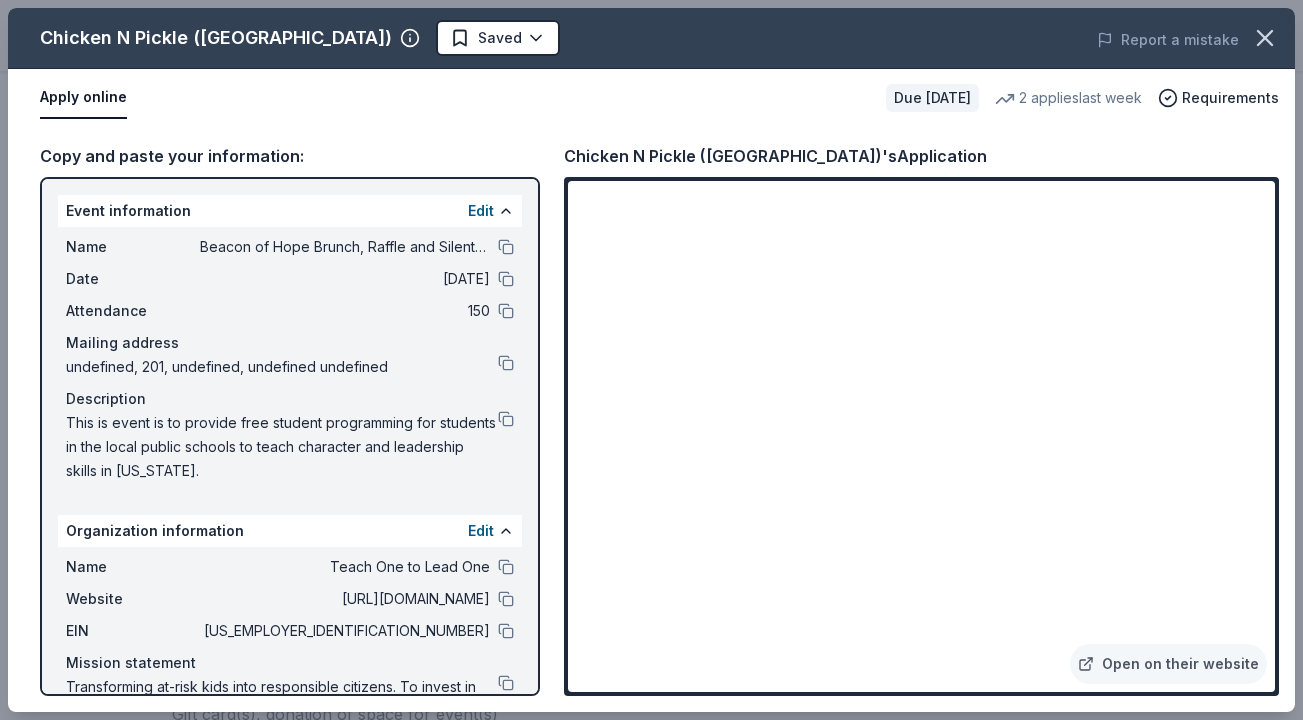 drag, startPoint x: 64, startPoint y: 423, endPoint x: 178, endPoint y: 470, distance: 123.308556 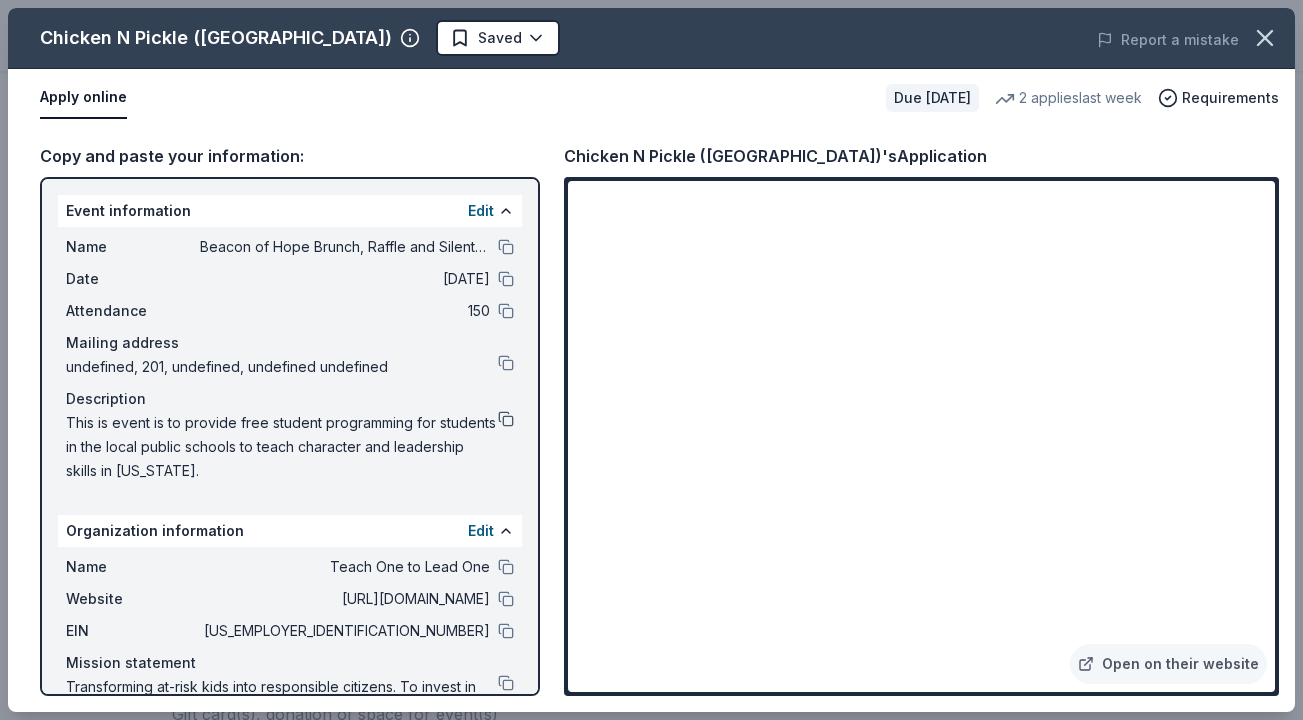 click at bounding box center (506, 419) 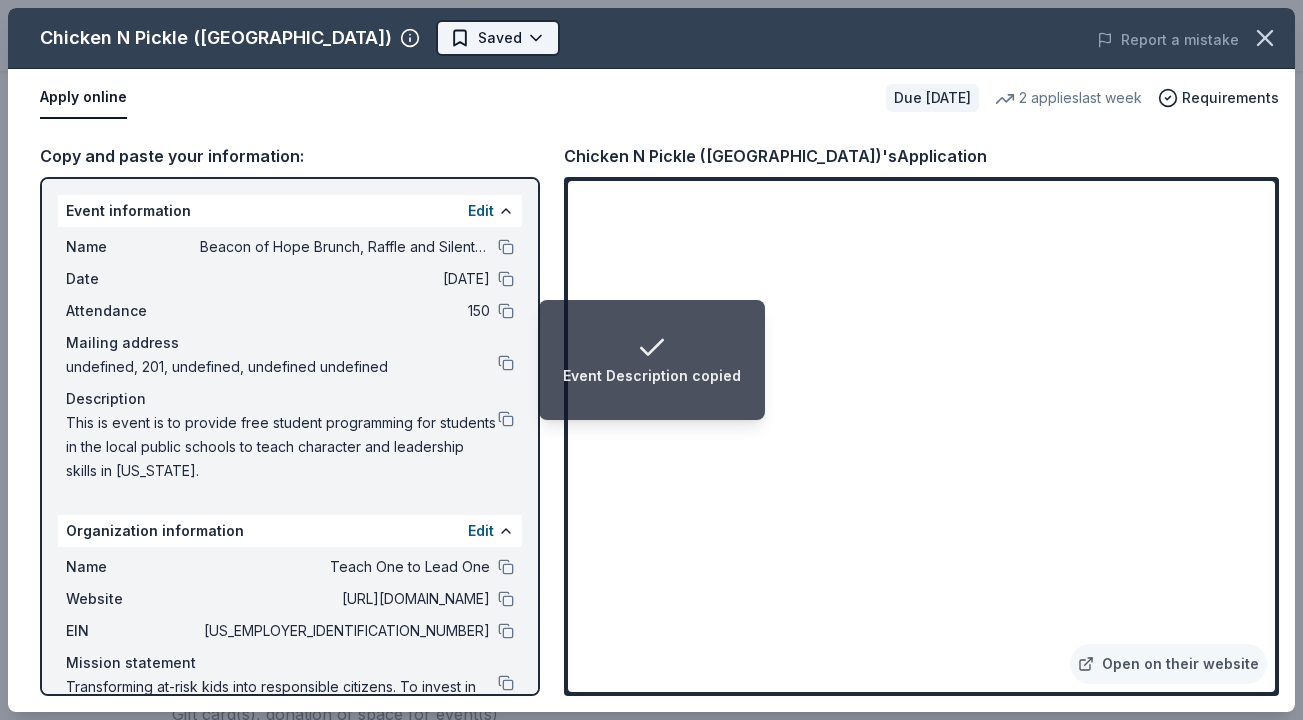 click on "Event Description copied Beacon of Hope Brunch, Raffle and Silent Auction Earn Rewards Due in 77 days Share Chicken N Pickle (Glendale) New 2   applies  last week $ 100 donation value Share Donating in AZ (Glendale) Chicken N Pickle is a unique dining and entertainment destination combining farm-fresh food with pickleball courts, yard games, and a vibrant social atmosphere. It emphasizes community engagement, sustainability, and active fun for all ages. What they donate Gift card(s), donation of space for event(s) Meals Auction & raffle Donation is small & easy to send to guests Who they donate to  Preferred 501(c)(3) required We ' re collecting data on   approval rate ; check back soon. $ 100 donation value (average) <1% <1% 100% <1% $0 → $50 $50 → $100 $100 → $150 $150 → $200 Chicken N Pickle (Glendale)'s donation is  consistent :  they donate the same value regardlesss of the application. Due in 77 days Apply Saved ⚡️ Quick application Updated  29 days  ago Report a mistake New Leave a review 2" at bounding box center (651, 85) 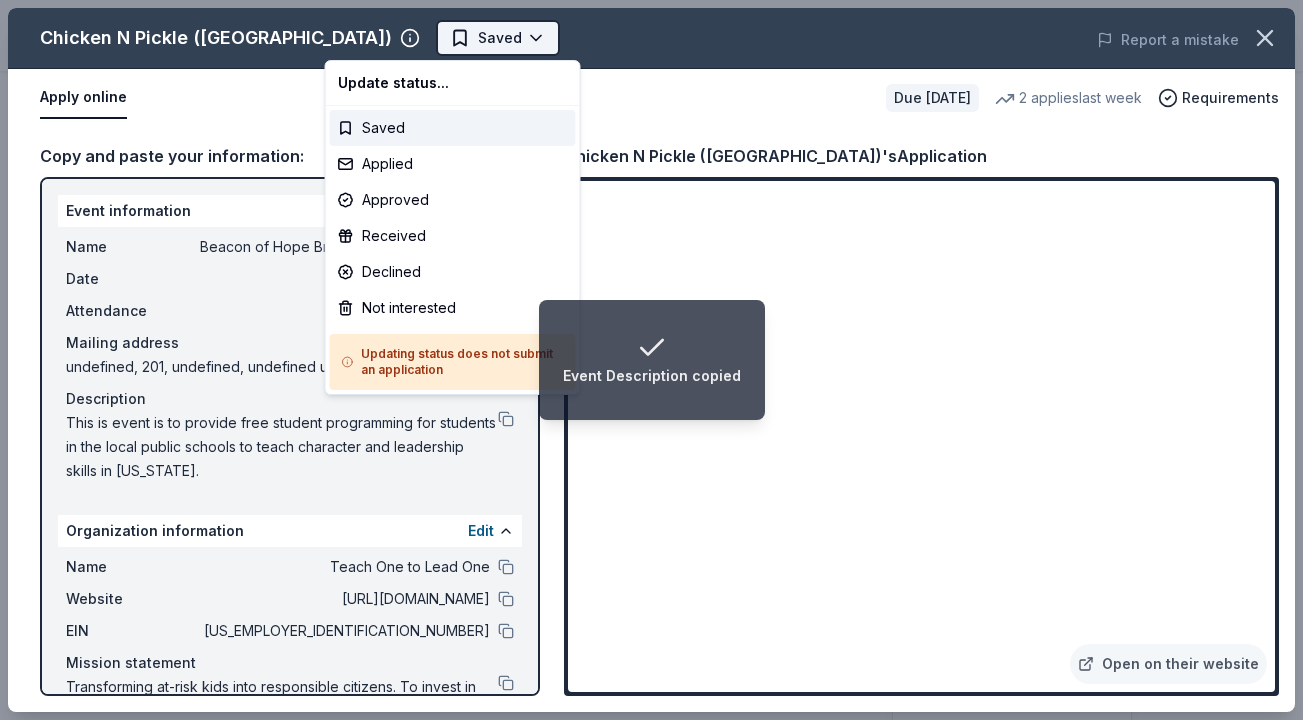 scroll, scrollTop: 0, scrollLeft: 0, axis: both 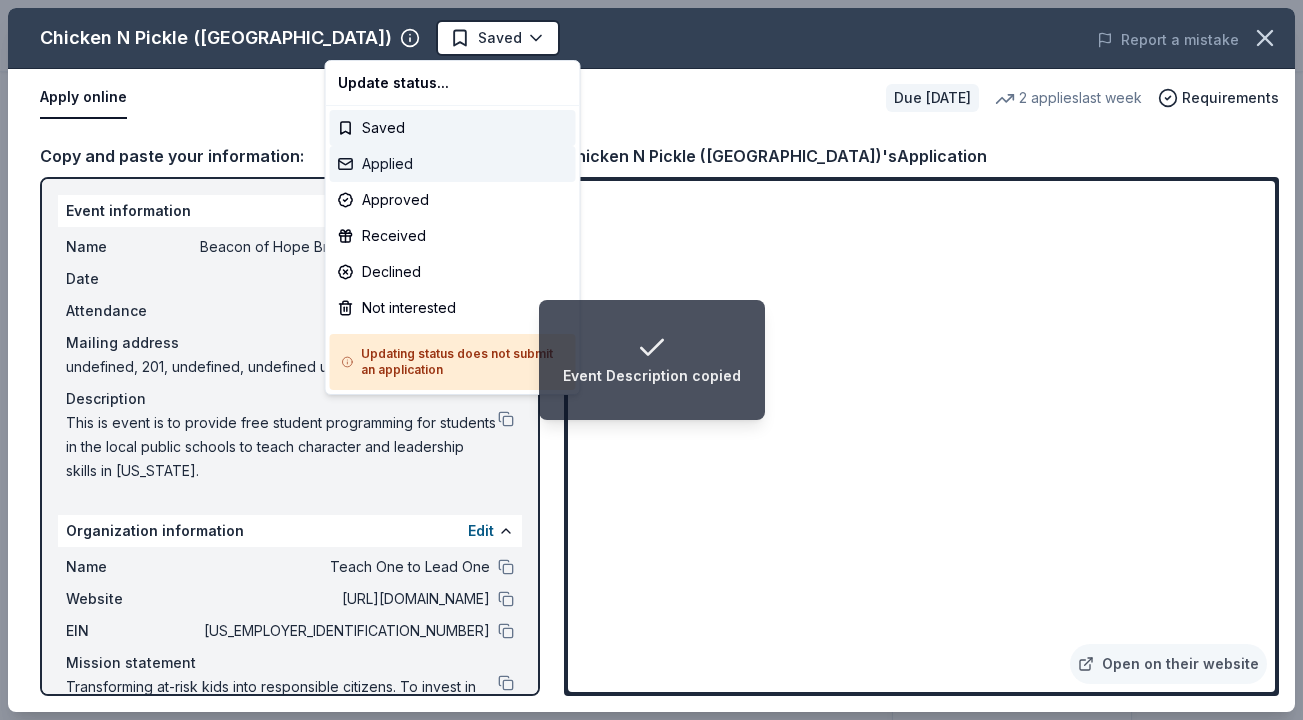 click on "Applied" at bounding box center (453, 164) 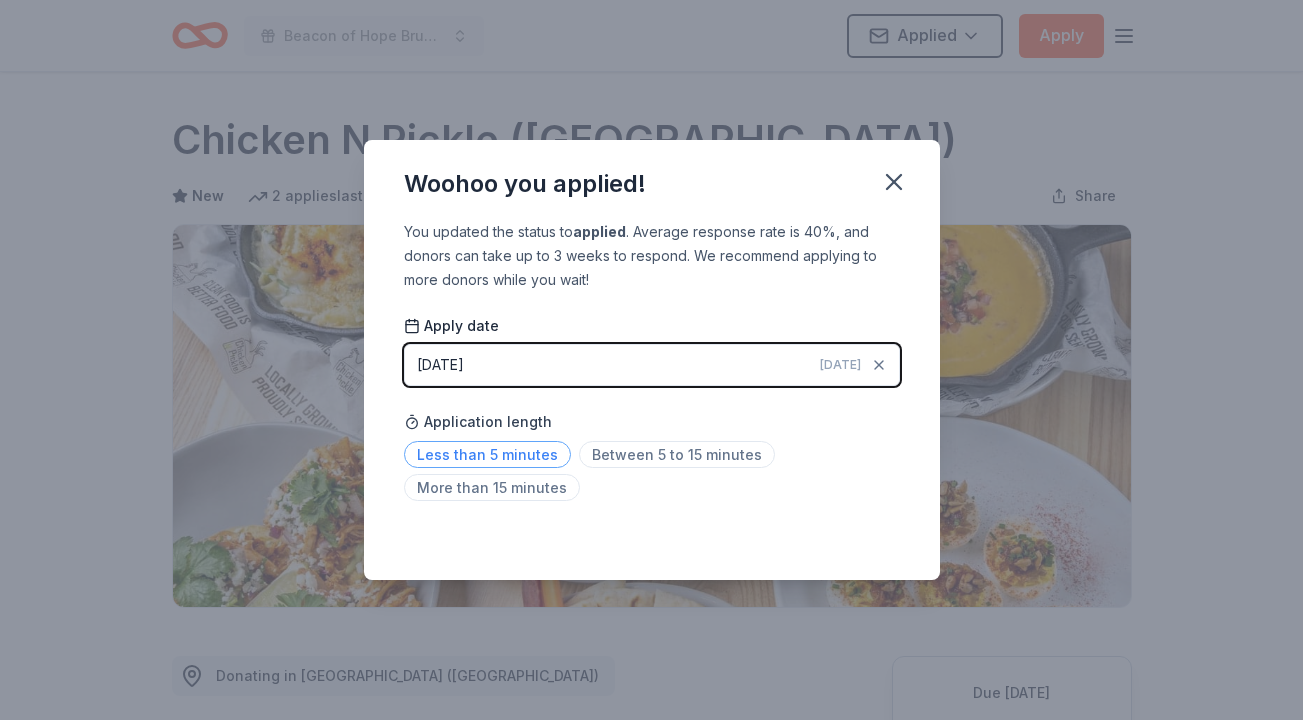 click on "Less than 5 minutes" at bounding box center (487, 454) 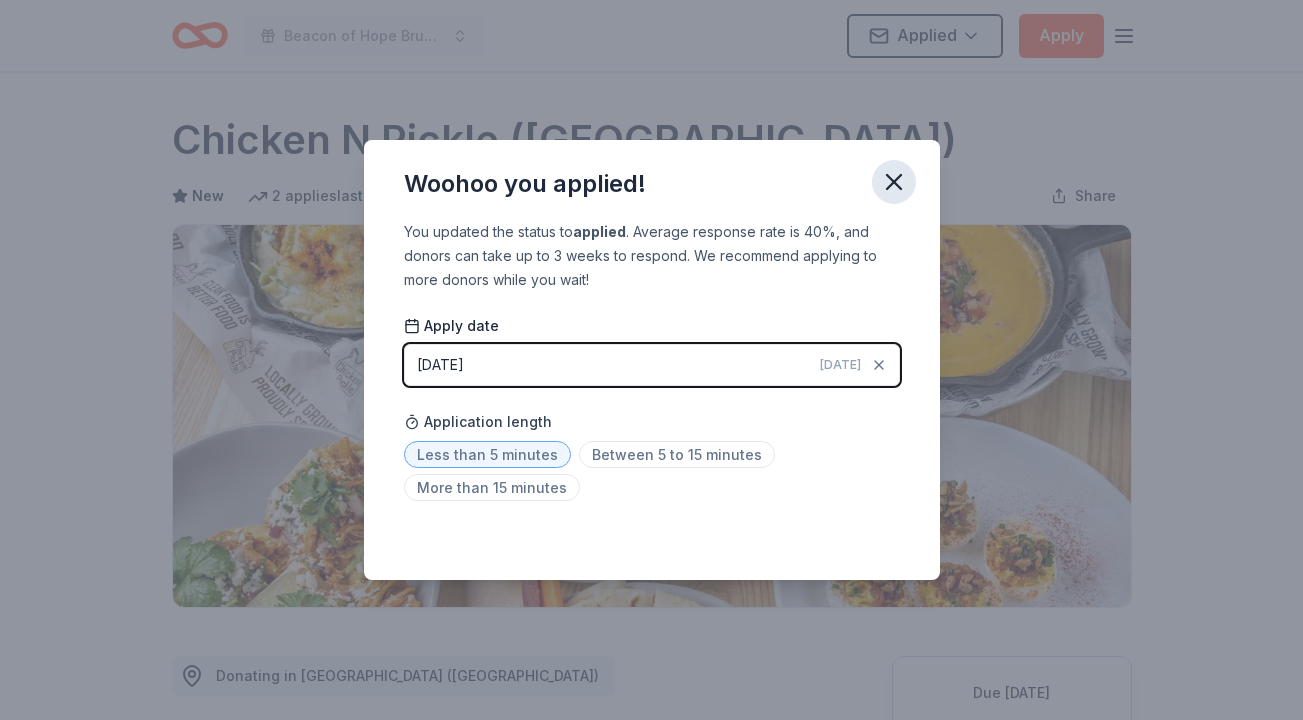 click 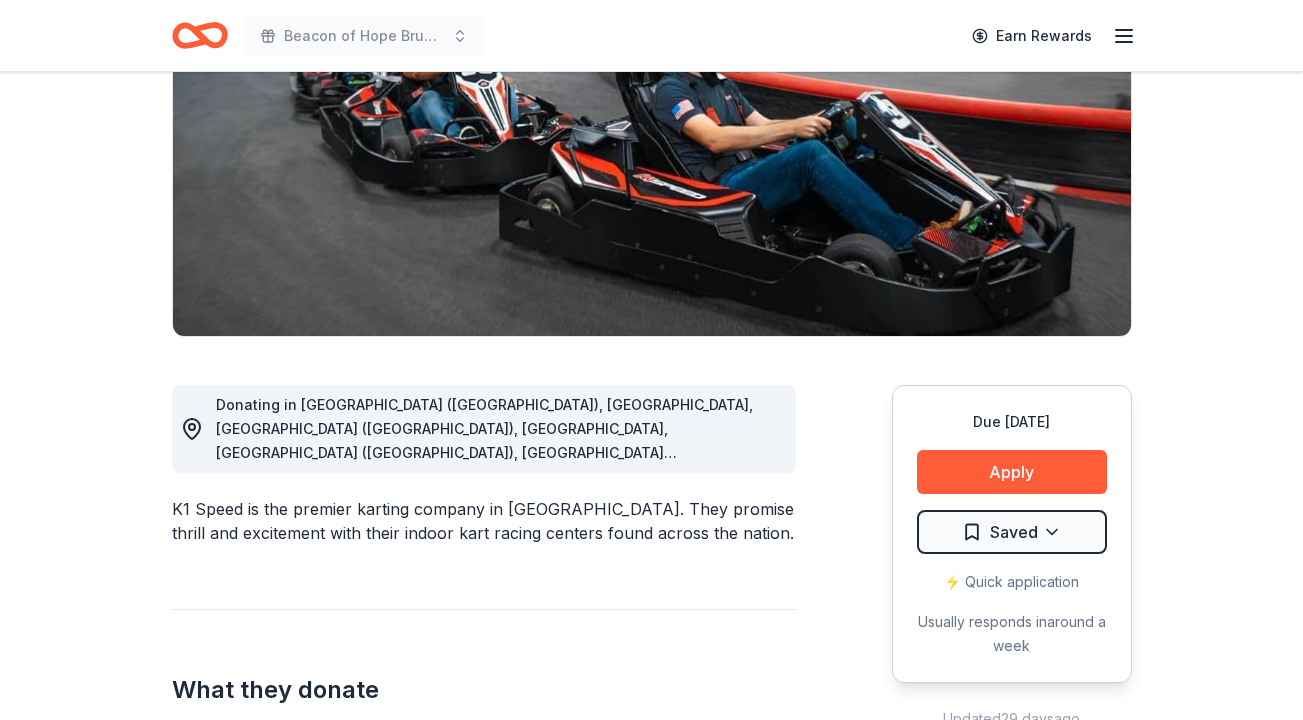 scroll, scrollTop: 273, scrollLeft: 0, axis: vertical 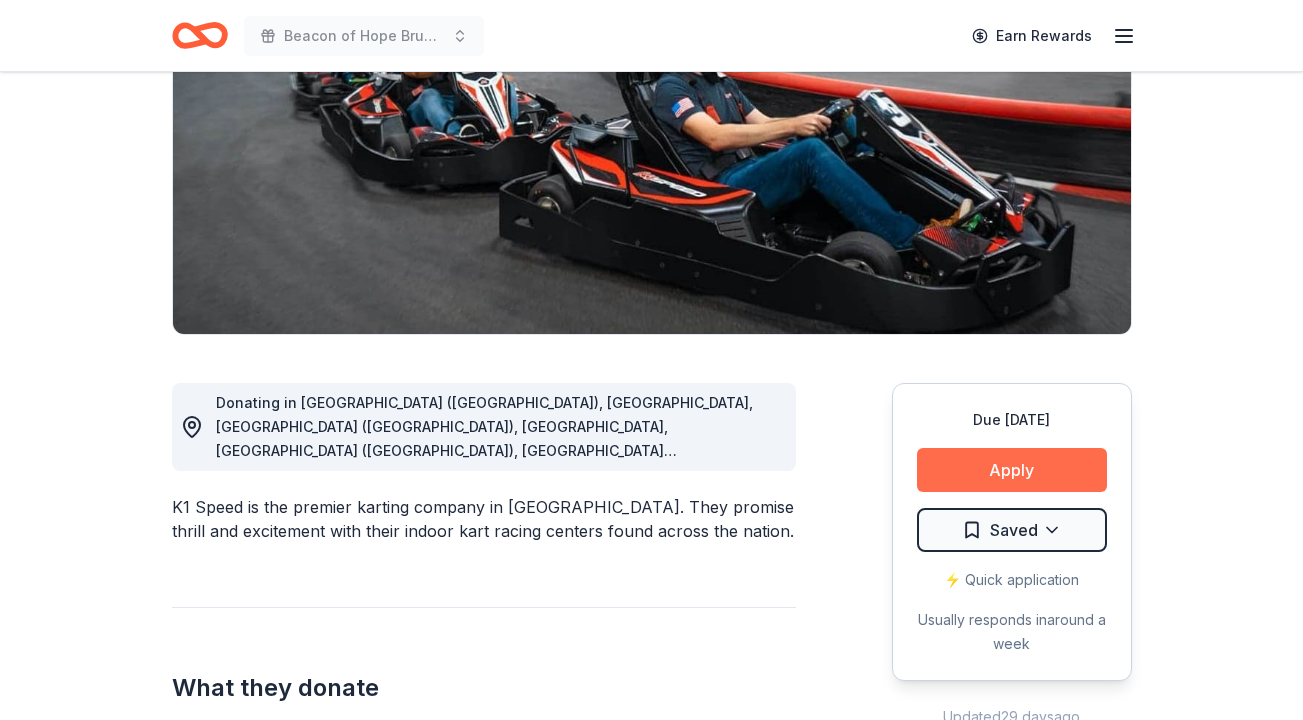 click on "Apply" at bounding box center [1012, 470] 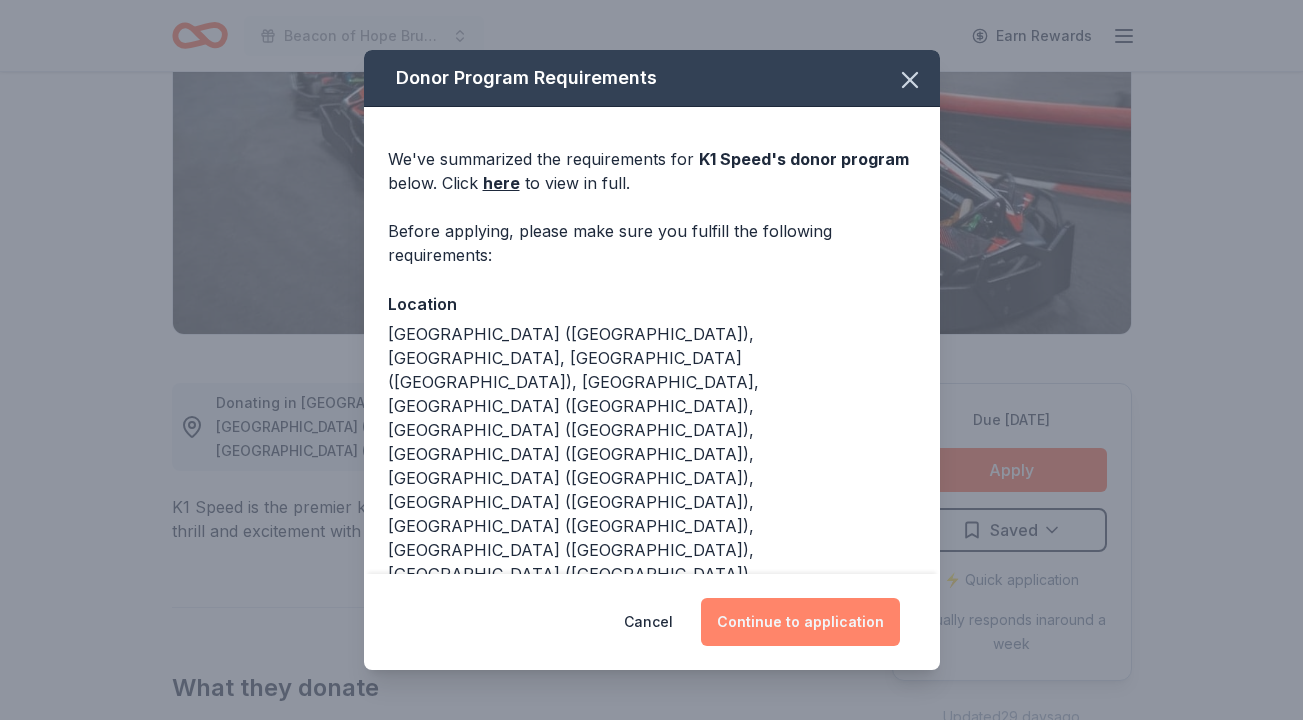 click on "Continue to application" at bounding box center (800, 622) 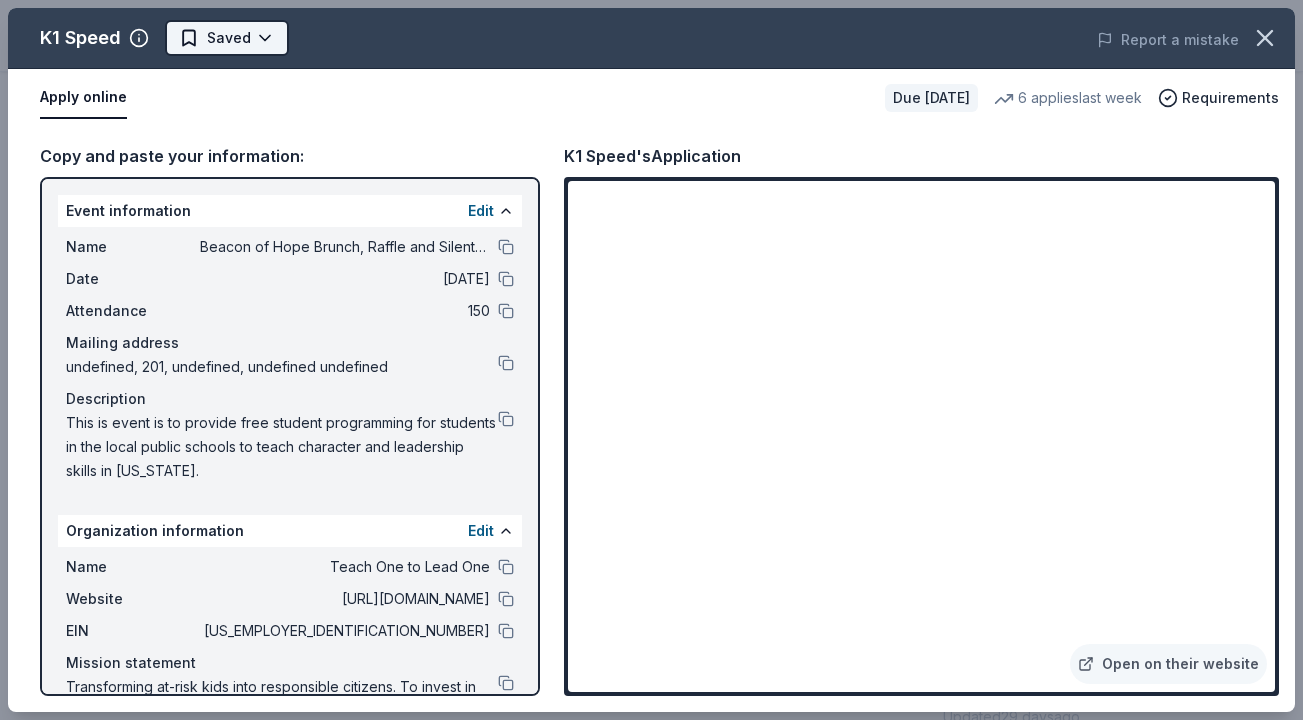 click on "Beacon of Hope Brunch, Raffle and Silent Auction Earn Rewards Due [DATE] Share K1 Speed New • 2  reviews 6   applies  last week 8% approval rate $ 70 donation value Share Donating in [GEOGRAPHIC_DATA] ([GEOGRAPHIC_DATA]), [GEOGRAPHIC_DATA], [GEOGRAPHIC_DATA] ([GEOGRAPHIC_DATA]), [GEOGRAPHIC_DATA], [GEOGRAPHIC_DATA] ([GEOGRAPHIC_DATA]), [GEOGRAPHIC_DATA] ([GEOGRAPHIC_DATA]), [GEOGRAPHIC_DATA] ([GEOGRAPHIC_DATA]), [GEOGRAPHIC_DATA] ([GEOGRAPHIC_DATA]), [GEOGRAPHIC_DATA] ([GEOGRAPHIC_DATA]), [GEOGRAPHIC_DATA] ([GEOGRAPHIC_DATA]), [GEOGRAPHIC_DATA] ([GEOGRAPHIC_DATA]), [GEOGRAPHIC_DATA] ([GEOGRAPHIC_DATA]), [GEOGRAPHIC_DATA] ([GEOGRAPHIC_DATA]), [GEOGRAPHIC_DATA] ([GEOGRAPHIC_DATA]), [GEOGRAPHIC_DATA], [GEOGRAPHIC_DATA] ([GEOGRAPHIC_DATA]), [GEOGRAPHIC_DATA] ([GEOGRAPHIC_DATA]) K1 Speed is the premier karting company in [GEOGRAPHIC_DATA]. They promise thrill and excitement with their indoor kart racing centers found across the nation. What they donate K1 Speed Admission pass(es), gift card(s), merchandise Auction & raffle Donation is small & easy to send to guests Who they donate to  Preferred 501(c)(3) preferred Due [DATE] Apply Saved ⚡️ Quick application Usually responds in  around a week Updated  [DATE] Report a mistake 8% approval rate 8 % approved 31 % declined 62 % no response K1 Speed is  an average donor :  $ 70 donation value (average) 10% 67% 14% 10% $0 → $50 :  2" at bounding box center [651, 87] 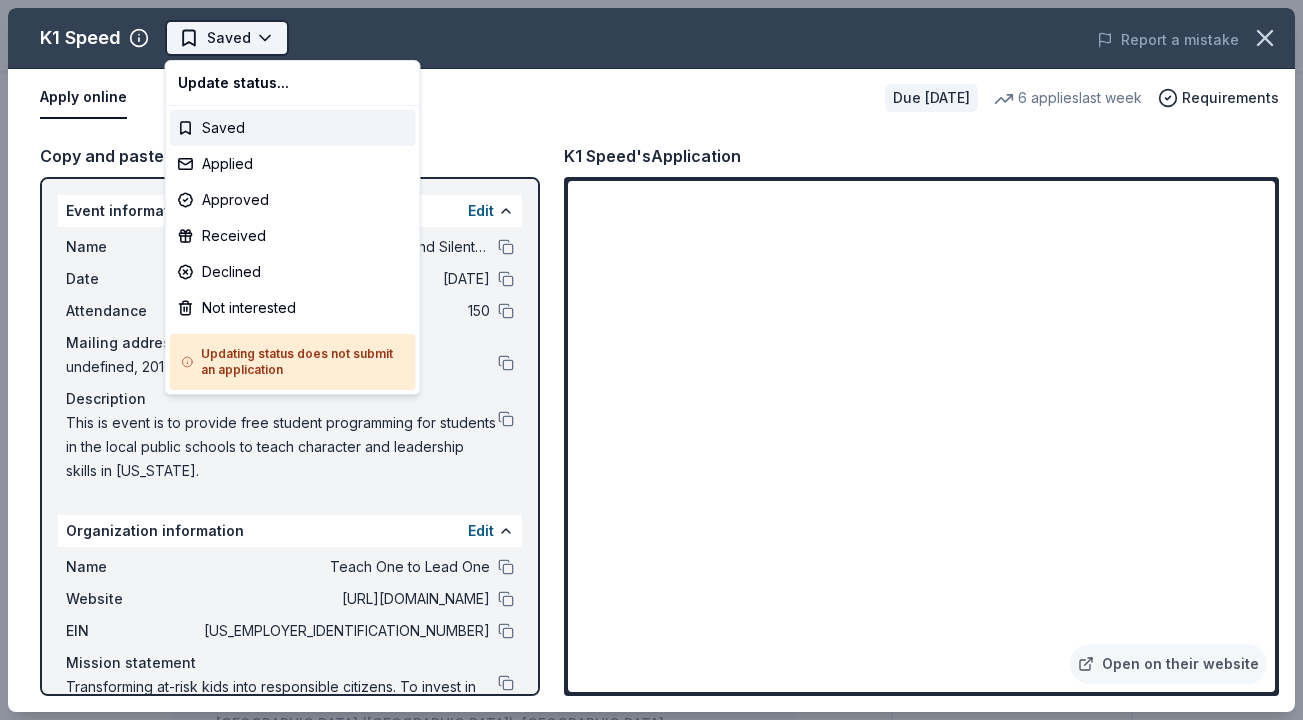 scroll, scrollTop: 0, scrollLeft: 0, axis: both 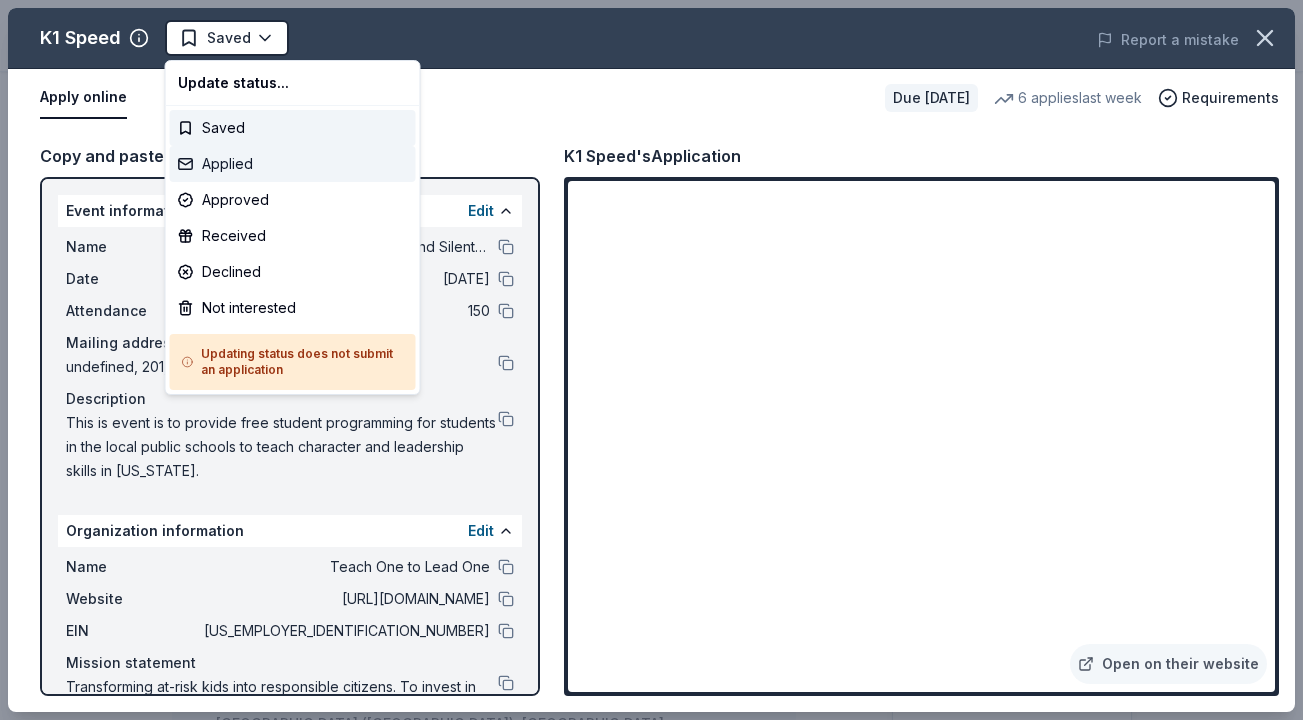 click on "Applied" at bounding box center (293, 164) 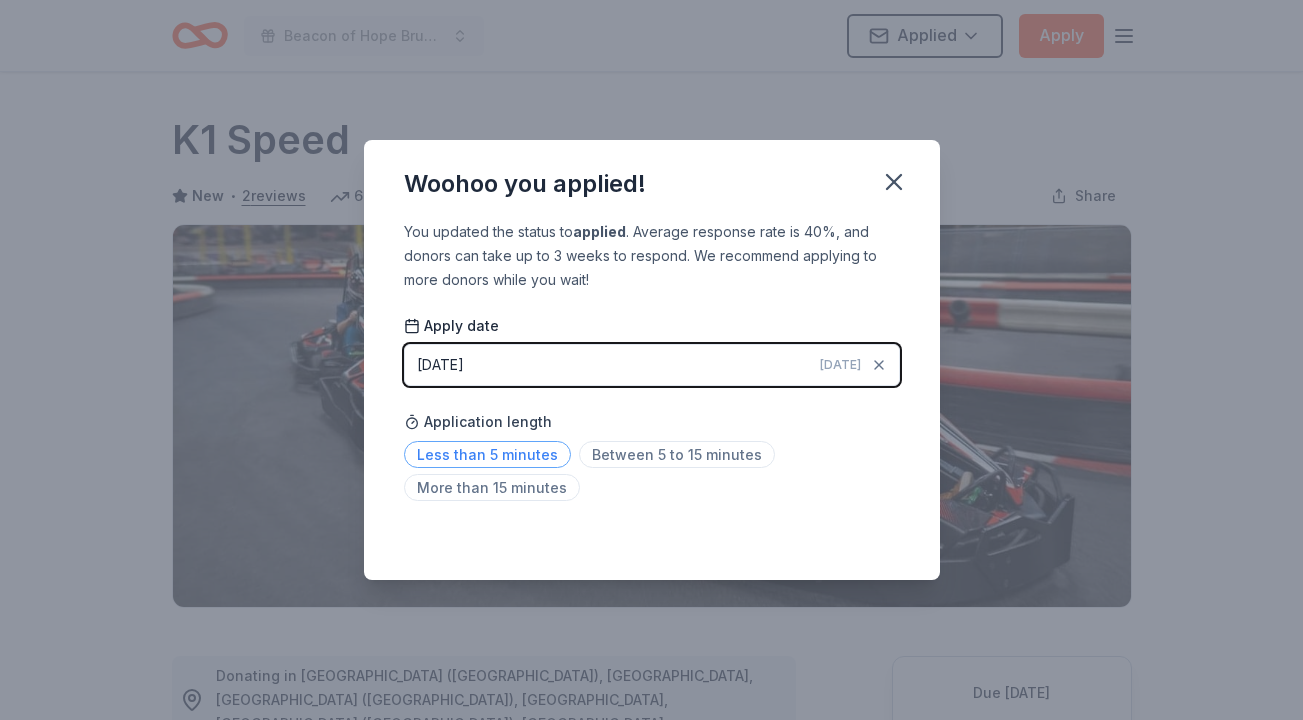 click on "Less than 5 minutes" at bounding box center (487, 454) 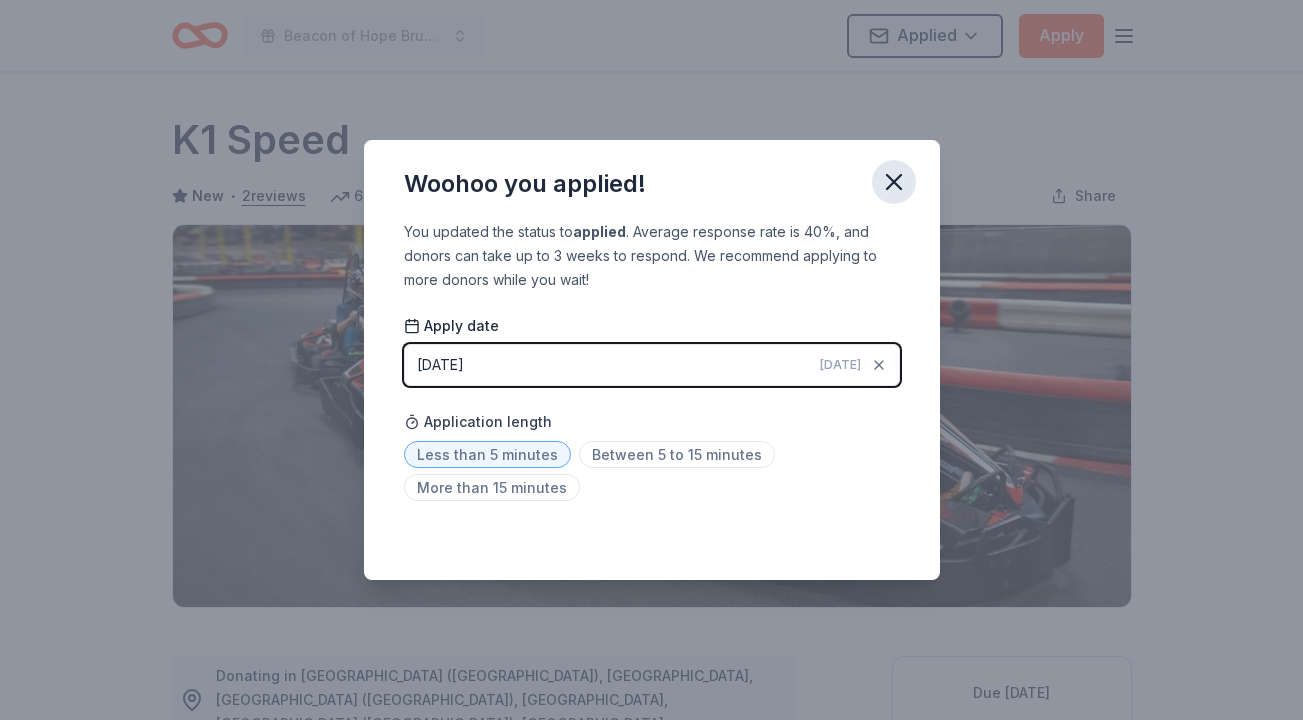 click 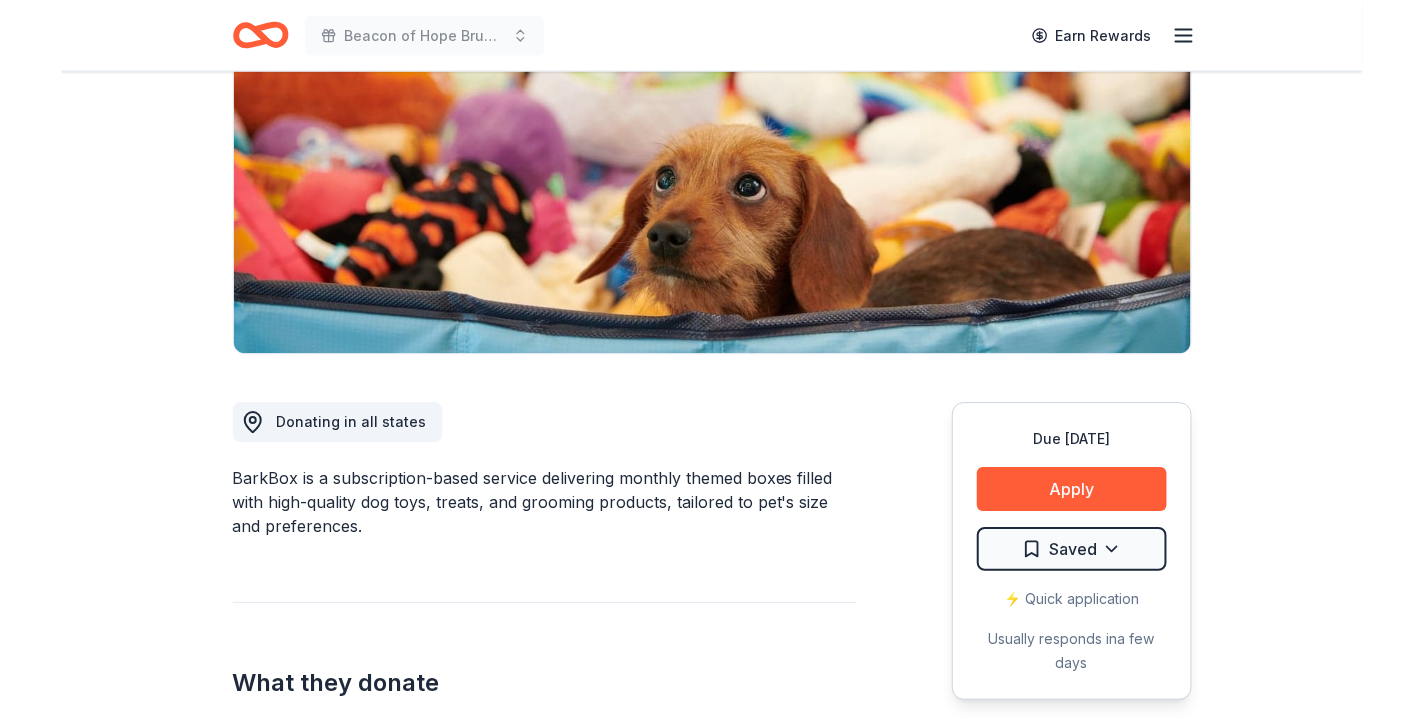 scroll, scrollTop: 253, scrollLeft: 0, axis: vertical 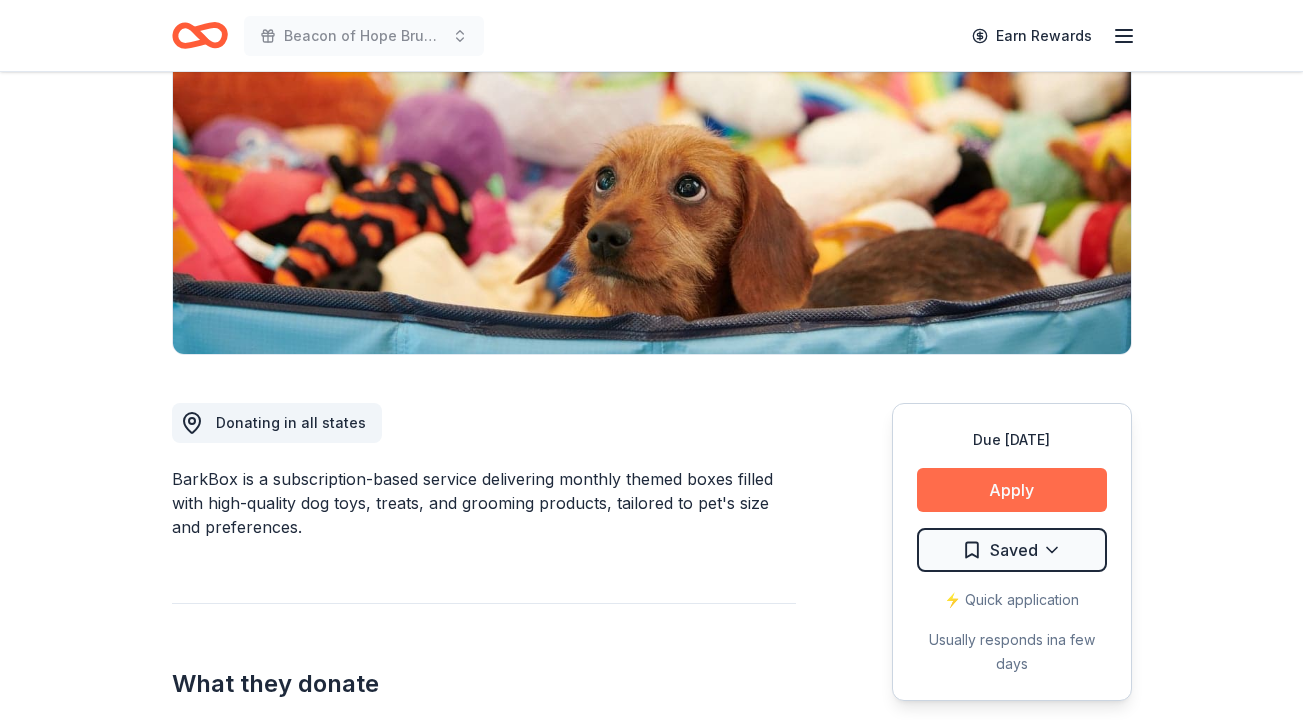 click on "Apply" at bounding box center [1012, 490] 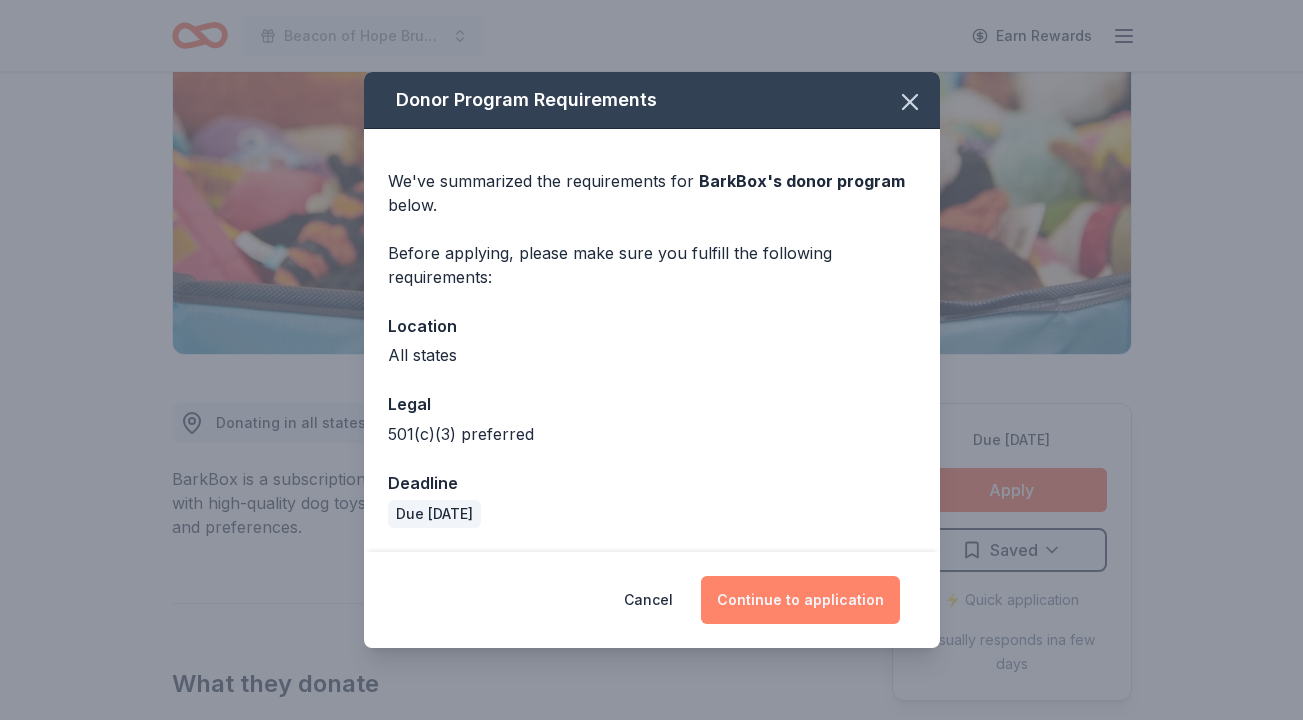 click on "Continue to application" at bounding box center (800, 600) 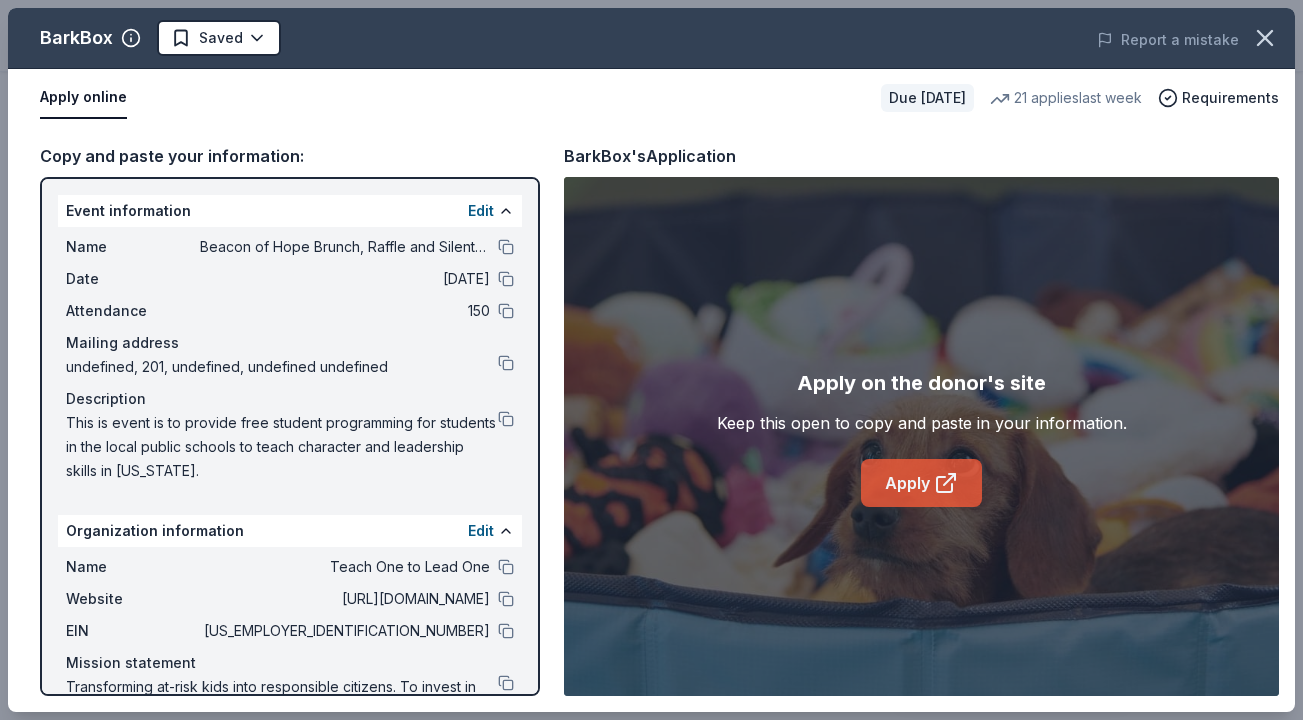 click on "Apply" at bounding box center [921, 483] 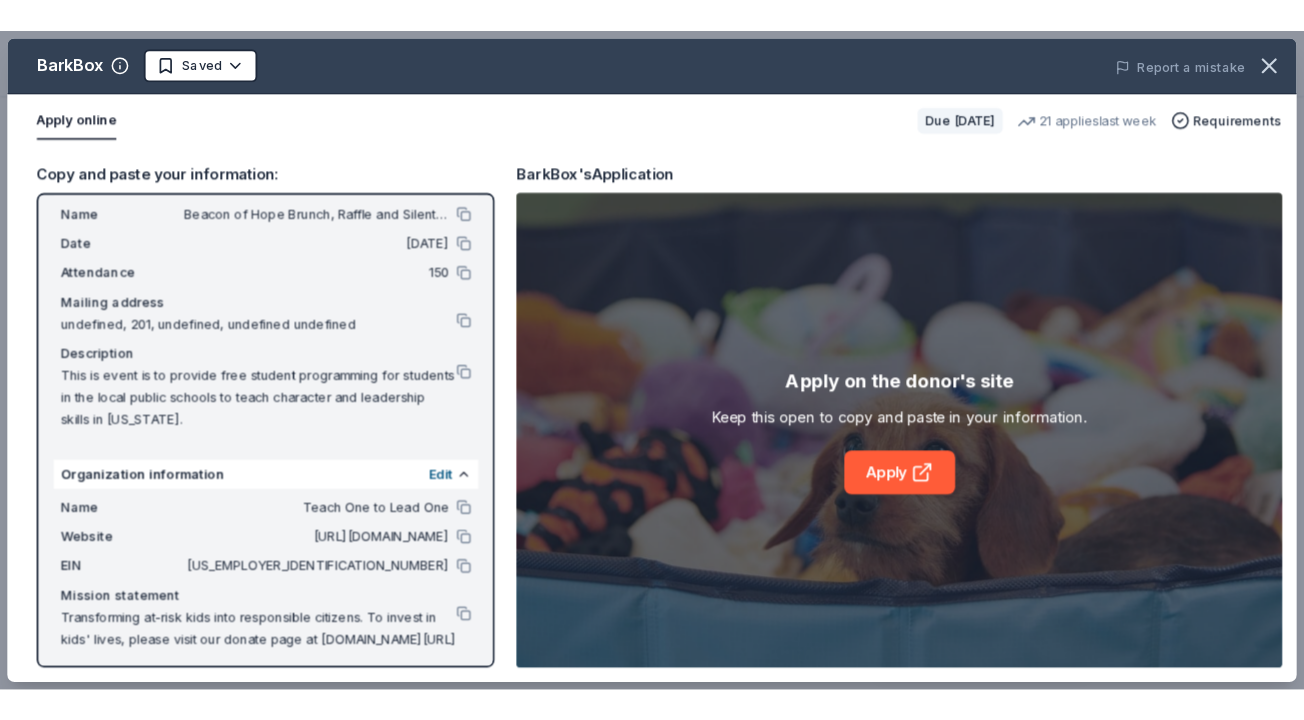 scroll, scrollTop: 48, scrollLeft: 0, axis: vertical 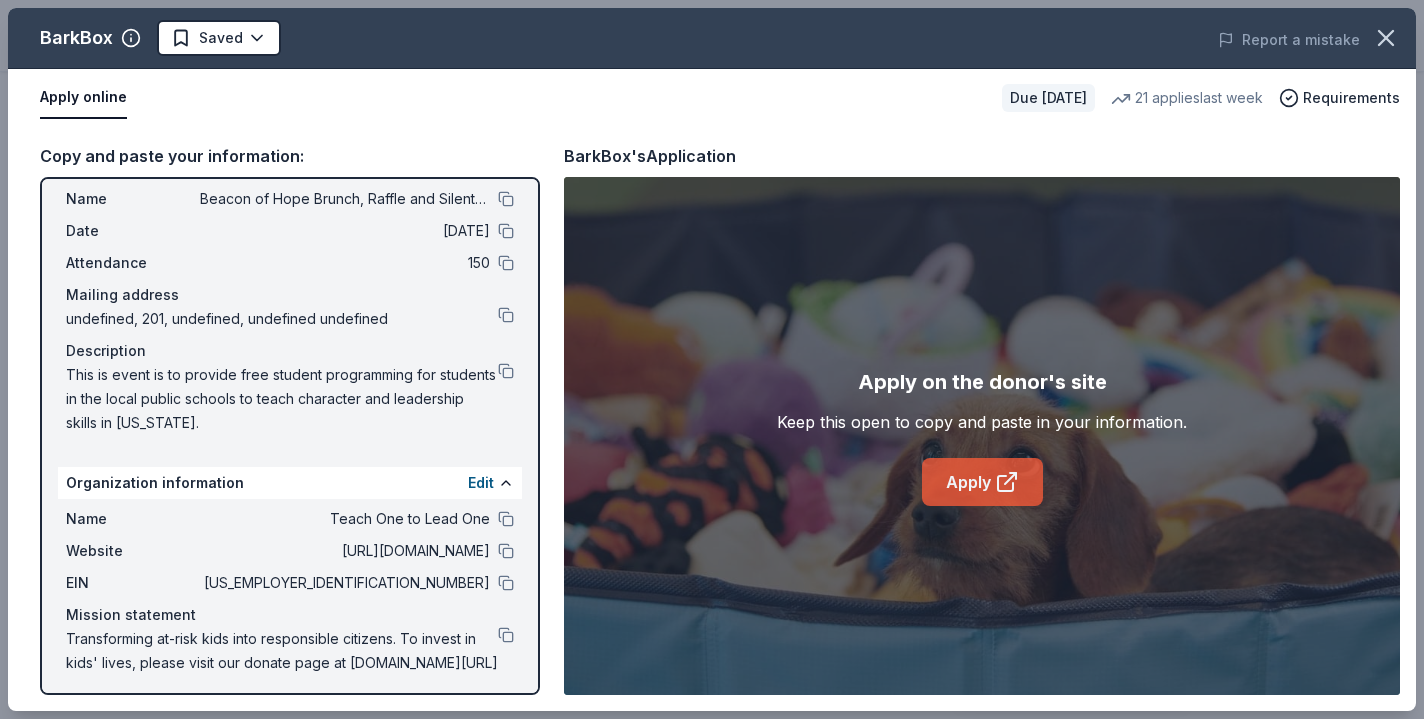 click on "Apply" at bounding box center [982, 482] 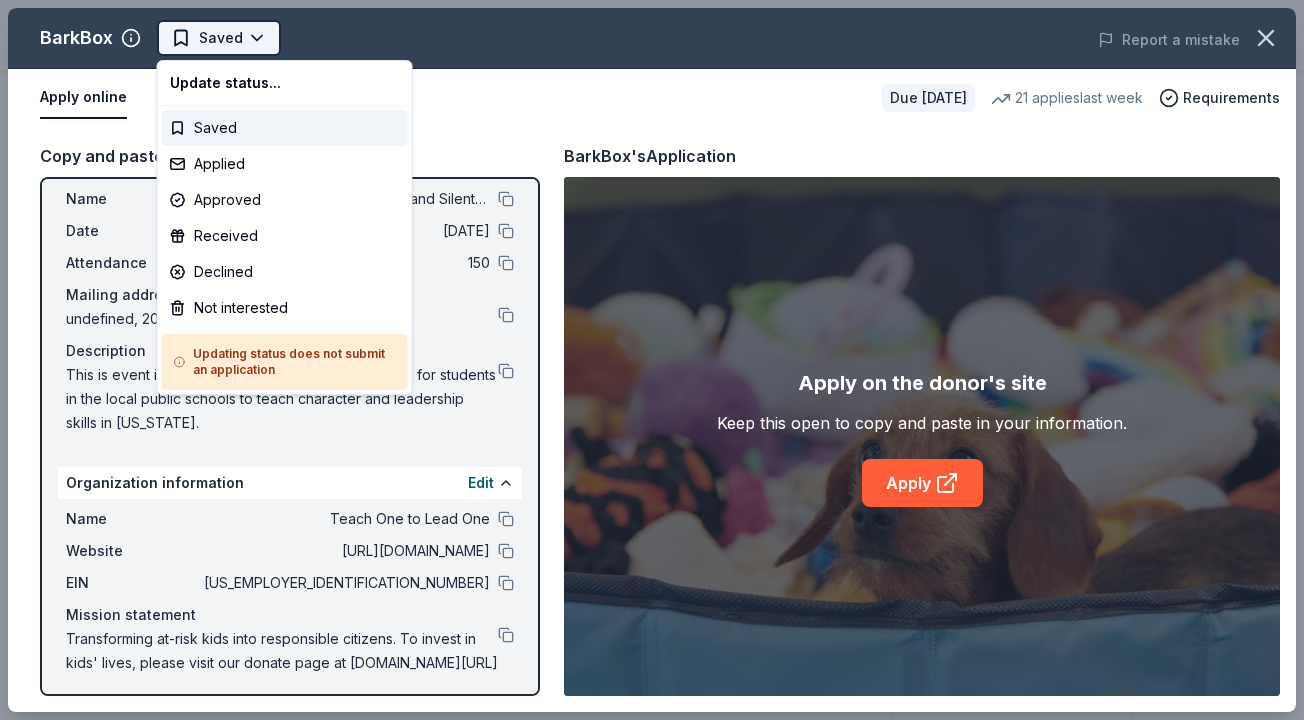click on "Beacon of Hope Brunch, Raffle and Silent Auction Saved Apply Due [DATE] Share BarkBox 5.0 • 122  reviews 21   applies  last week 69% approval rate $ 45 donation value Share Donating in all states BarkBox is a subscription-based service delivering monthly themed boxes filled with high-quality dog toys, treats, and grooming products, tailored to pet's size and preferences. What they donate Dog toy(s), dog food Auction & raffle Donation can be shipped to you Who they donate to  Preferred 501(c)(3) preferred Due [DATE] Apply Saved ⚡️ Quick application Usually responds in  a few days Updated  [DATE] Report a mistake 69% approval rate 69 % approved 13 % declined 19 % no response BarkBox is  a generous donor :  they are likely to respond and approve your request if you fit their criteria. $ 45 donation value (average) 100% <1% <1% <1% $0 → $1150 $1150 → $2300 $2300 → $3450 $3450 → $4600 BarkBox's donation is  consistent :  they donate the same value regardlesss of the application. 5.0 •" at bounding box center [652, 360] 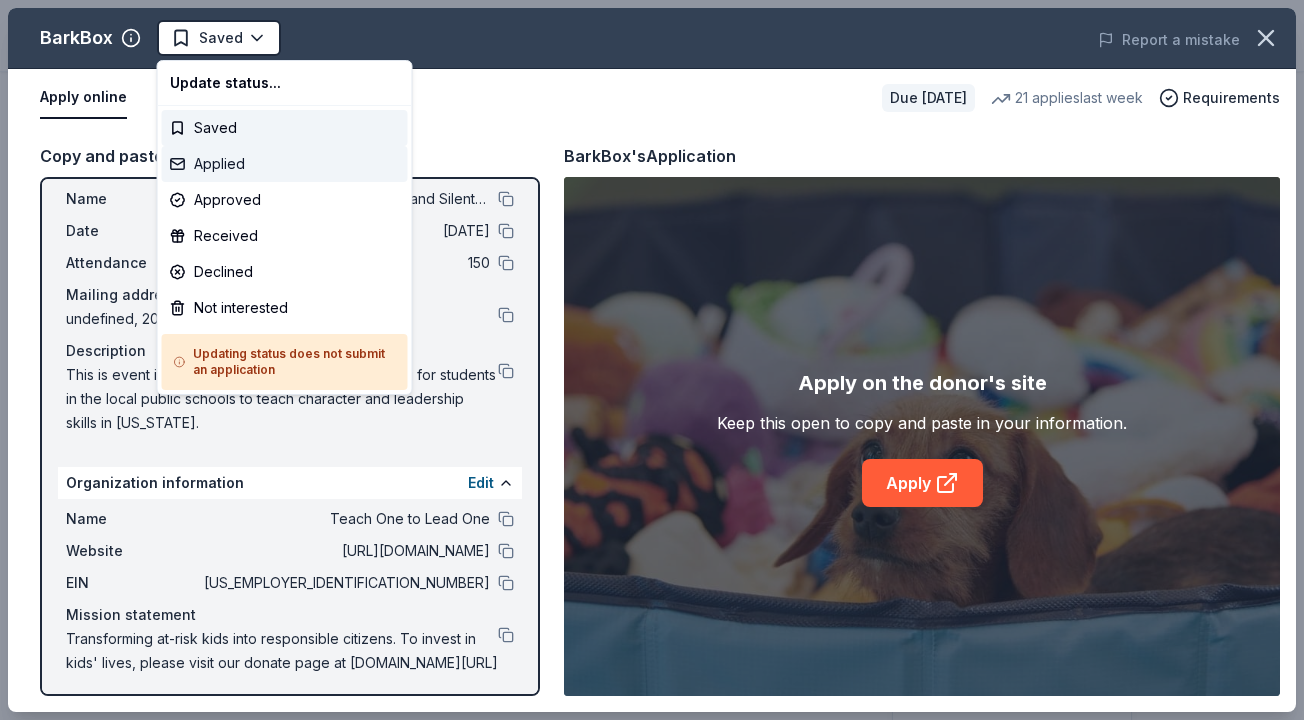 click on "Applied" at bounding box center [285, 164] 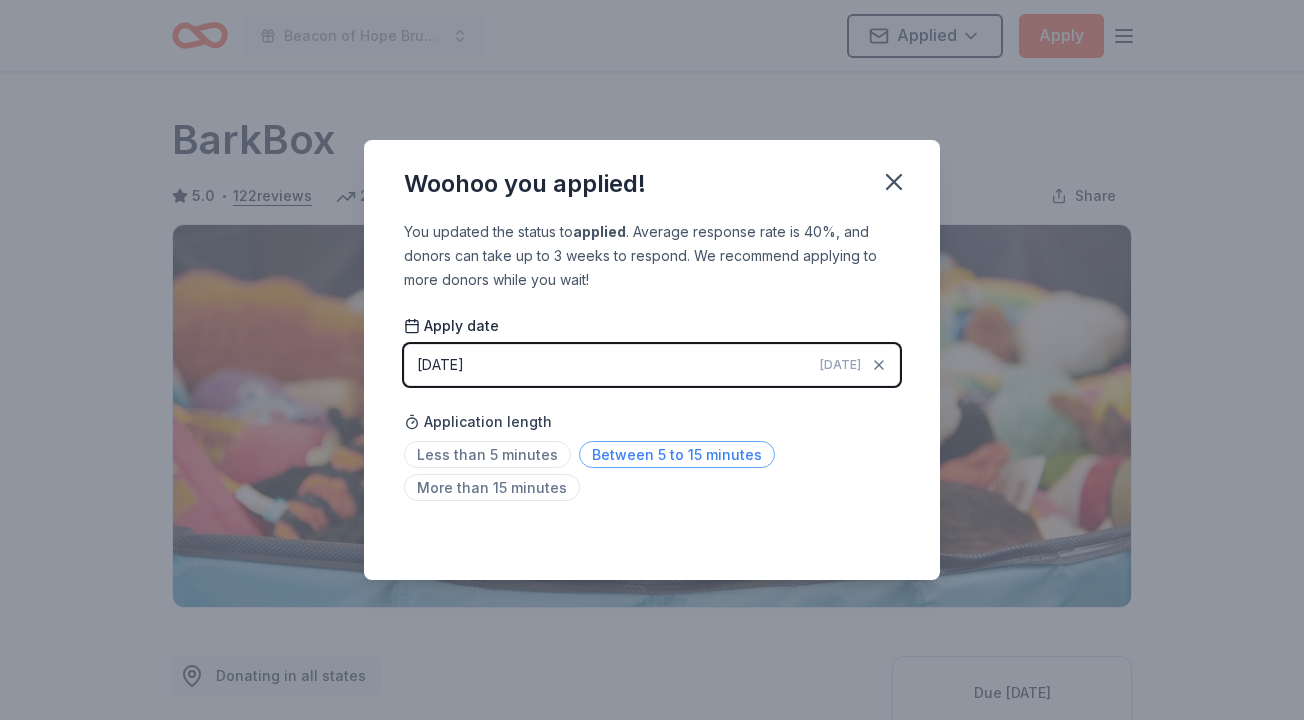 click on "Between 5 to 15 minutes" at bounding box center [677, 454] 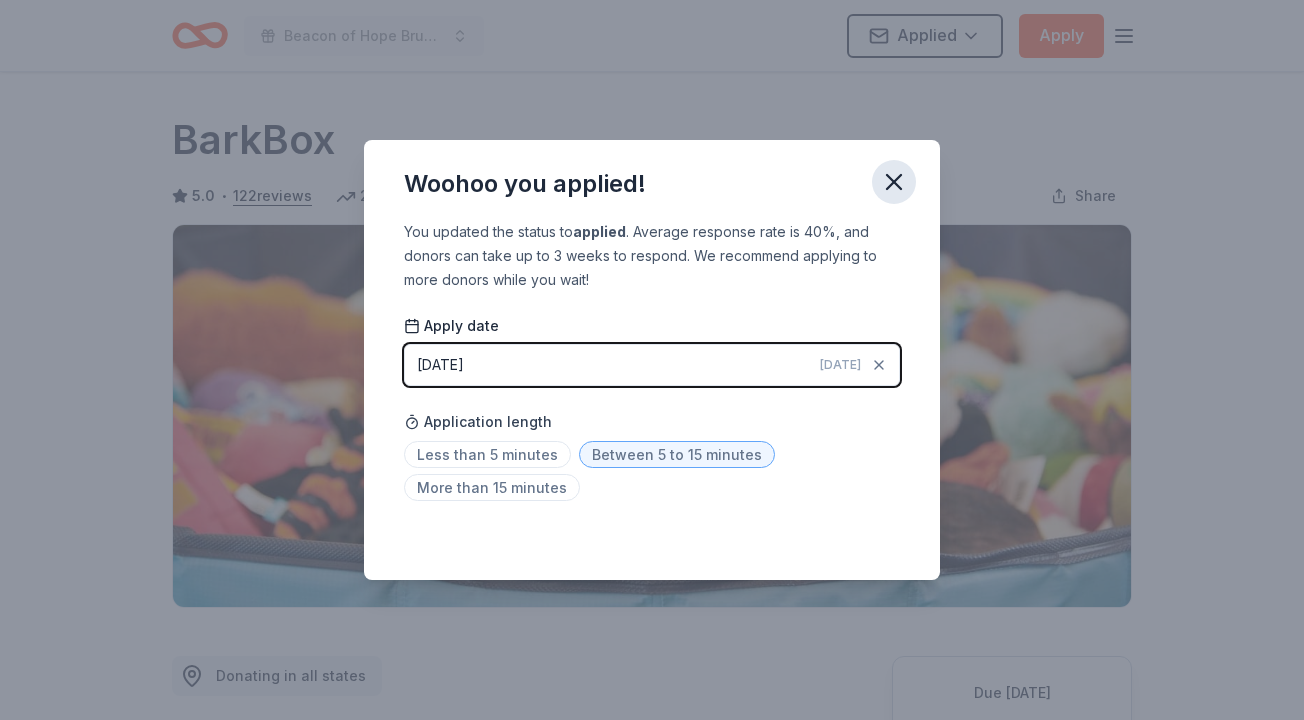 click 